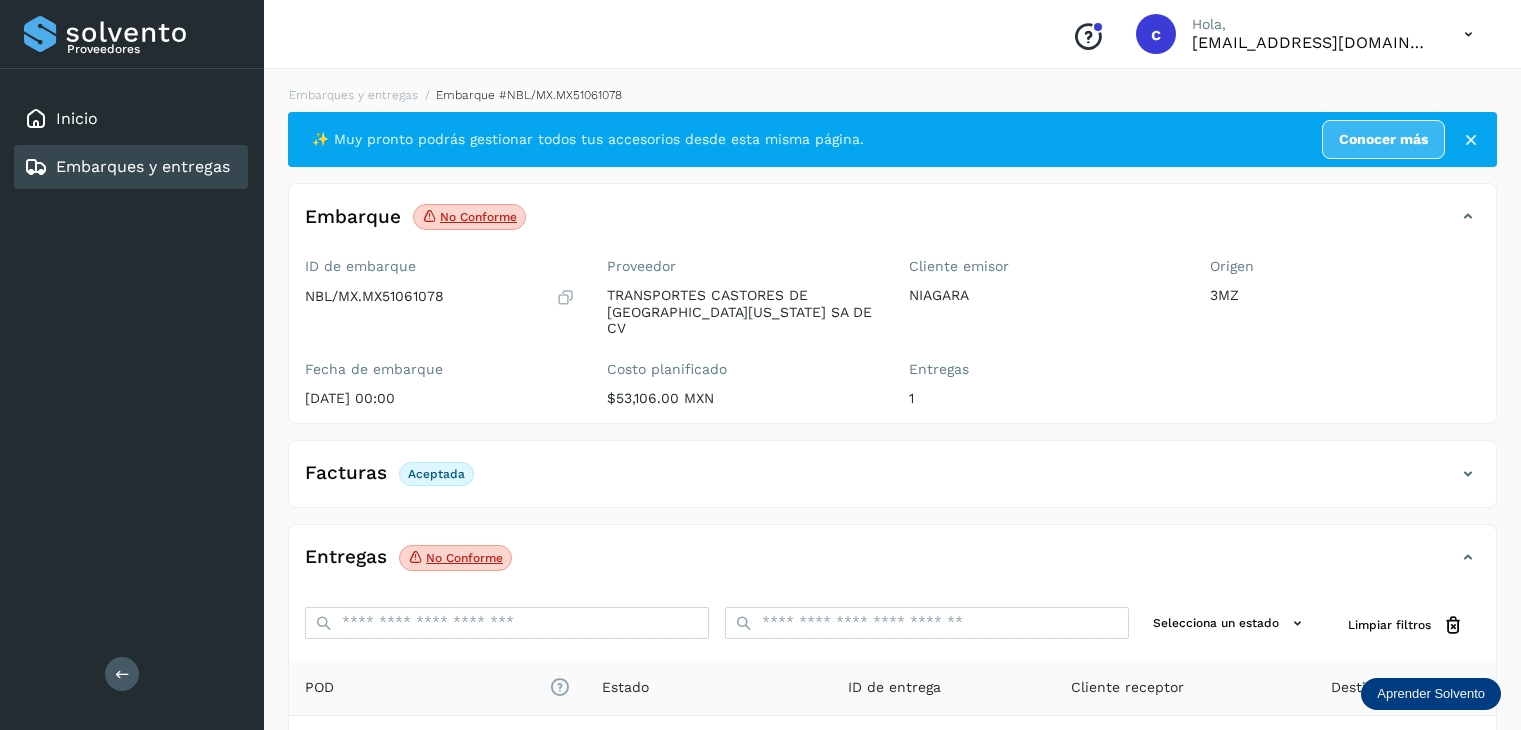scroll, scrollTop: 229, scrollLeft: 0, axis: vertical 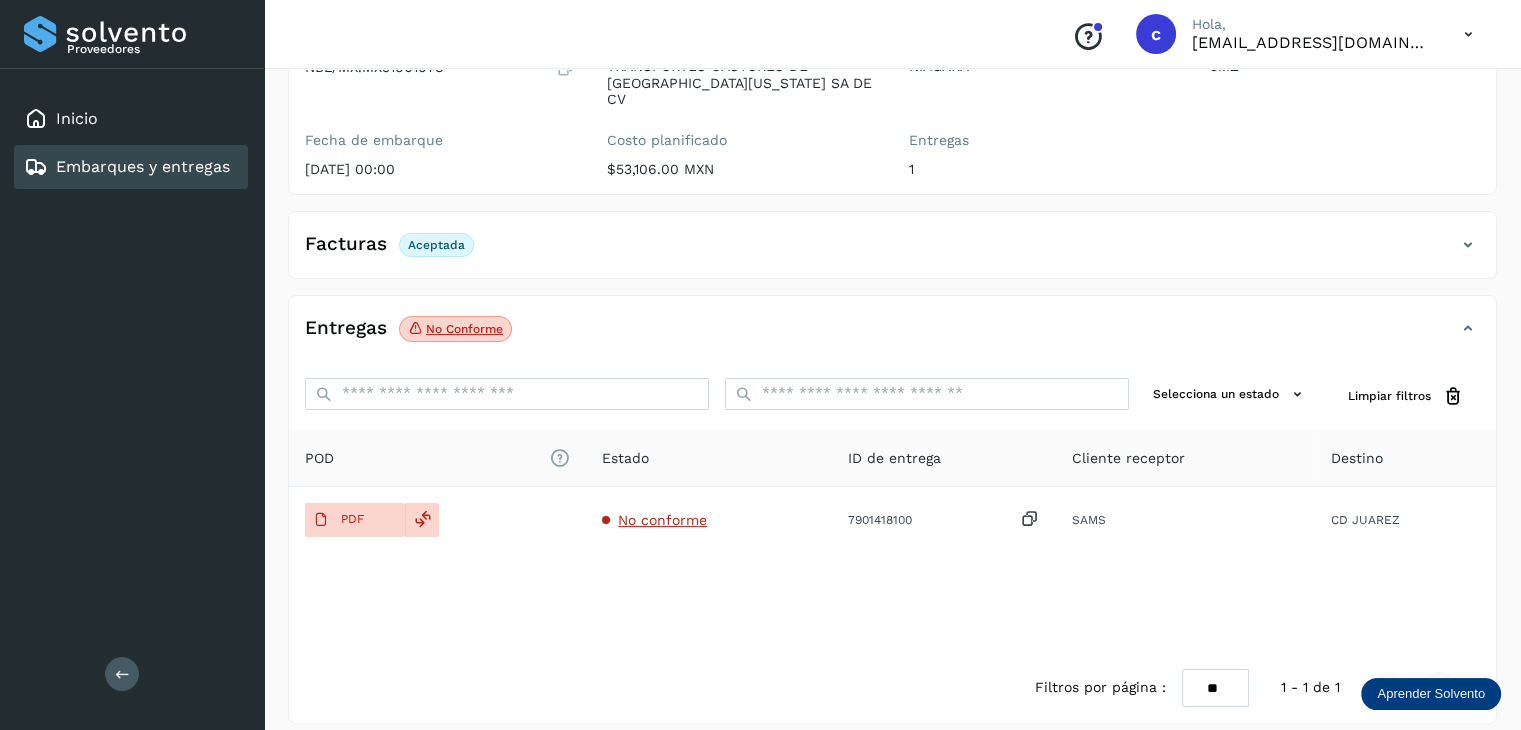 click on "Embarques y entregas" at bounding box center [143, 166] 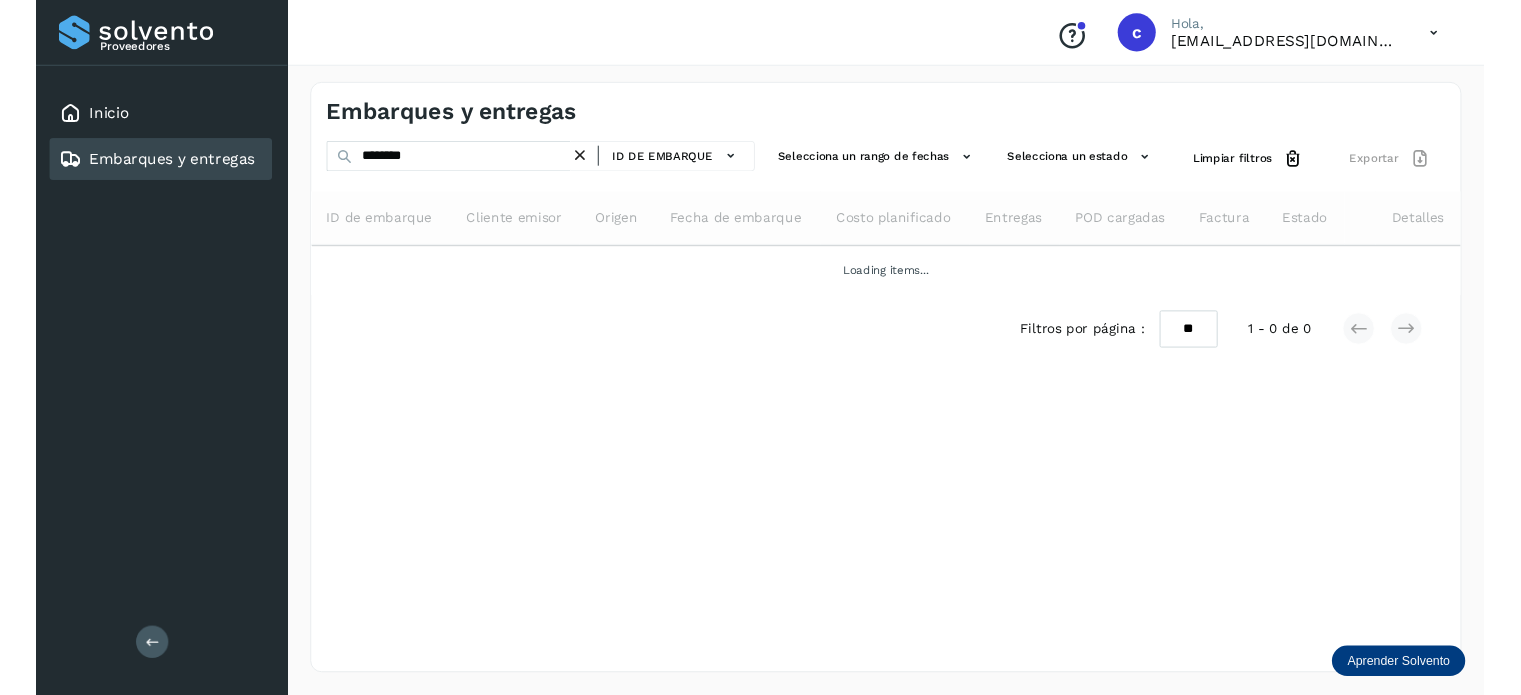 scroll, scrollTop: 0, scrollLeft: 0, axis: both 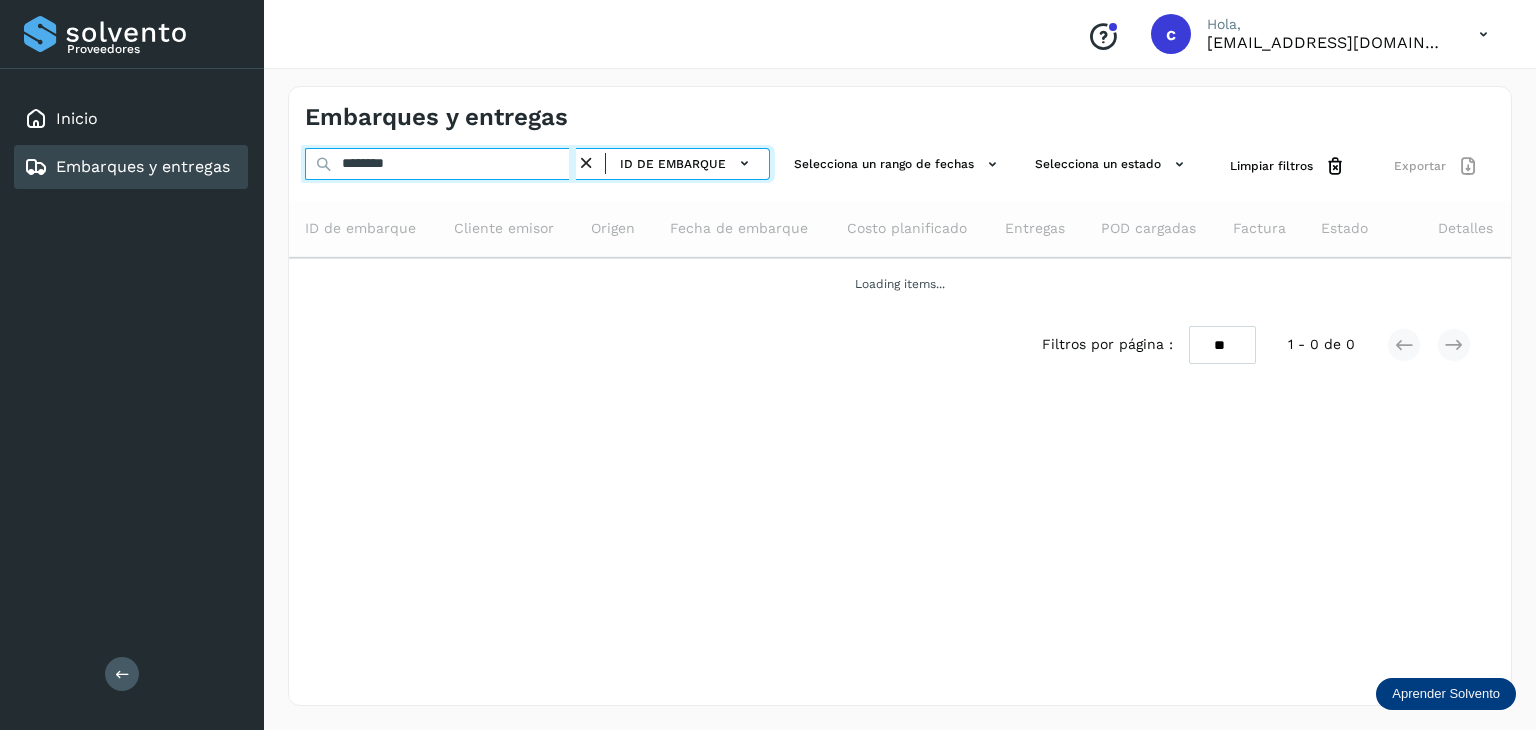 drag, startPoint x: 377, startPoint y: 170, endPoint x: 241, endPoint y: 170, distance: 136 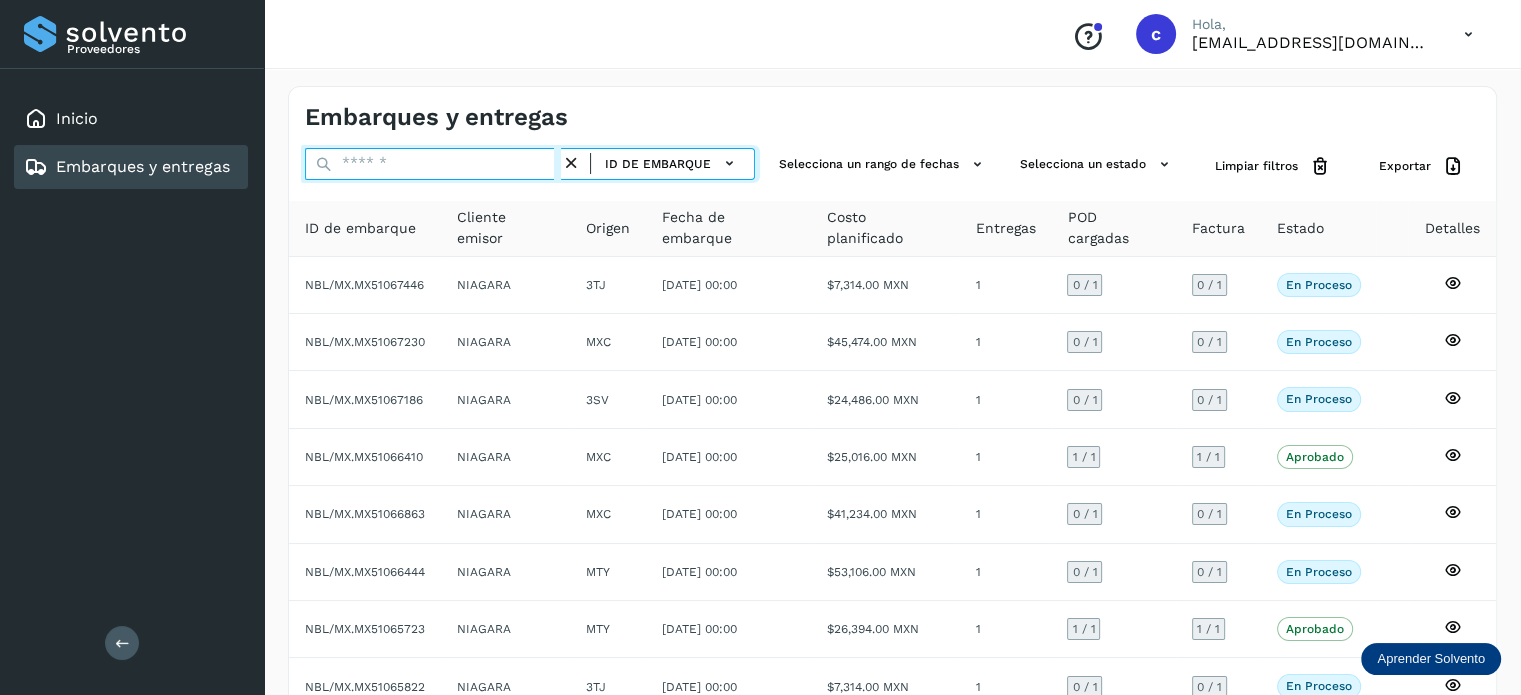 click at bounding box center (433, 164) 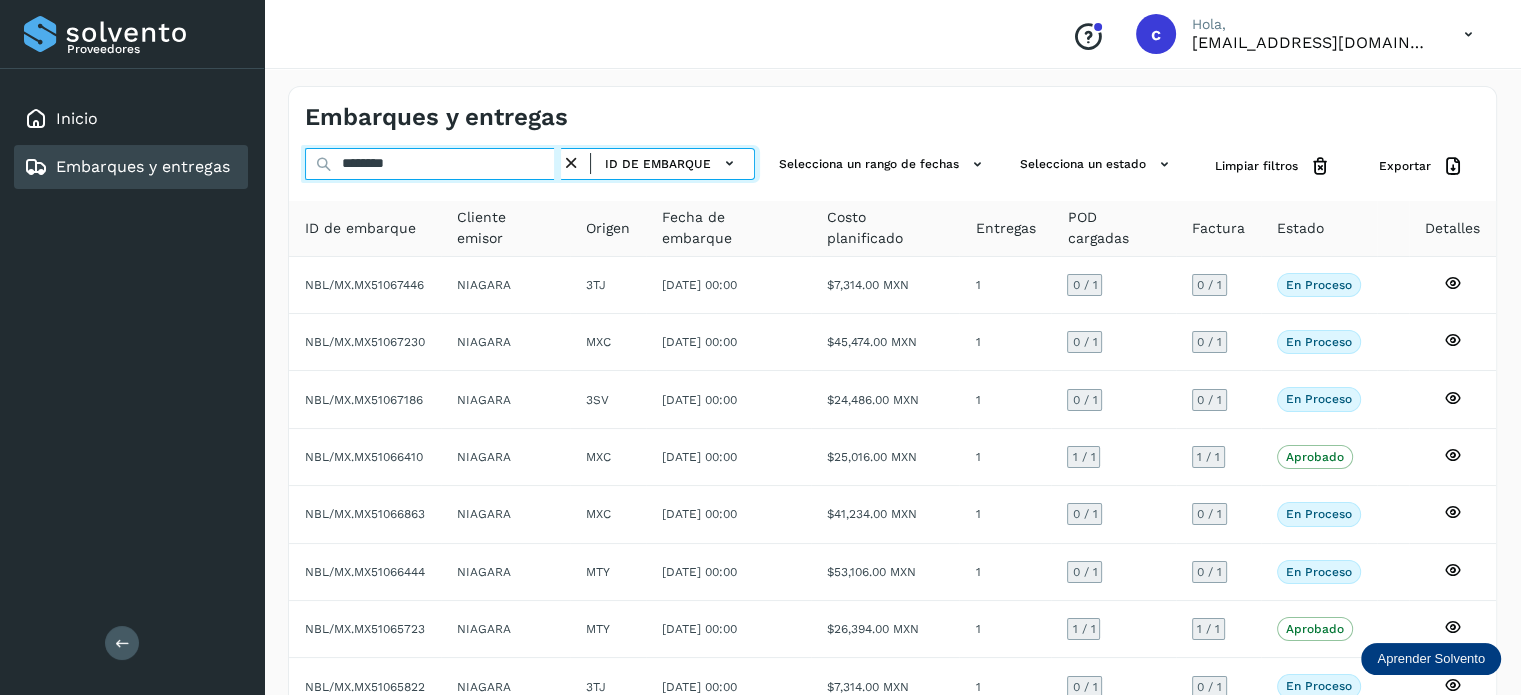 type on "********" 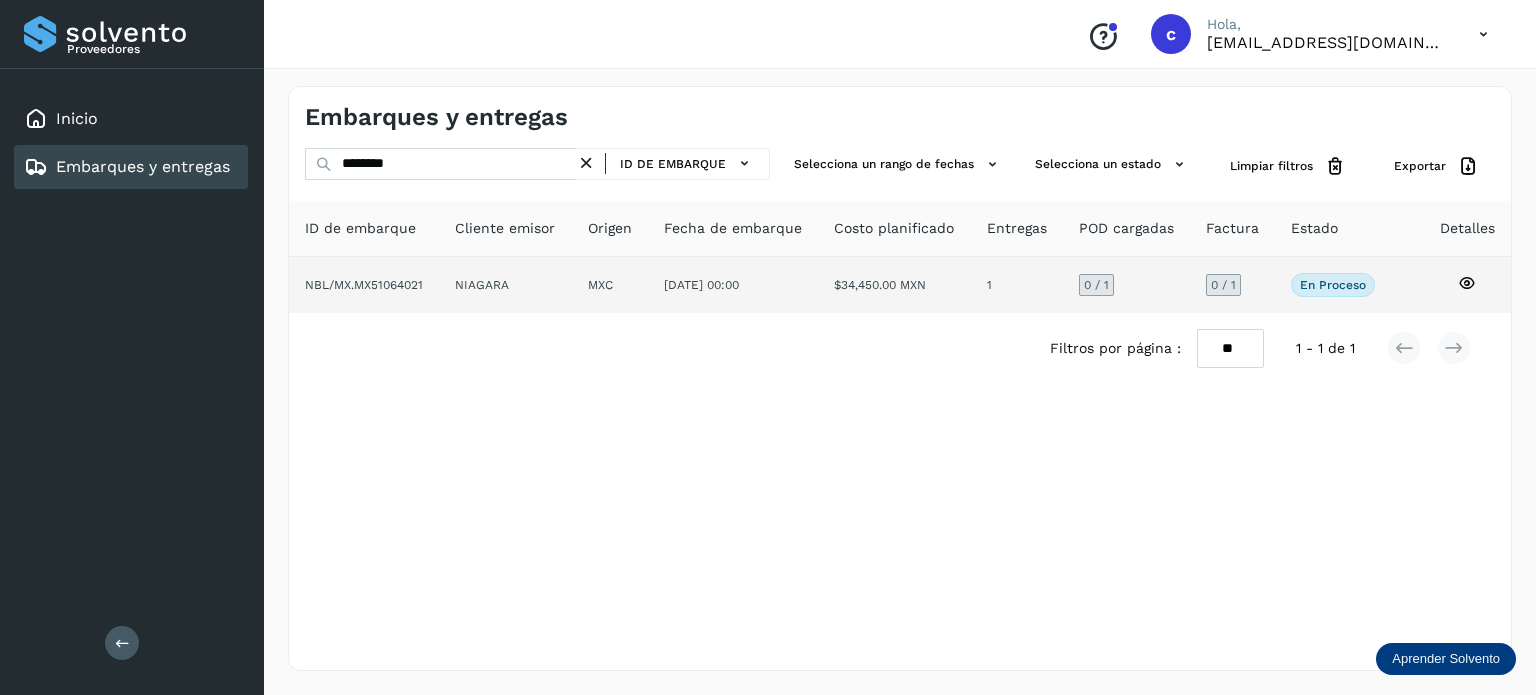 click 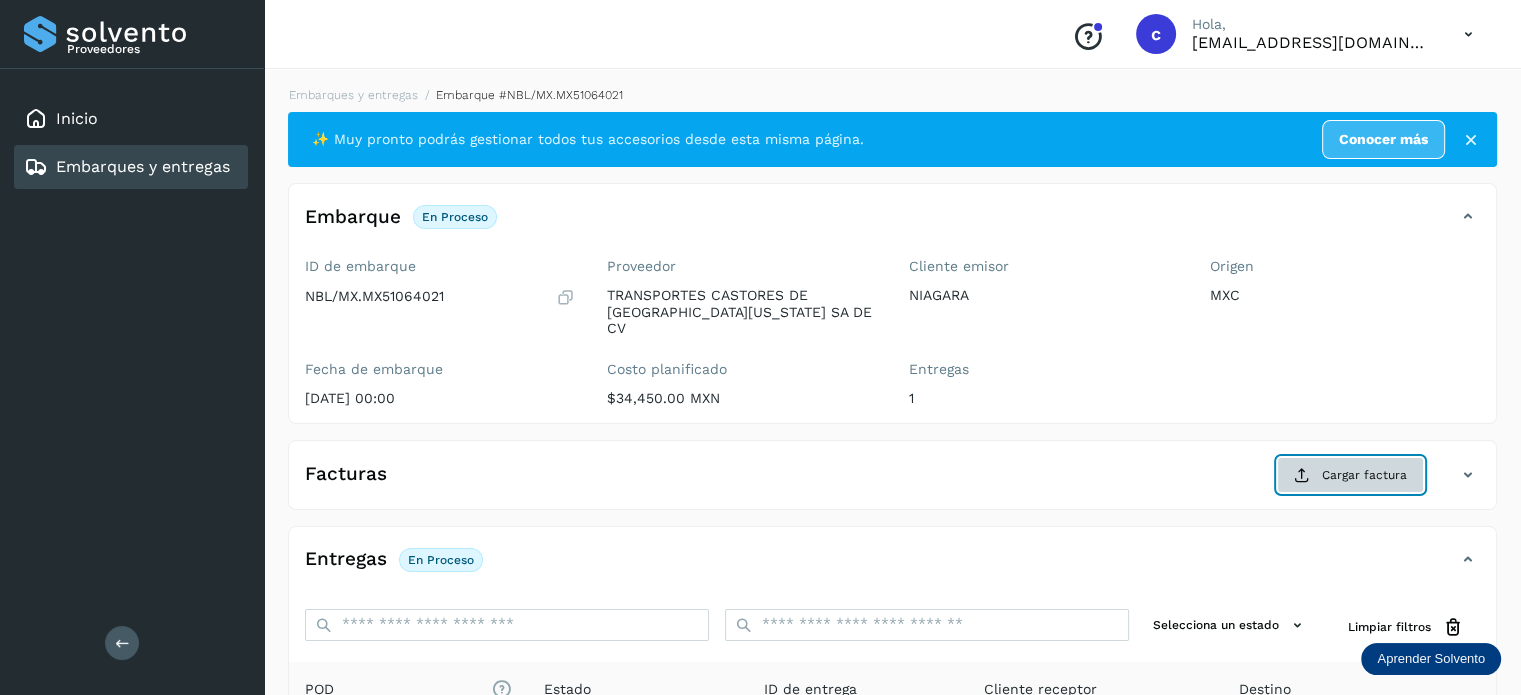 click on "Cargar factura" at bounding box center (1350, 475) 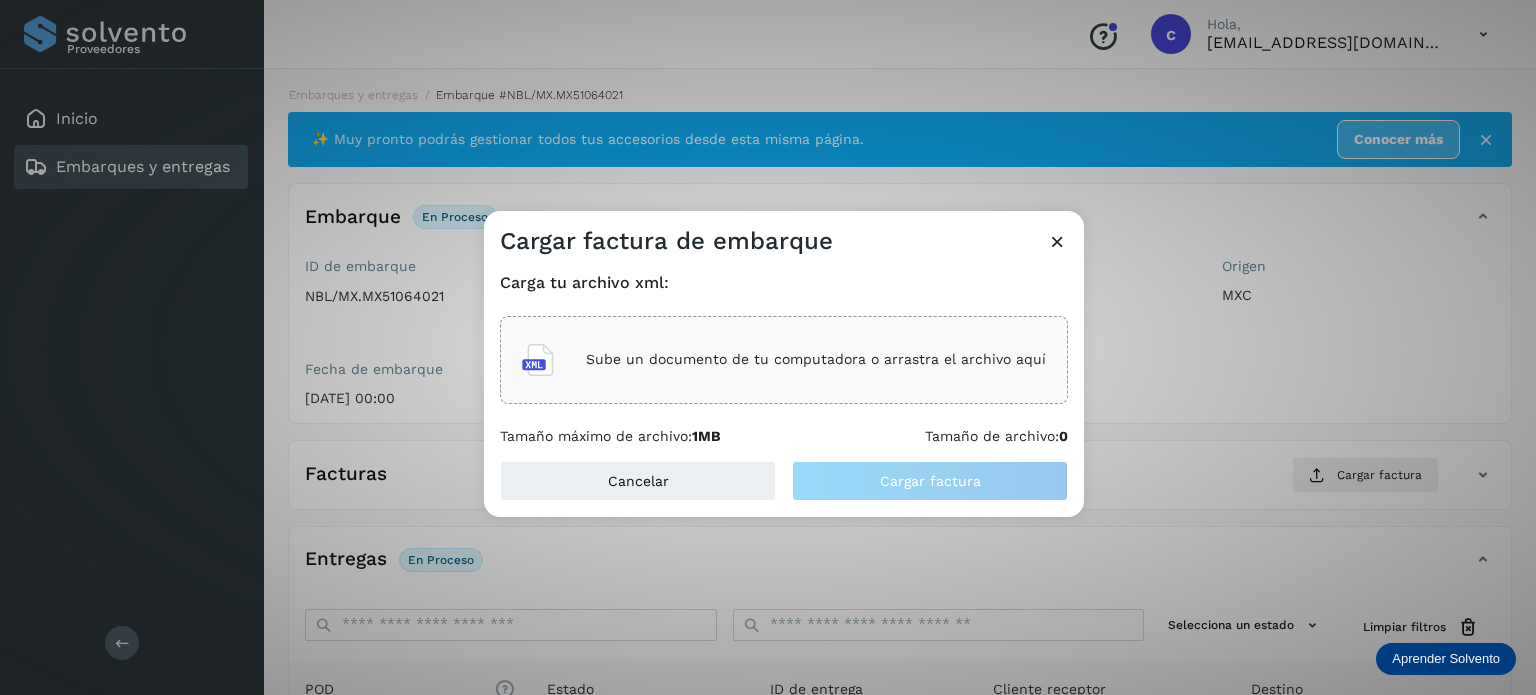 click on "Sube un documento de tu computadora o arrastra el archivo aquí" at bounding box center [816, 359] 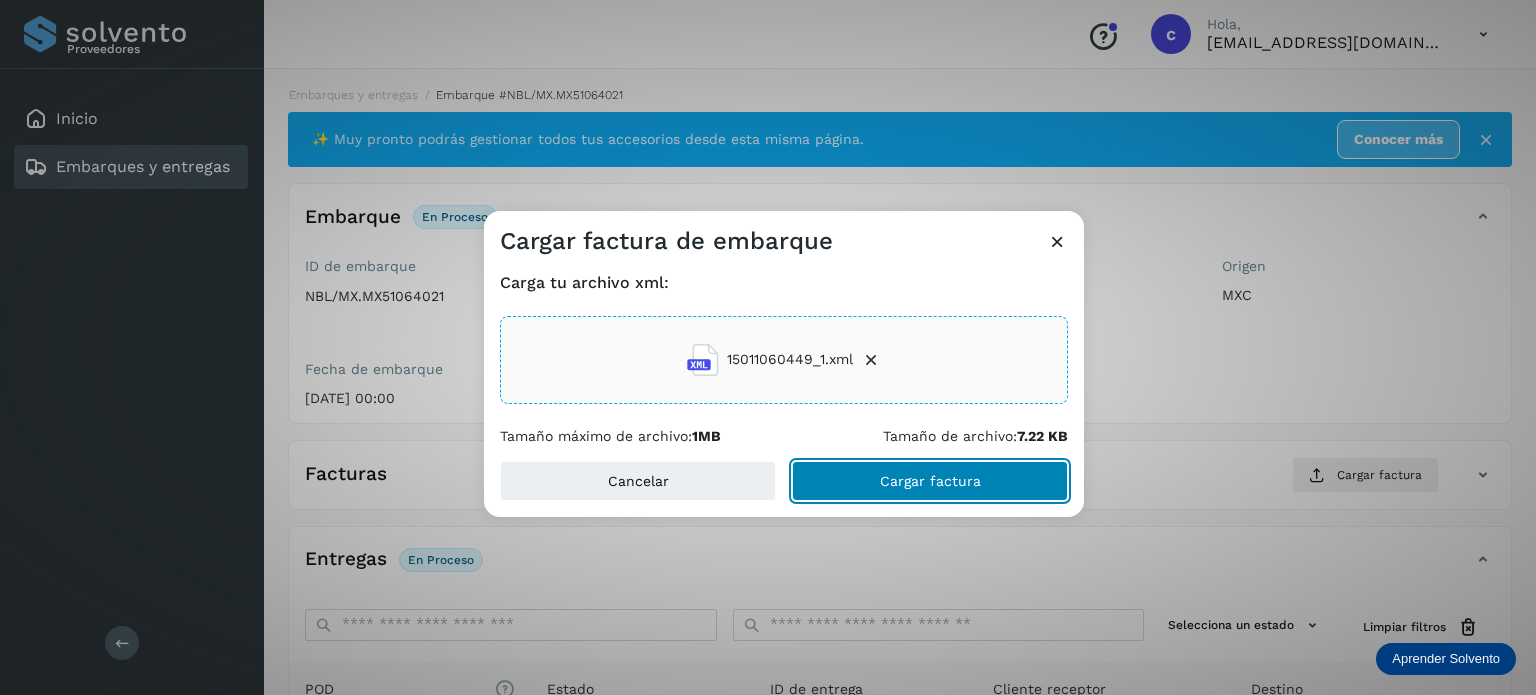 click on "Cargar factura" 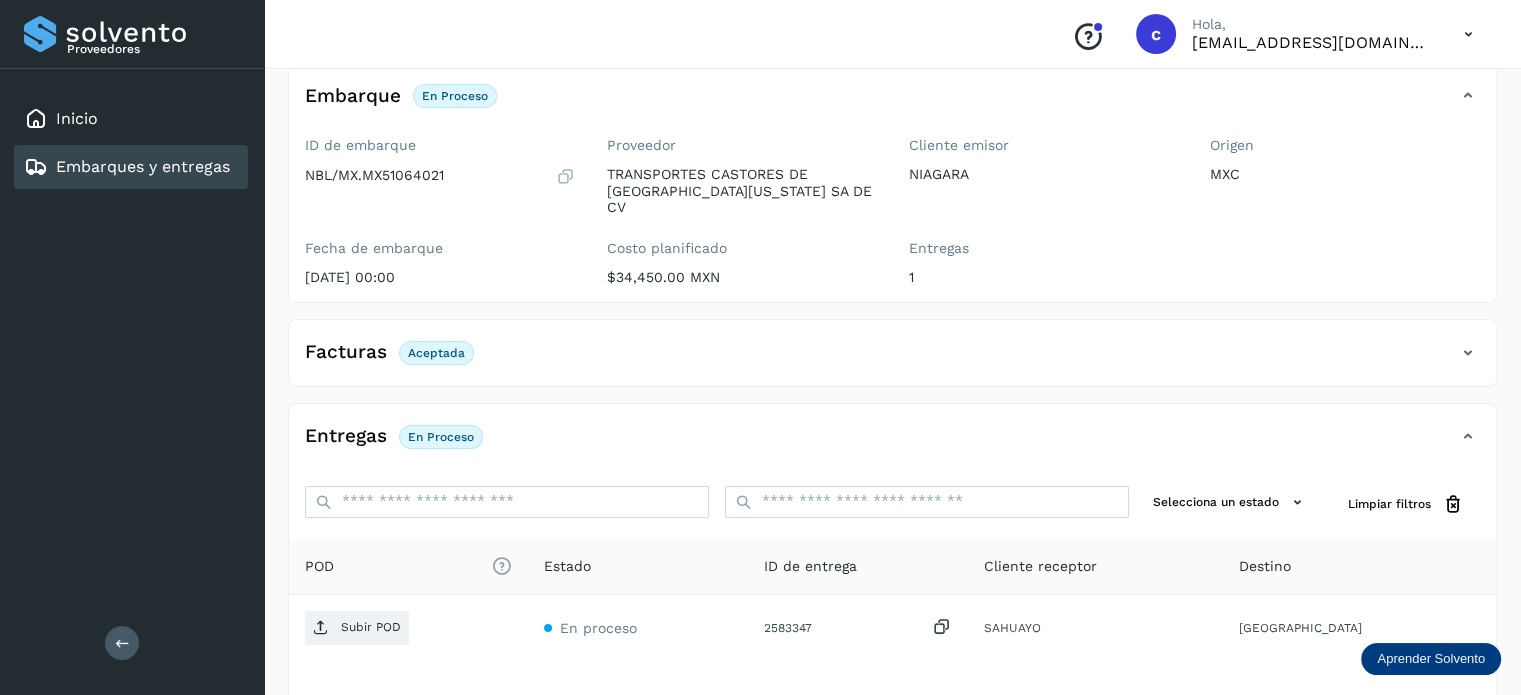 scroll, scrollTop: 264, scrollLeft: 0, axis: vertical 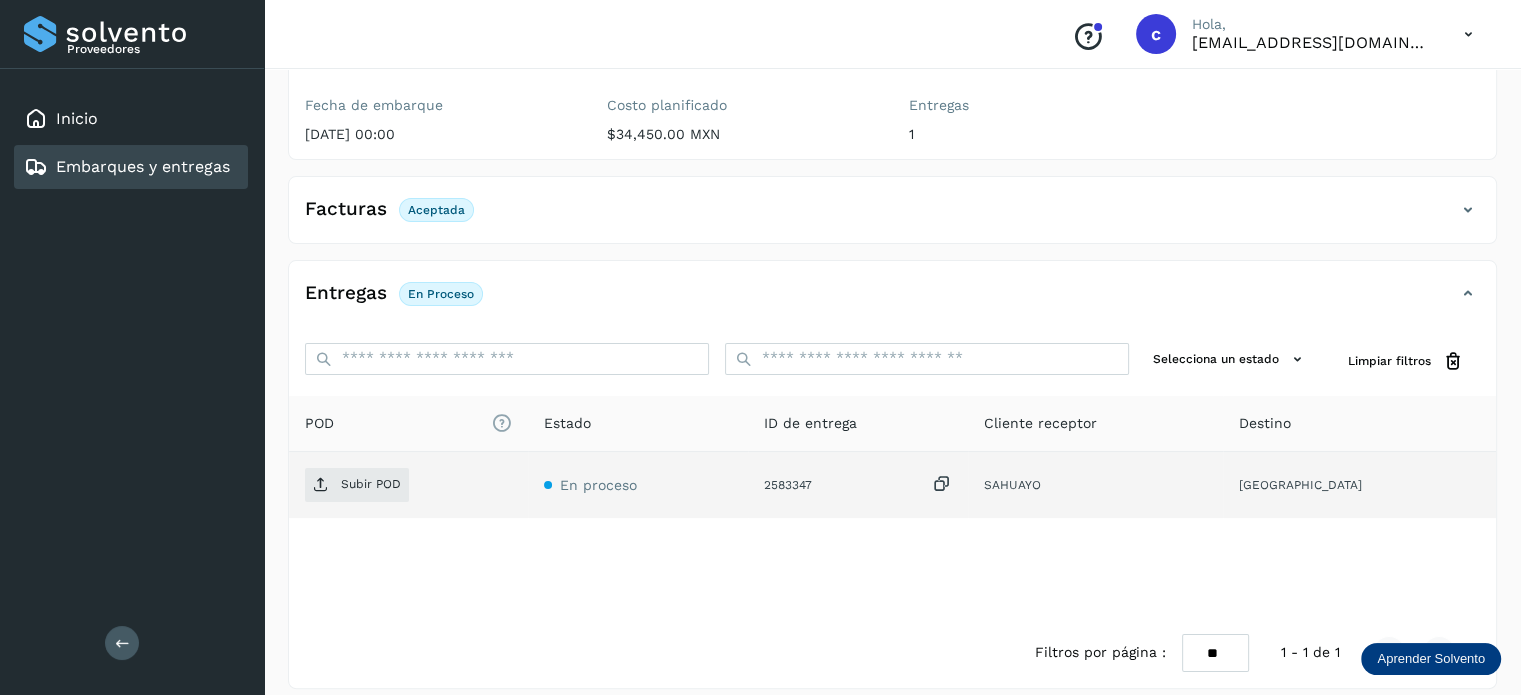 click on "Subir POD" 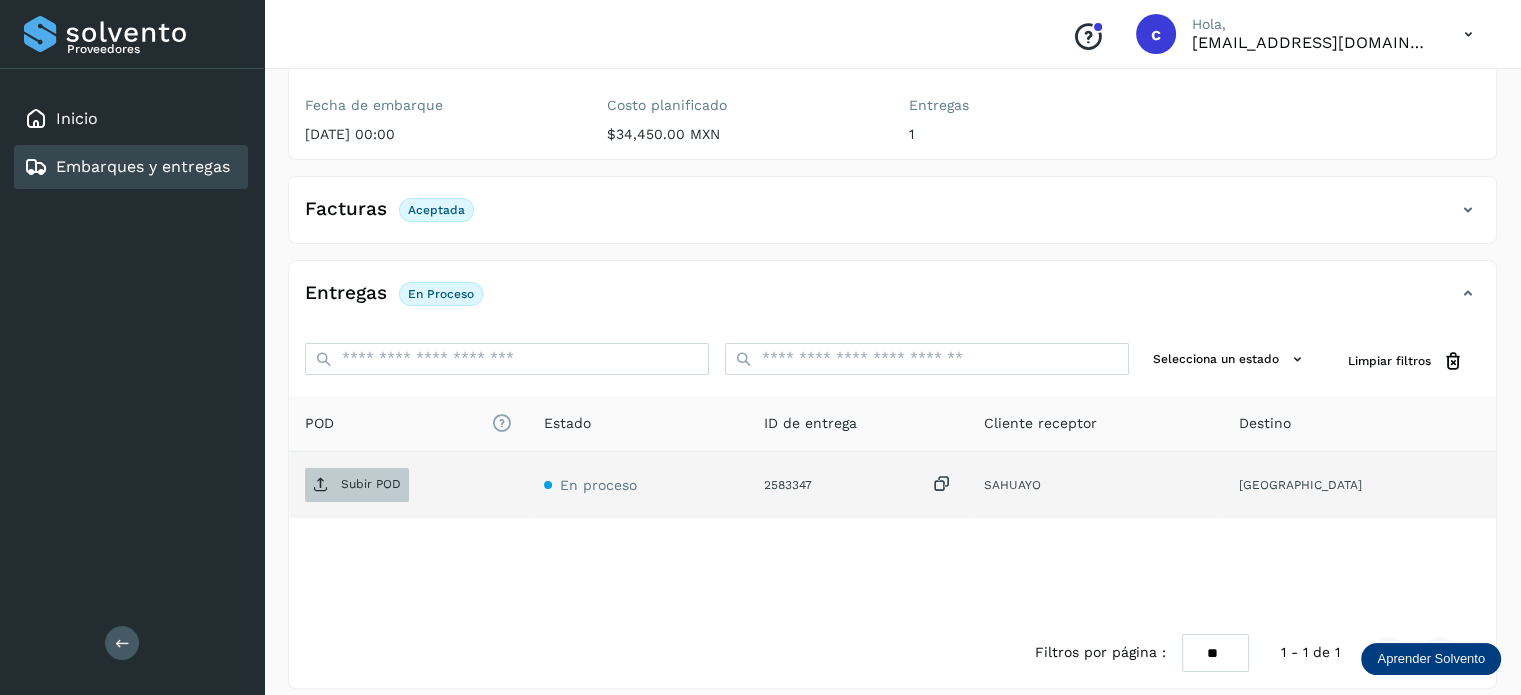 click on "Subir POD" at bounding box center (357, 485) 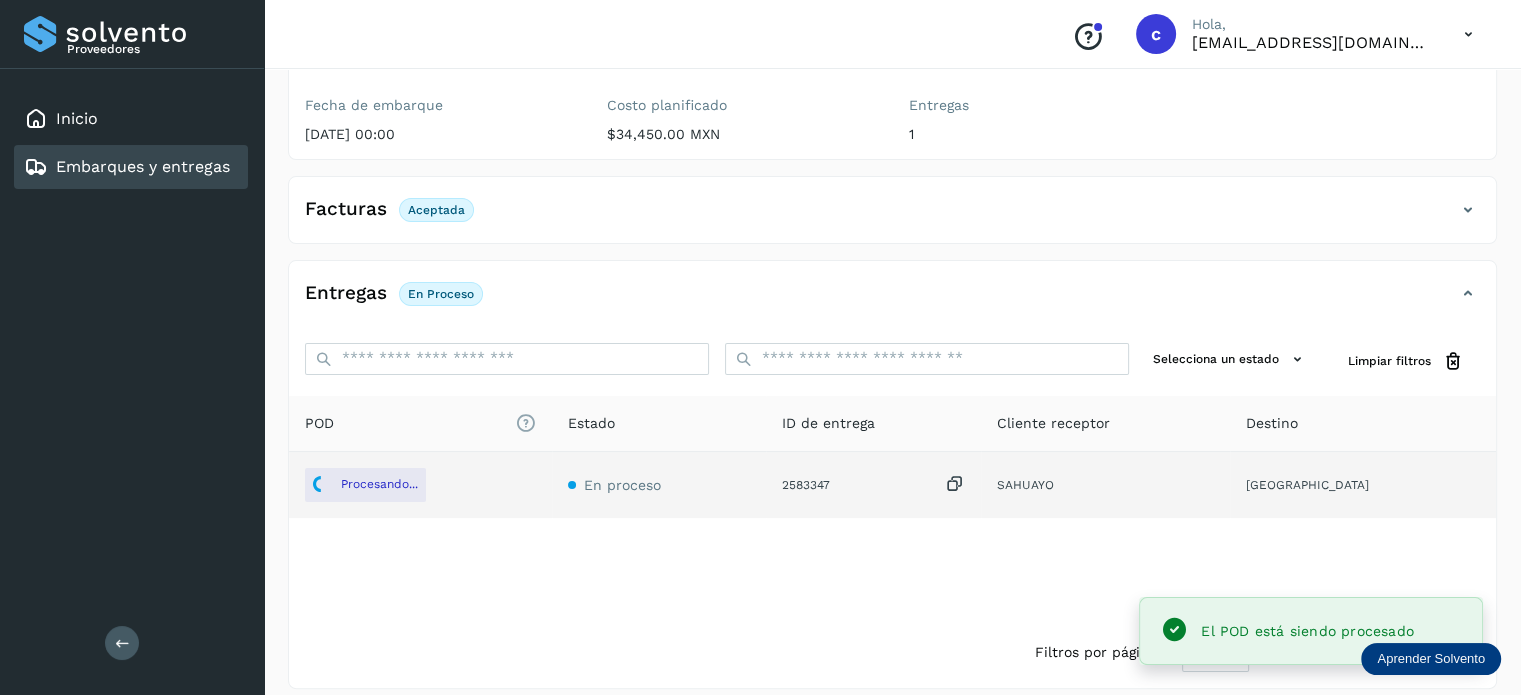 click on "Embarques y entregas" 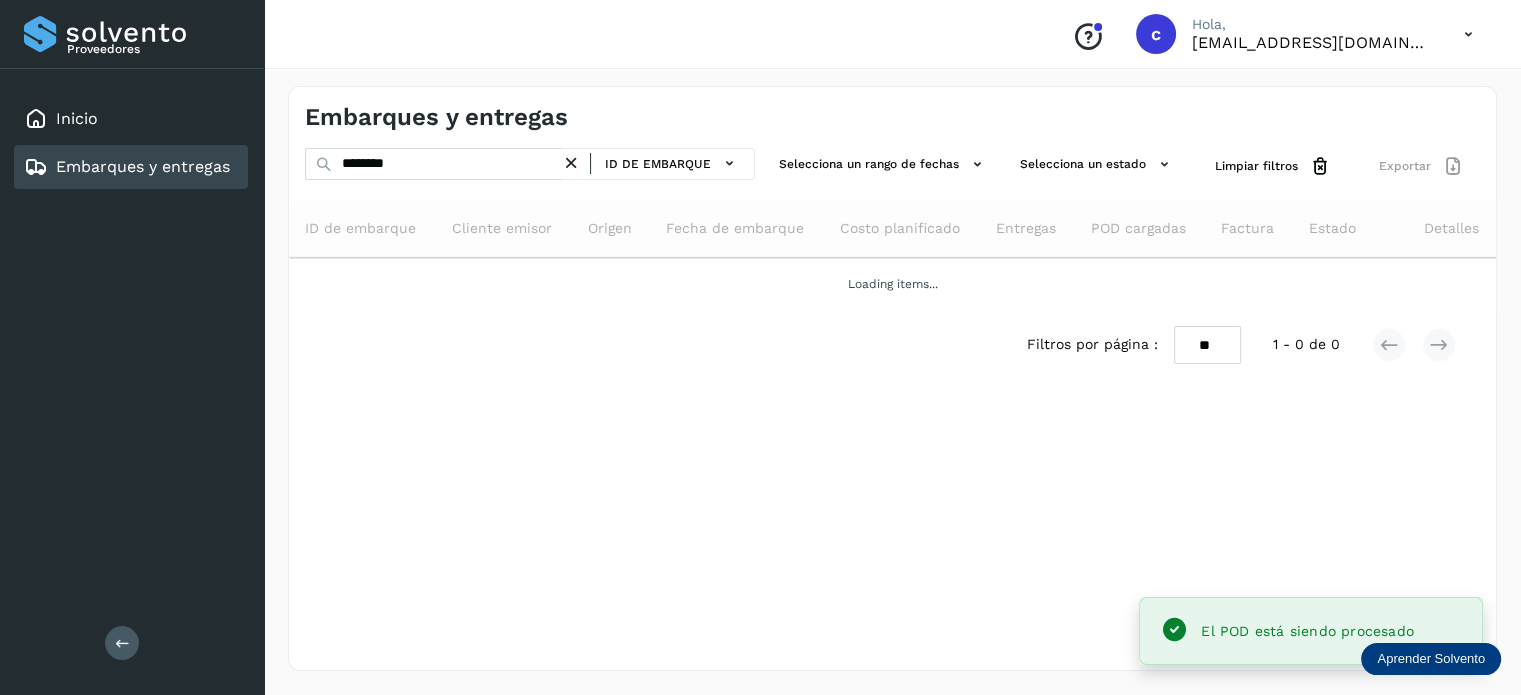 scroll, scrollTop: 0, scrollLeft: 0, axis: both 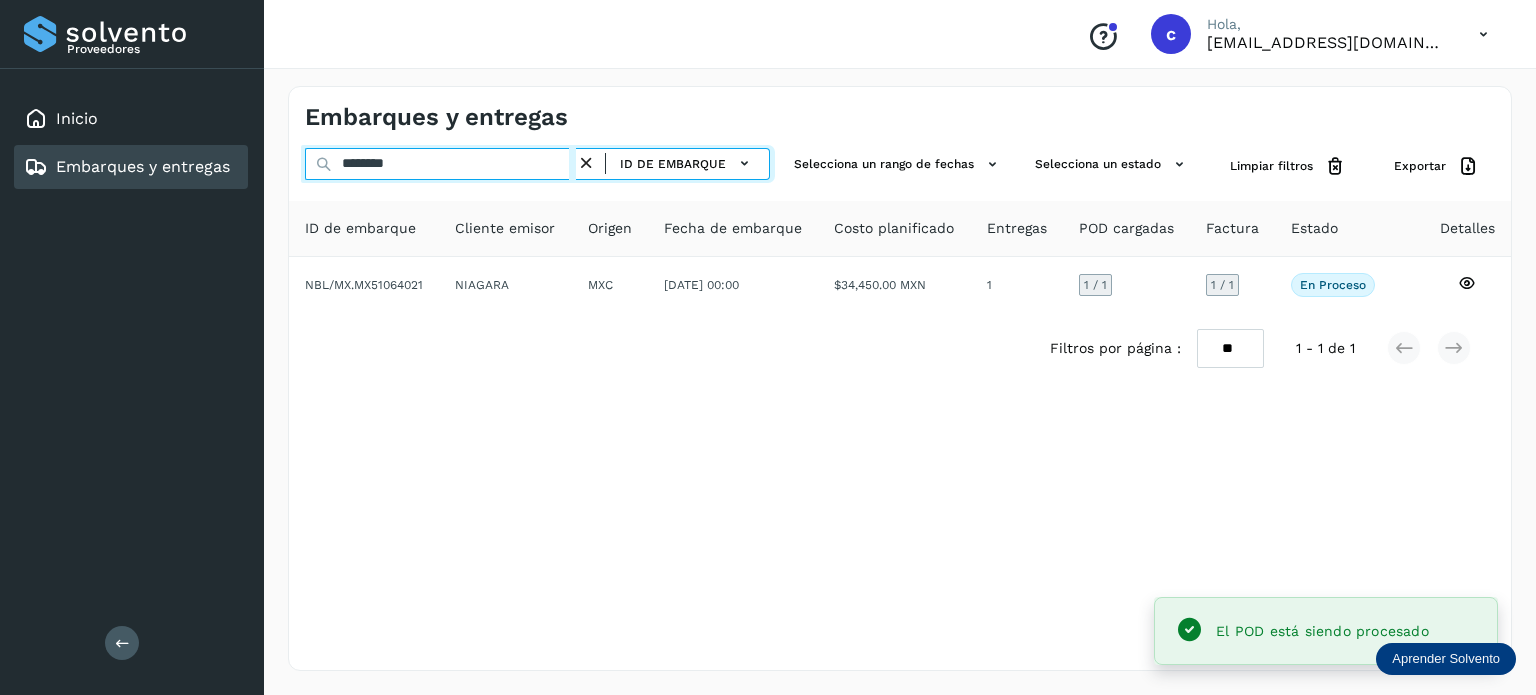 drag, startPoint x: 386, startPoint y: 164, endPoint x: 290, endPoint y: 179, distance: 97.16481 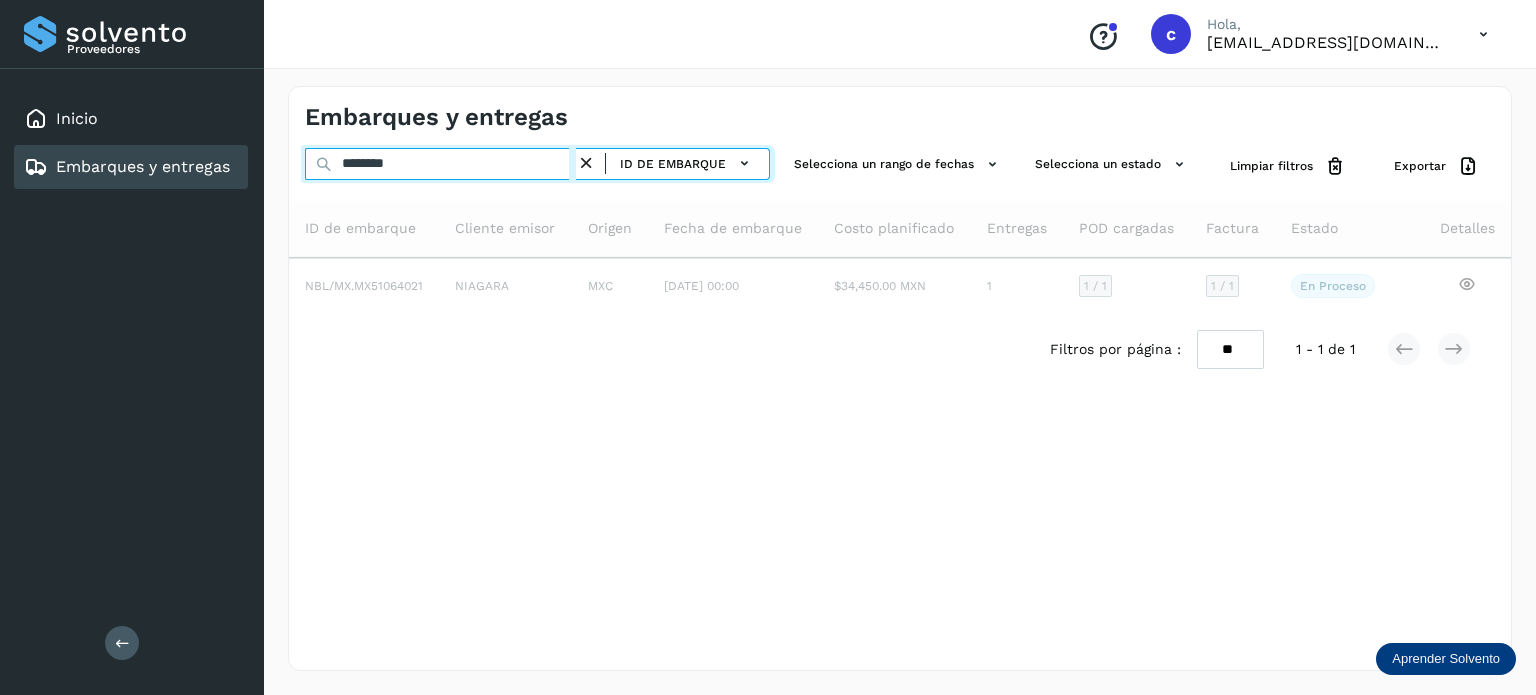 type on "********" 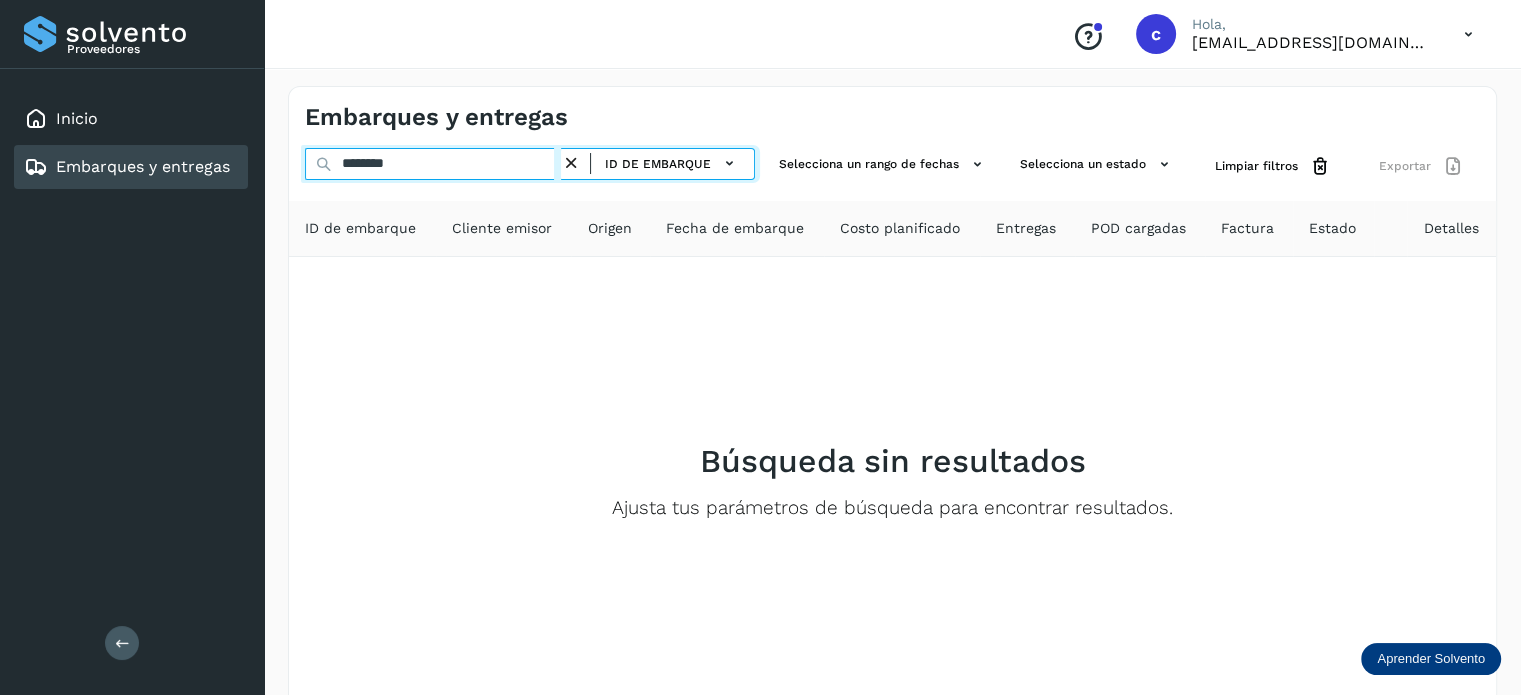 click on "Embarques y entregas ******** ID de embarque Selecciona un rango de fechas  Selecciona un estado Limpiar filtros Exportar ID de embarque Cliente emisor Origen Fecha de embarque Costo planificado Entregas POD cargadas Factura Estado Detalles Búsqueda sin resultados Ajusta tus parámetros de búsqueda para encontrar resultados. Filtros por página : ** ** ** 1 - 0 de 0" at bounding box center [892, 431] 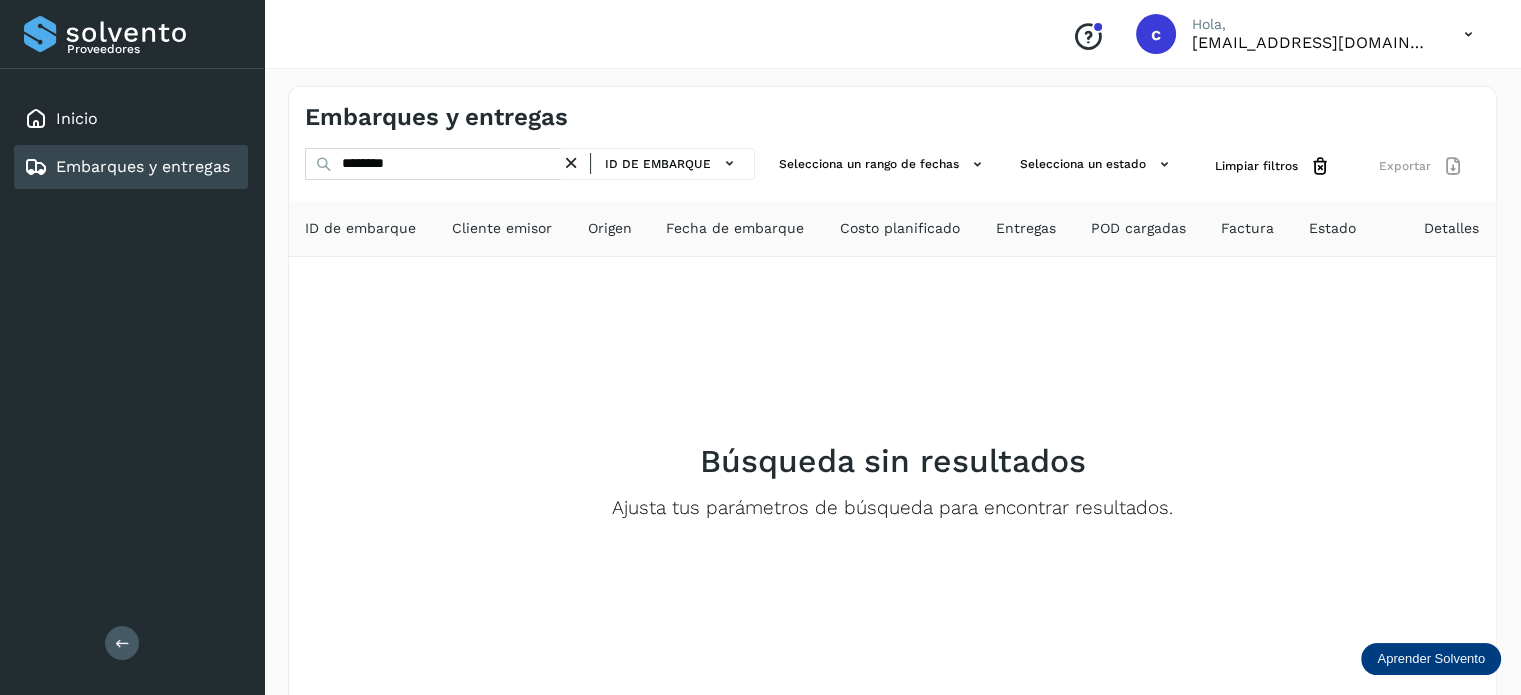 click on "Embarques y entregas" at bounding box center (143, 166) 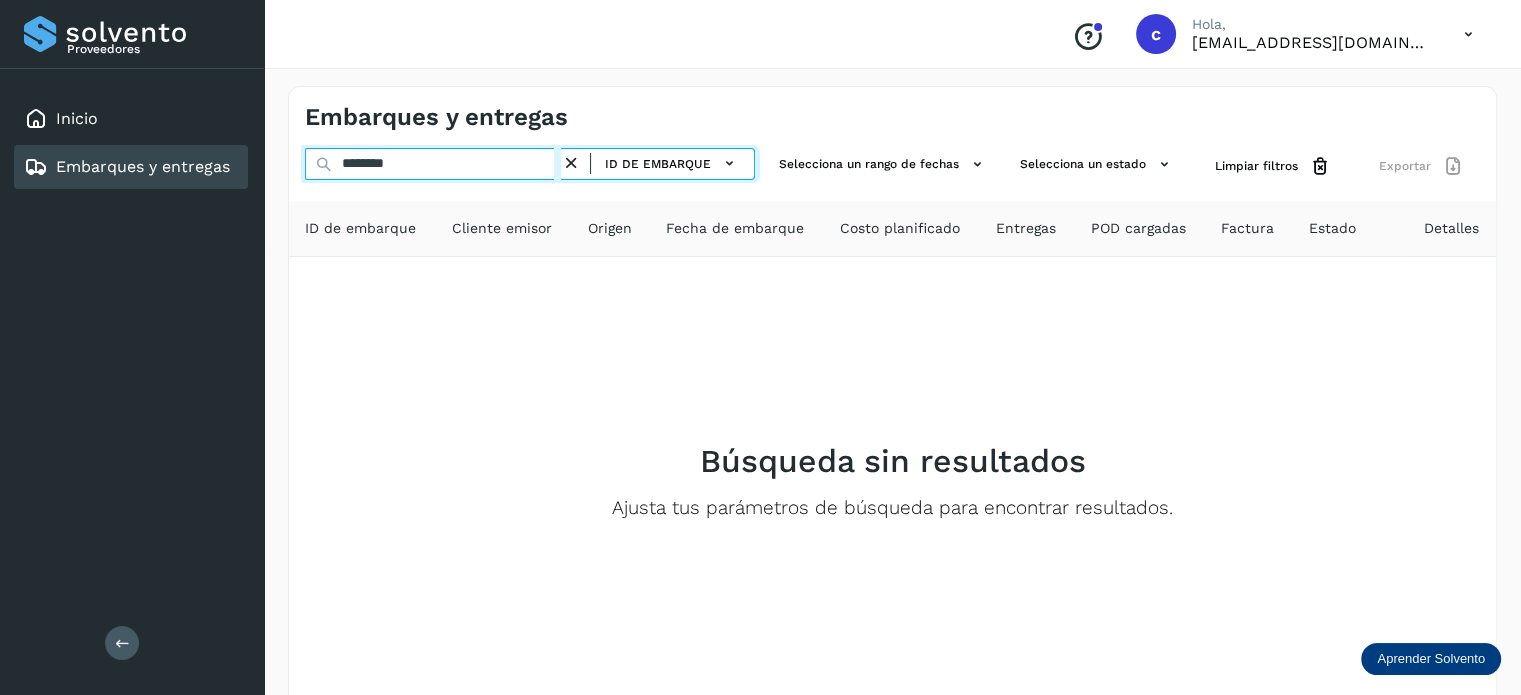 drag, startPoint x: 374, startPoint y: 170, endPoint x: 331, endPoint y: 179, distance: 43.931767 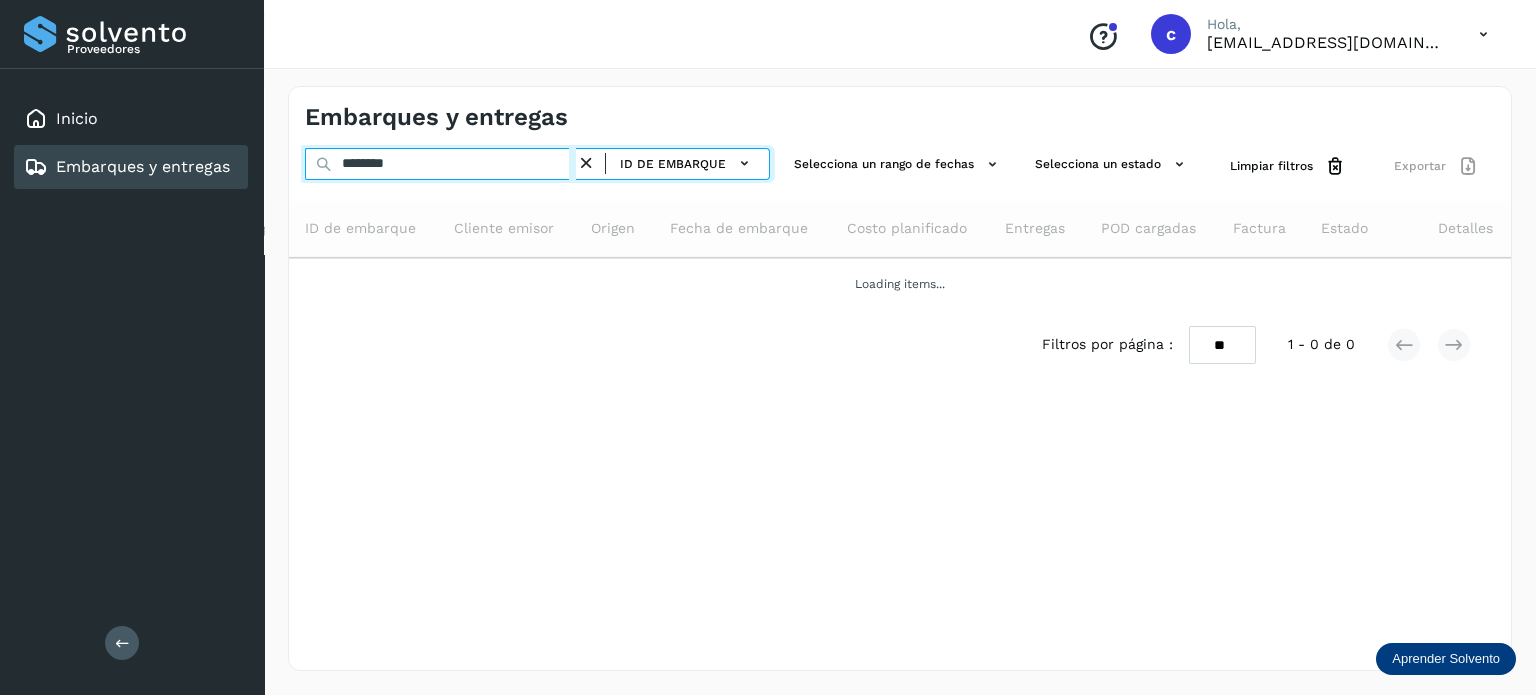 type on "********" 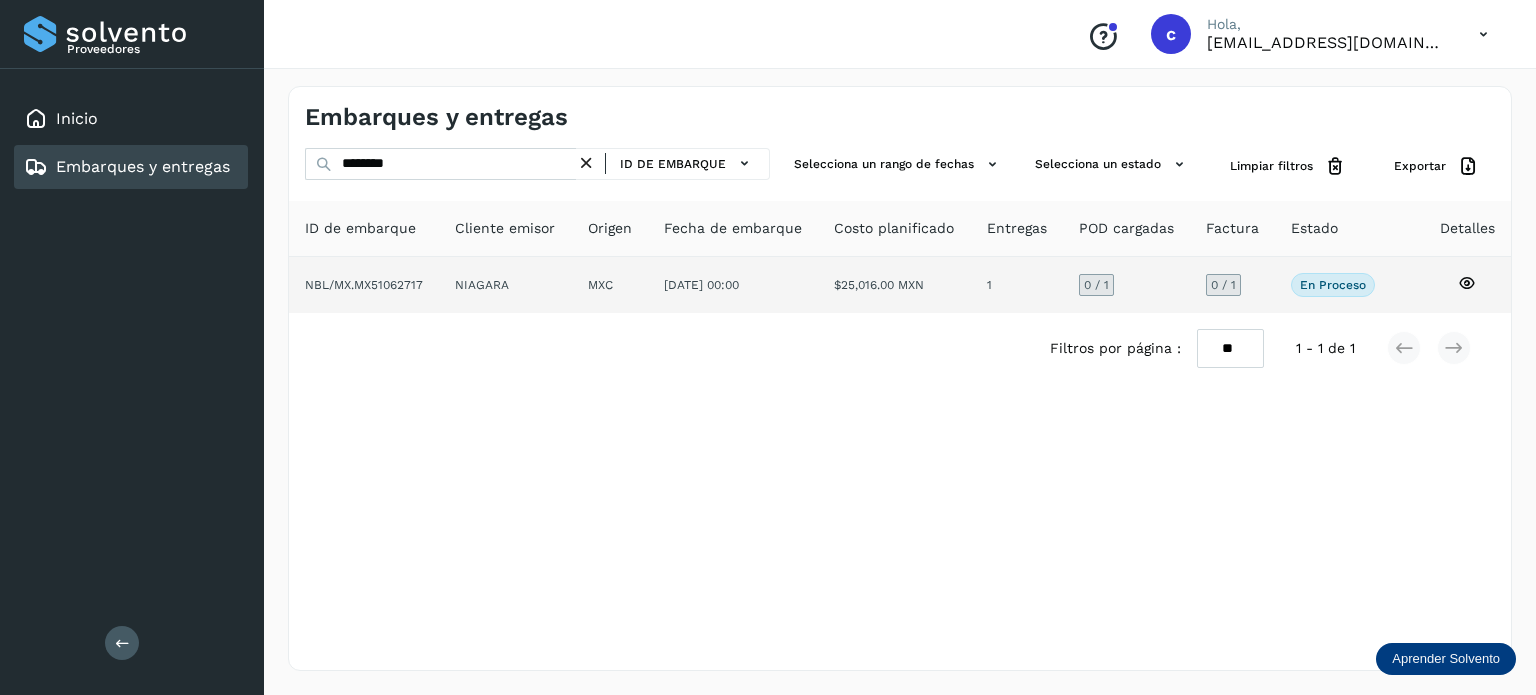 click 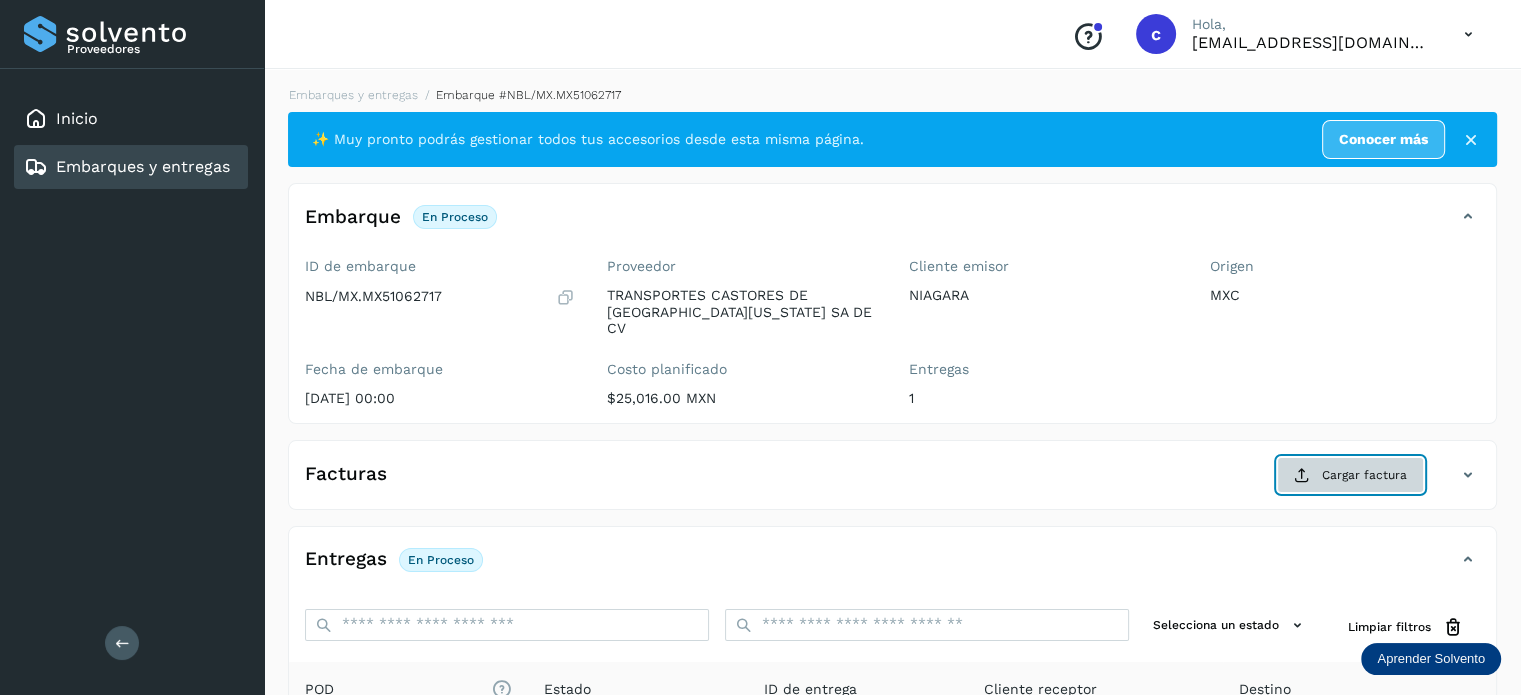 click on "Cargar factura" 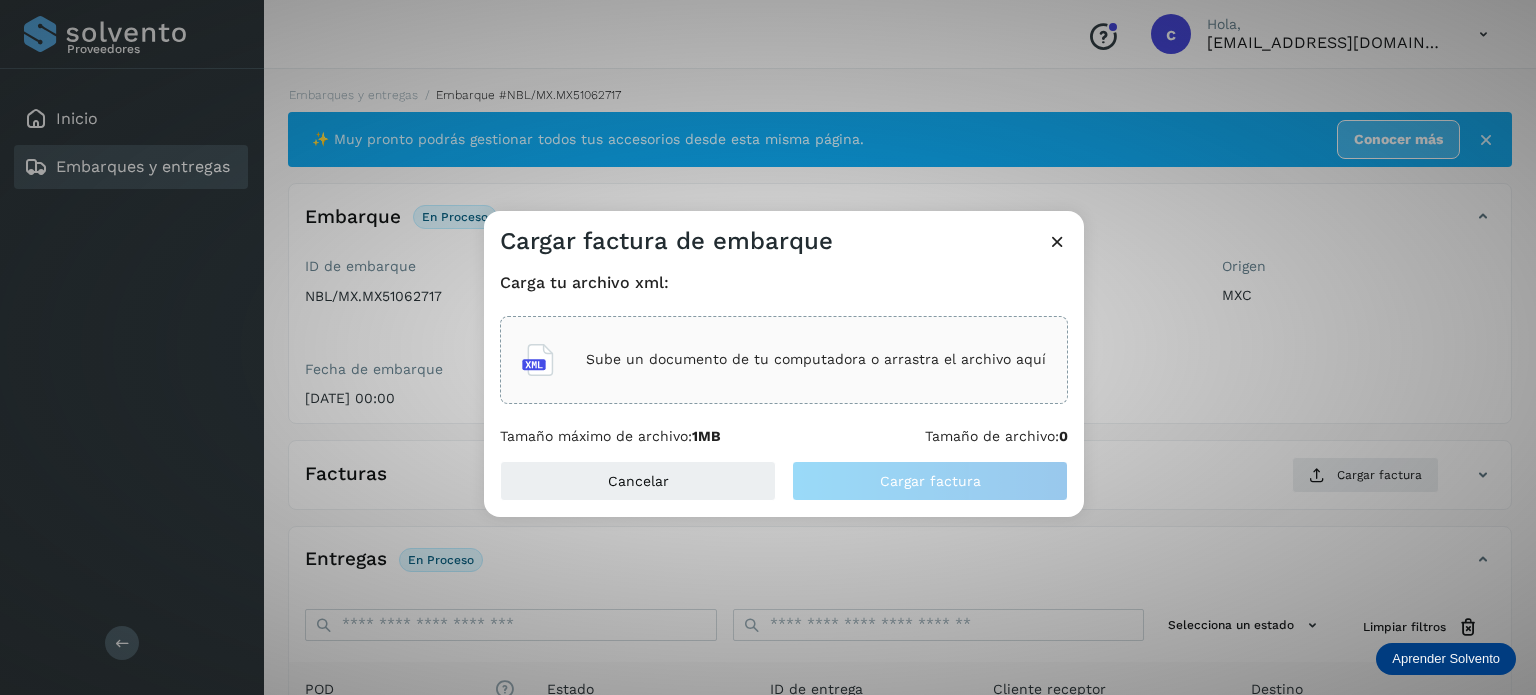 click on "Sube un documento de tu computadora o arrastra el archivo aquí" 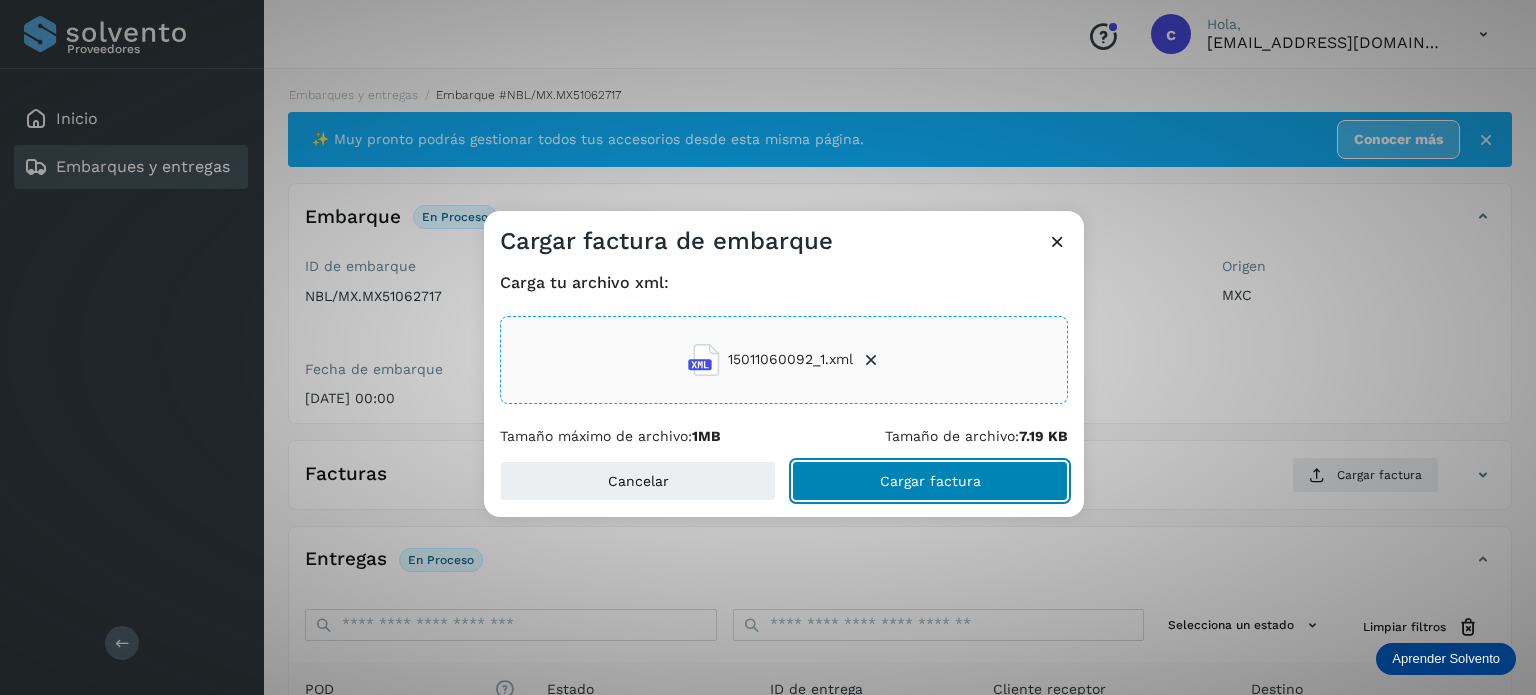click on "Cargar factura" 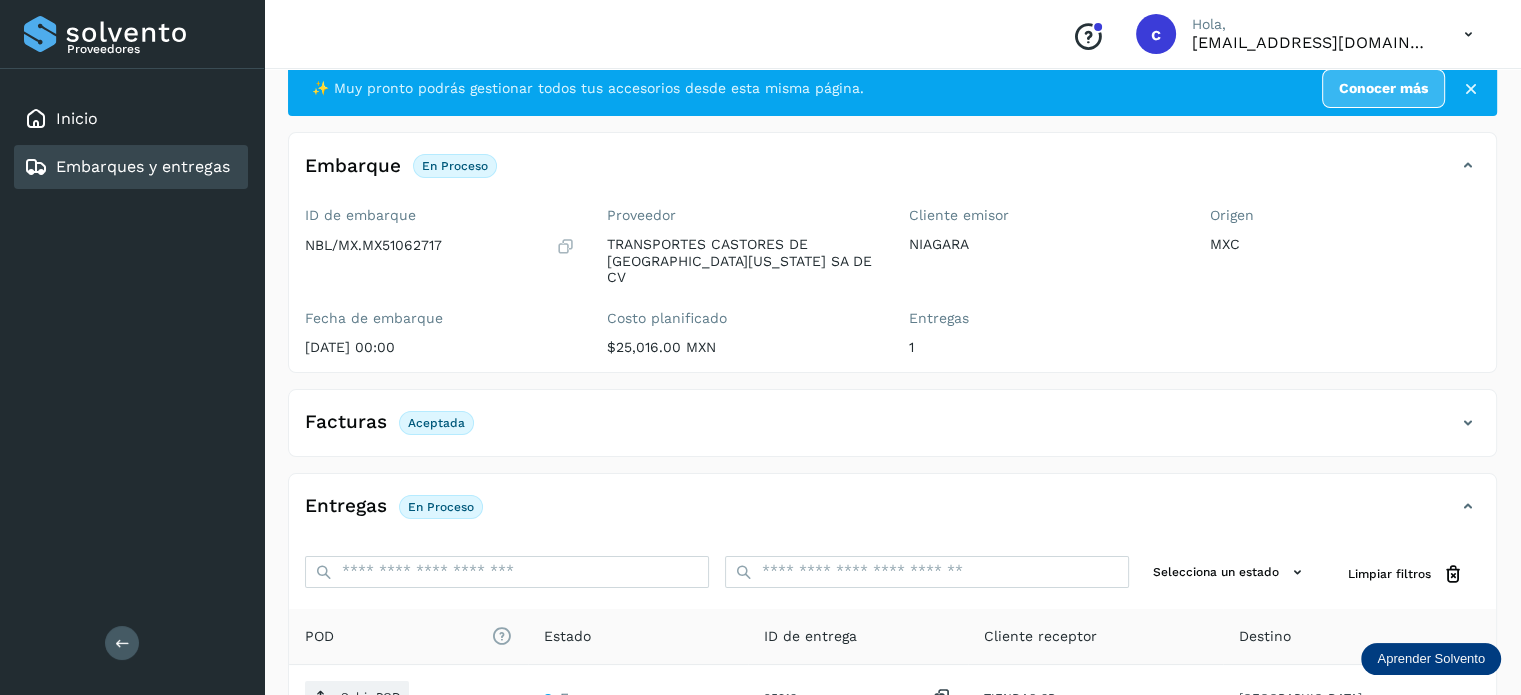 scroll, scrollTop: 100, scrollLeft: 0, axis: vertical 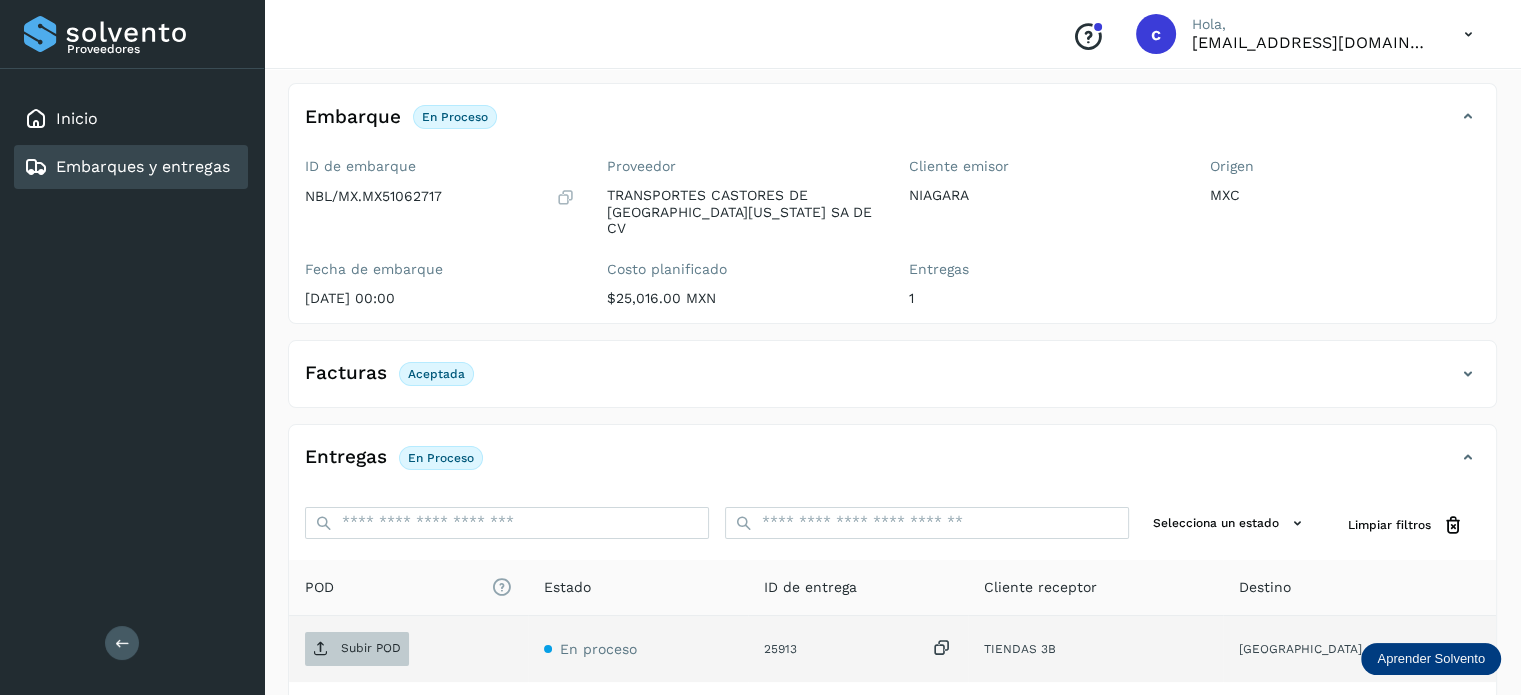 click on "Subir POD" at bounding box center (371, 648) 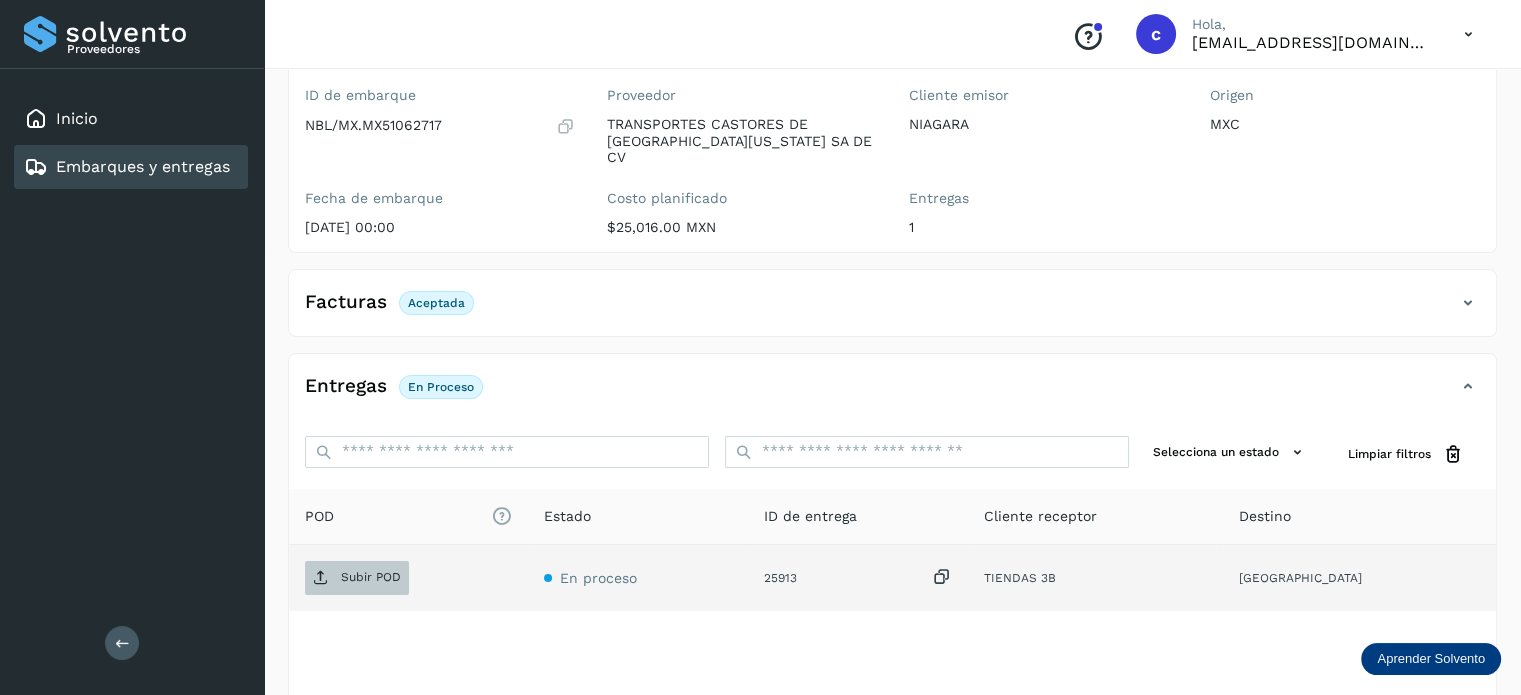 scroll, scrollTop: 264, scrollLeft: 0, axis: vertical 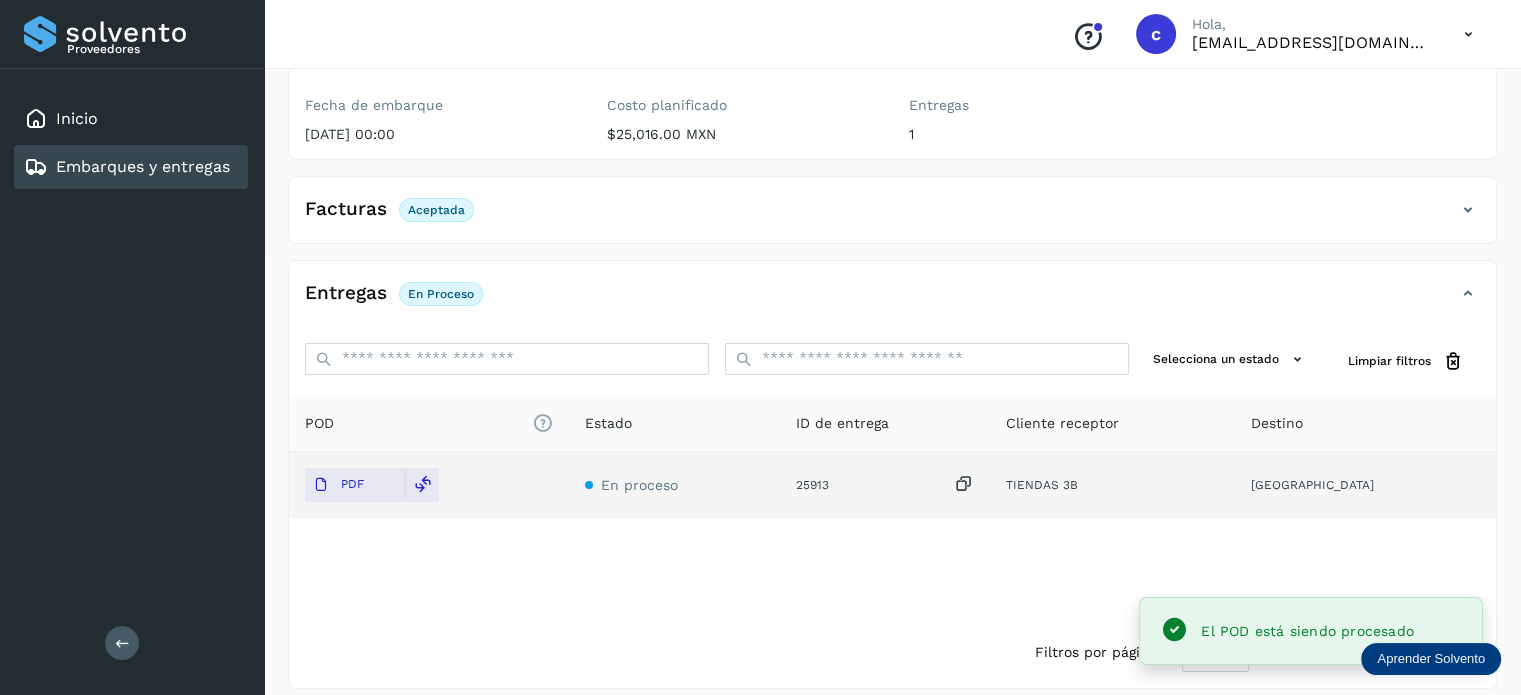 click on "Embarques y entregas" at bounding box center (143, 166) 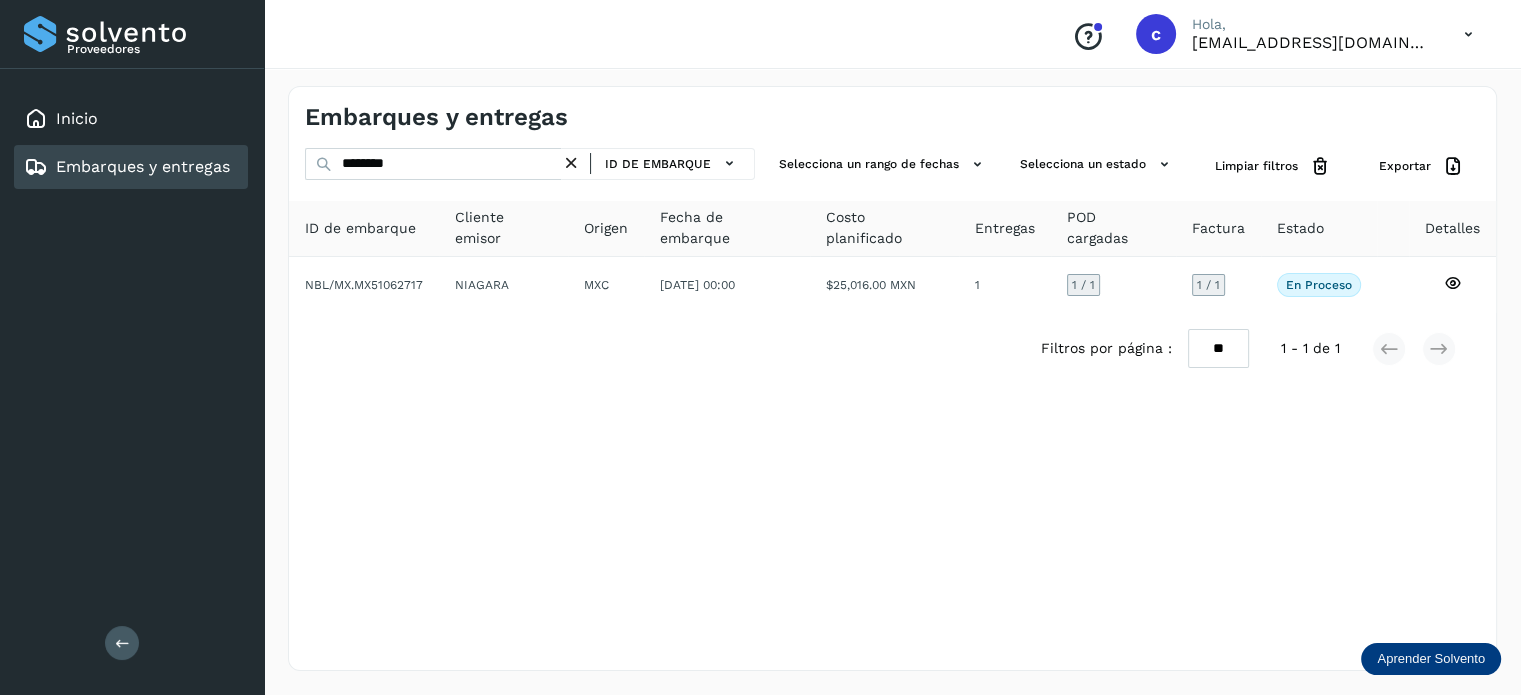 scroll, scrollTop: 0, scrollLeft: 0, axis: both 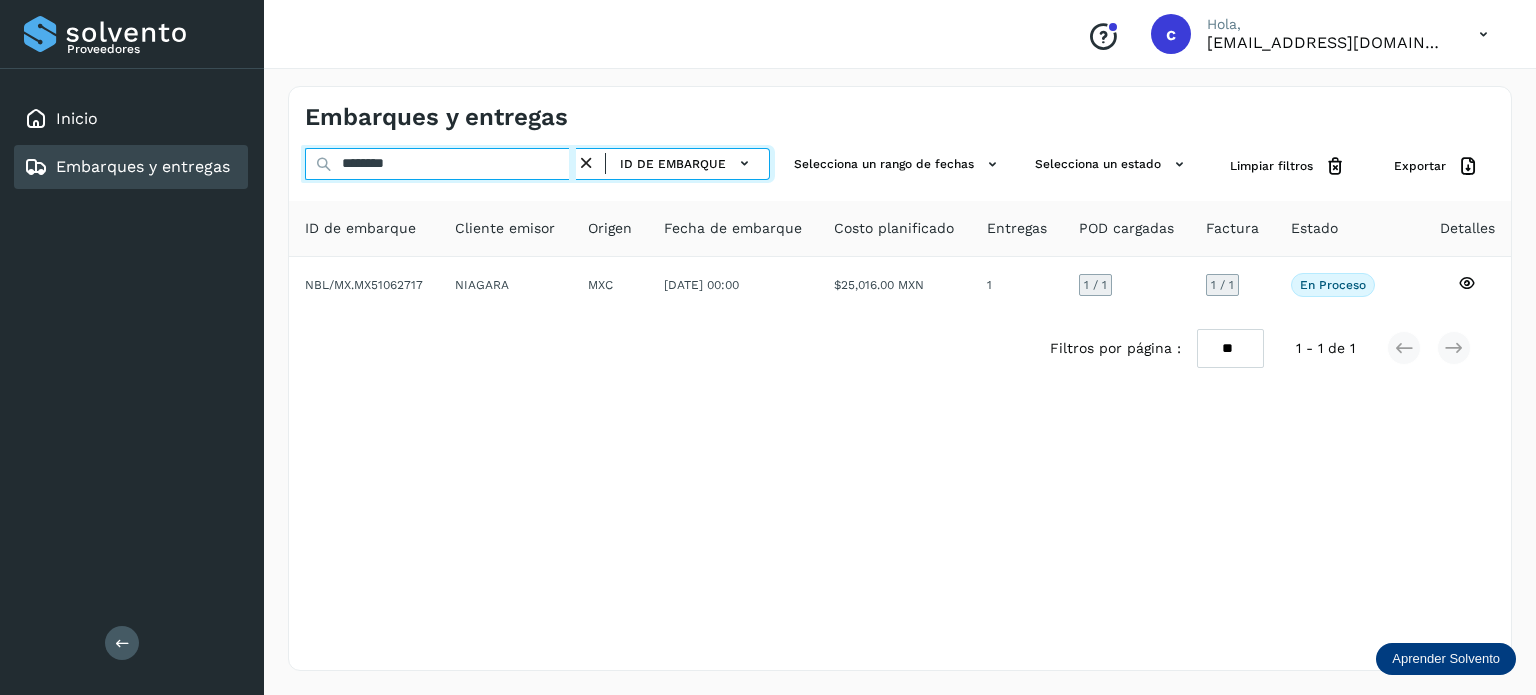 drag, startPoint x: 404, startPoint y: 167, endPoint x: 222, endPoint y: 170, distance: 182.02472 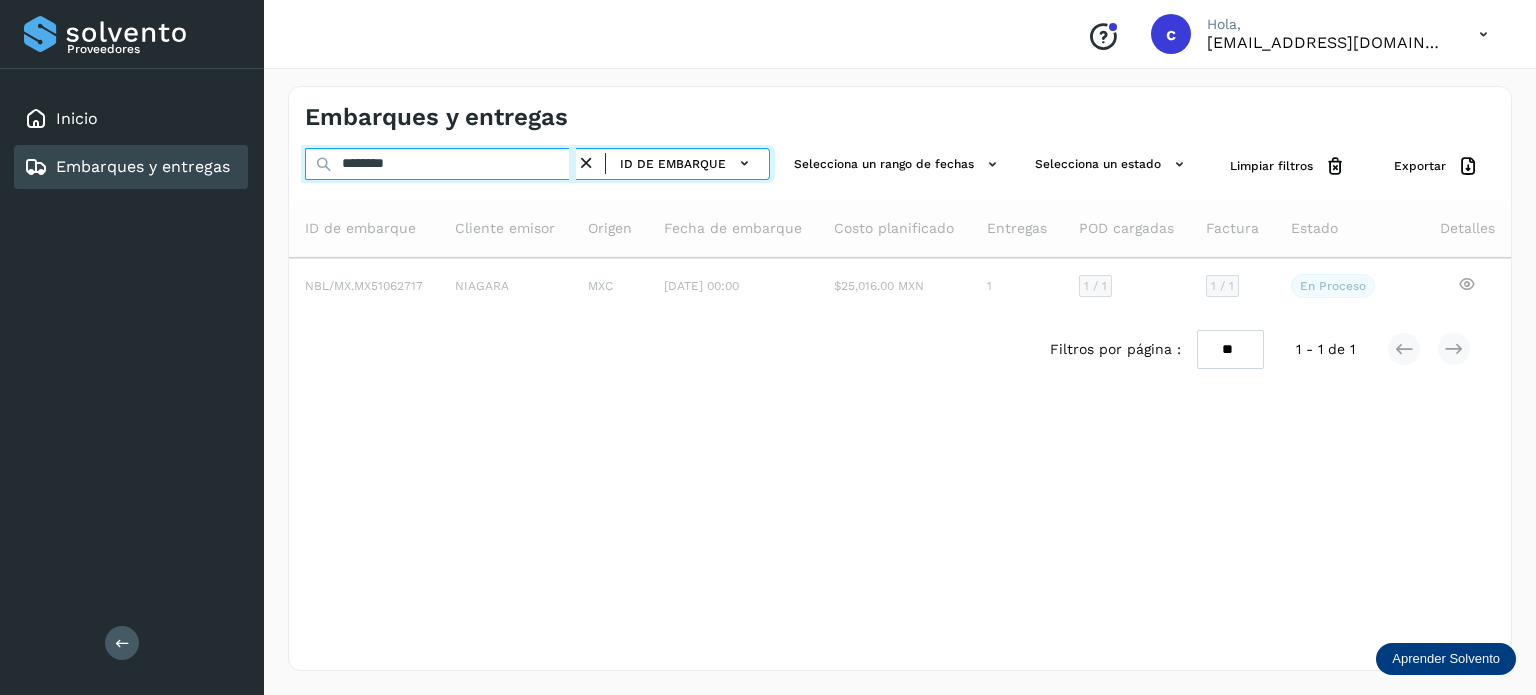 type on "********" 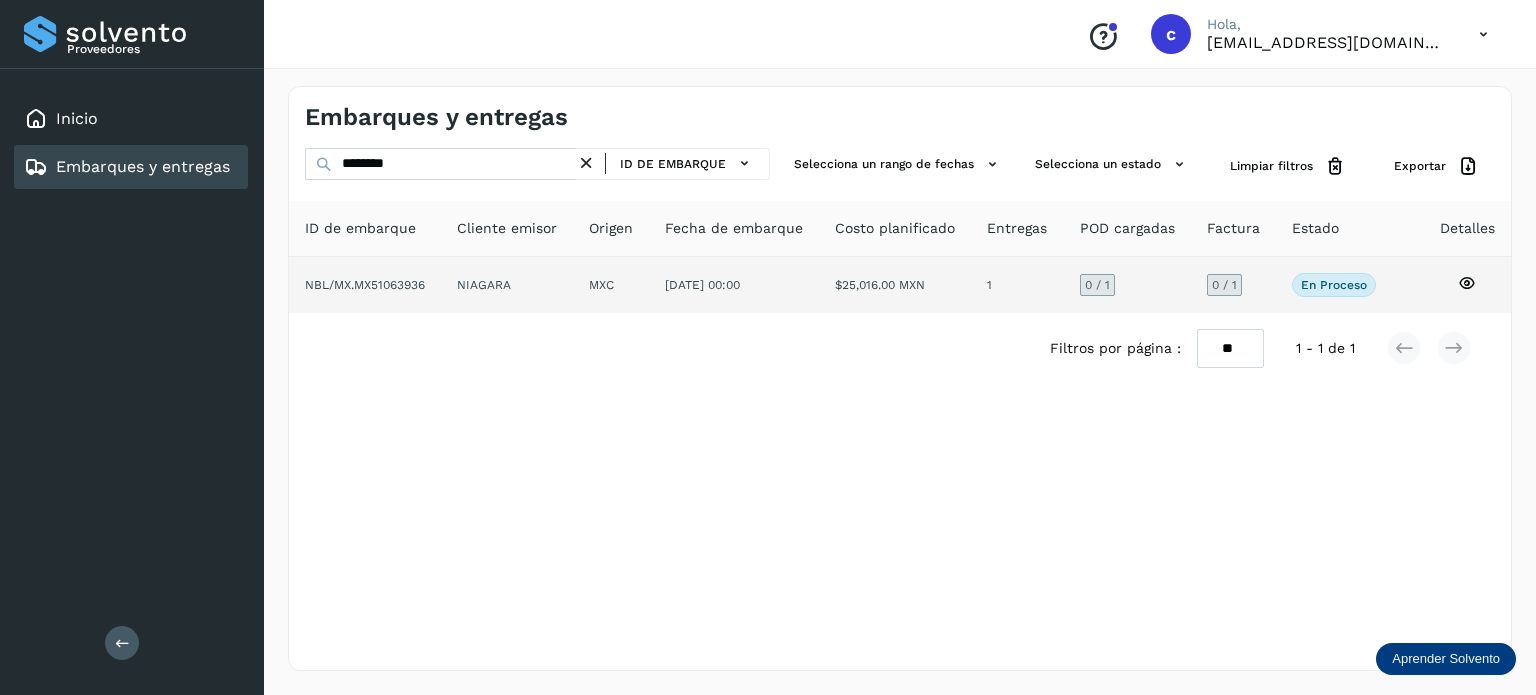 click 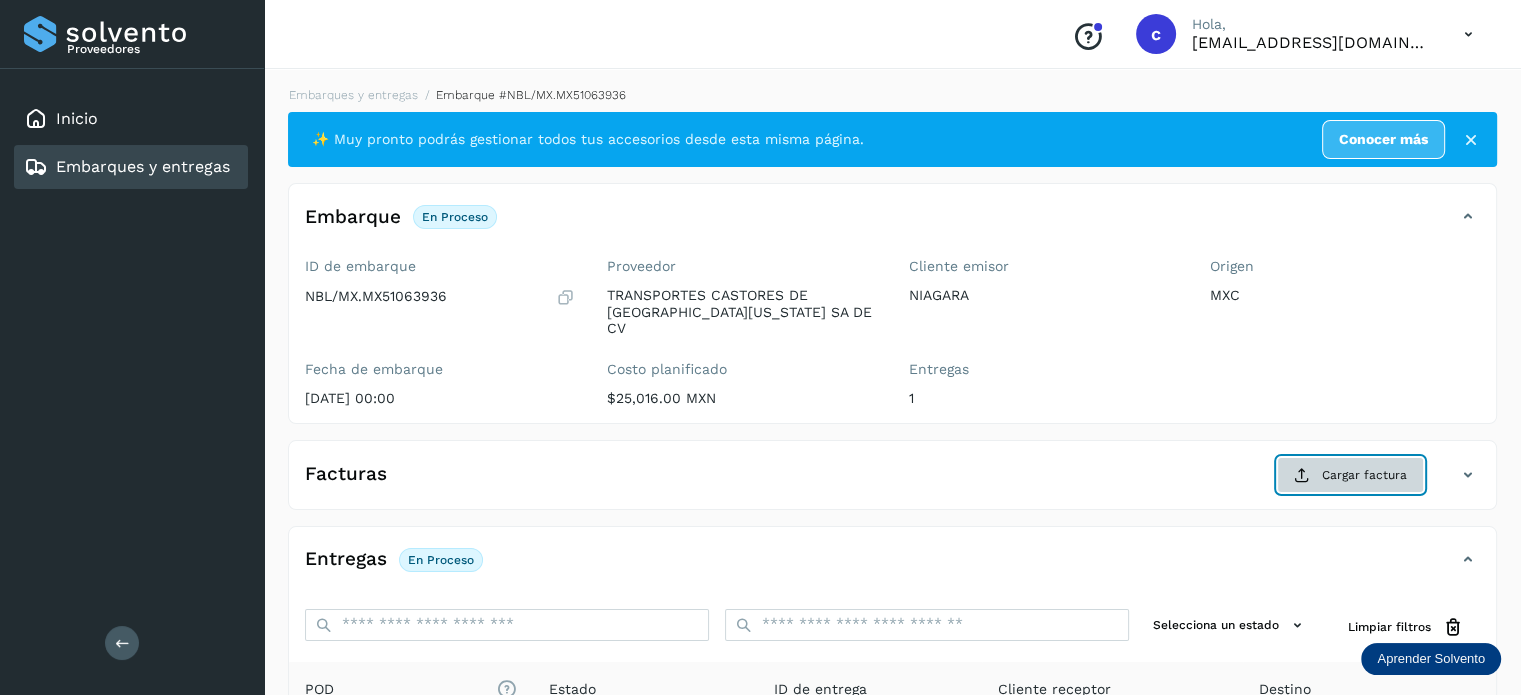click on "Cargar factura" 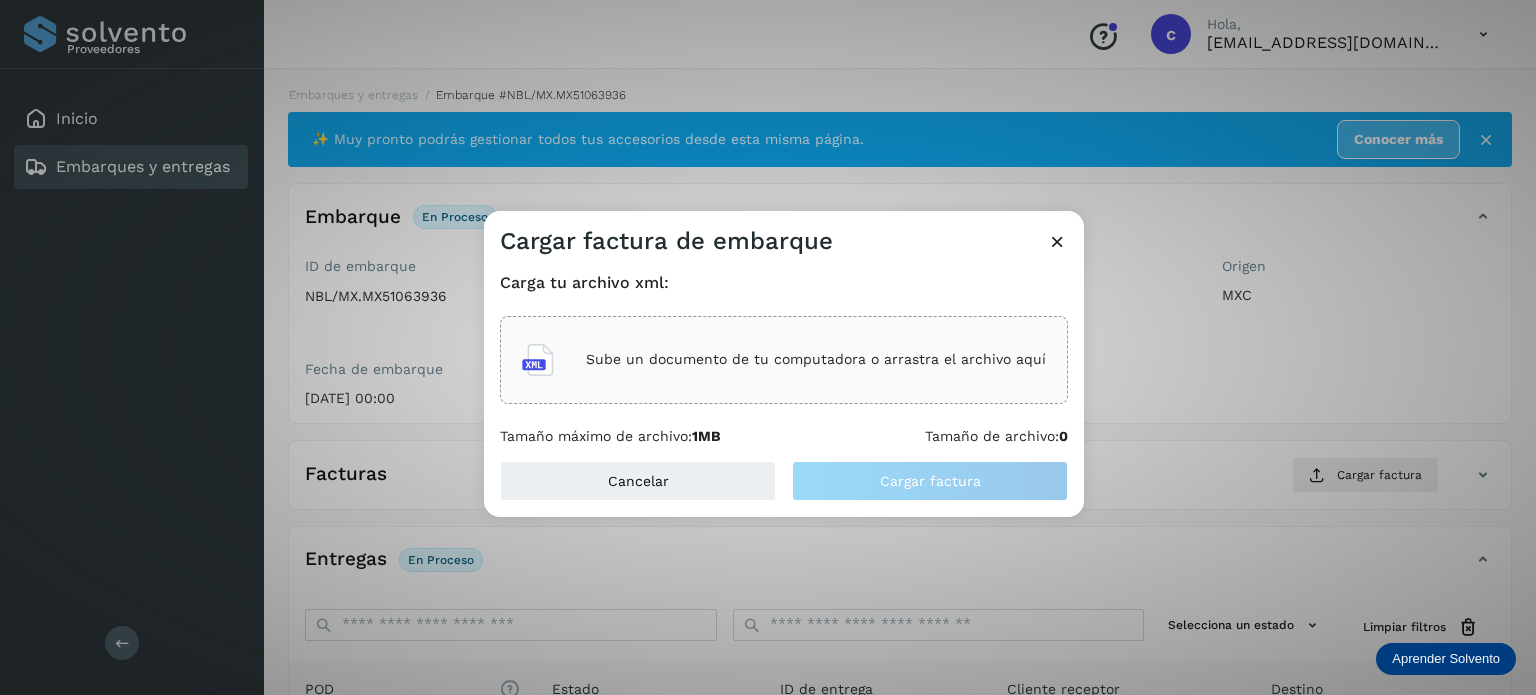 click on "Sube un documento de tu computadora o arrastra el archivo aquí" 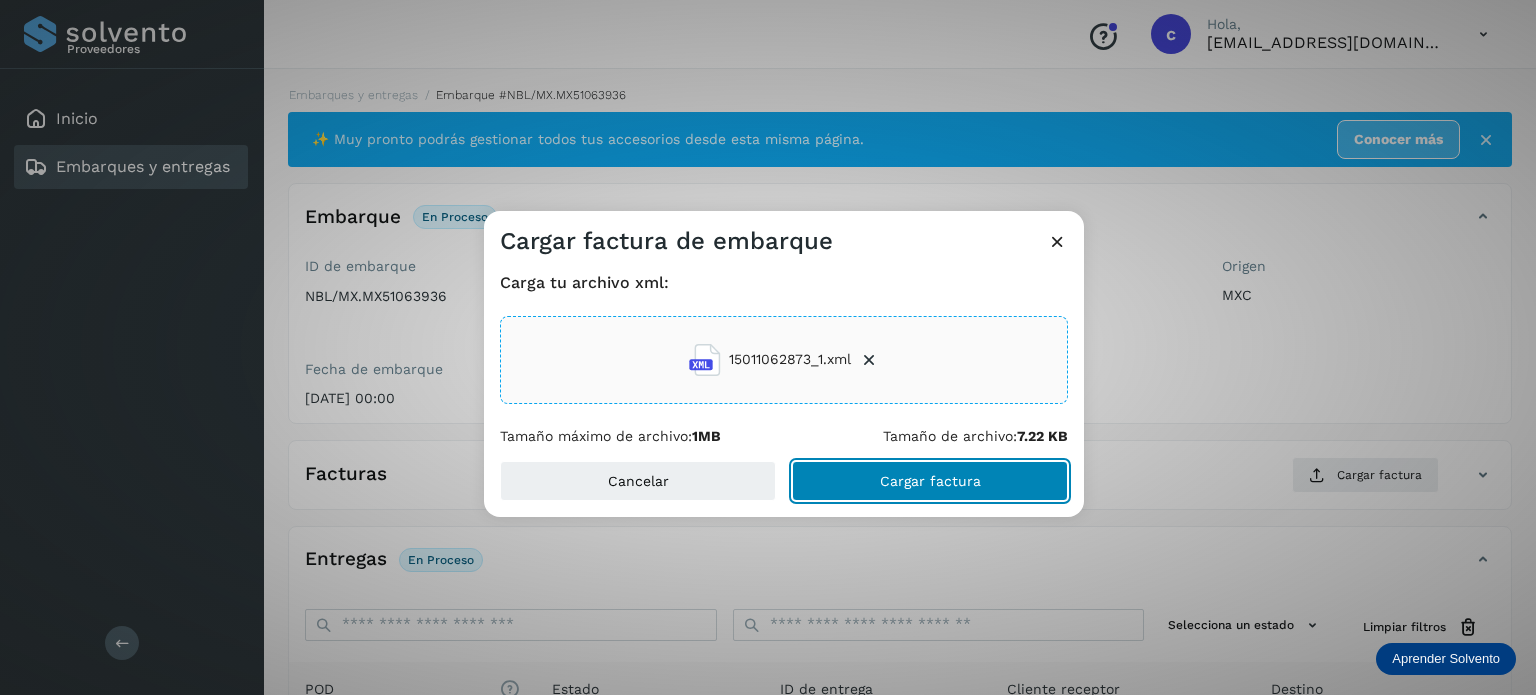 click on "Cargar factura" 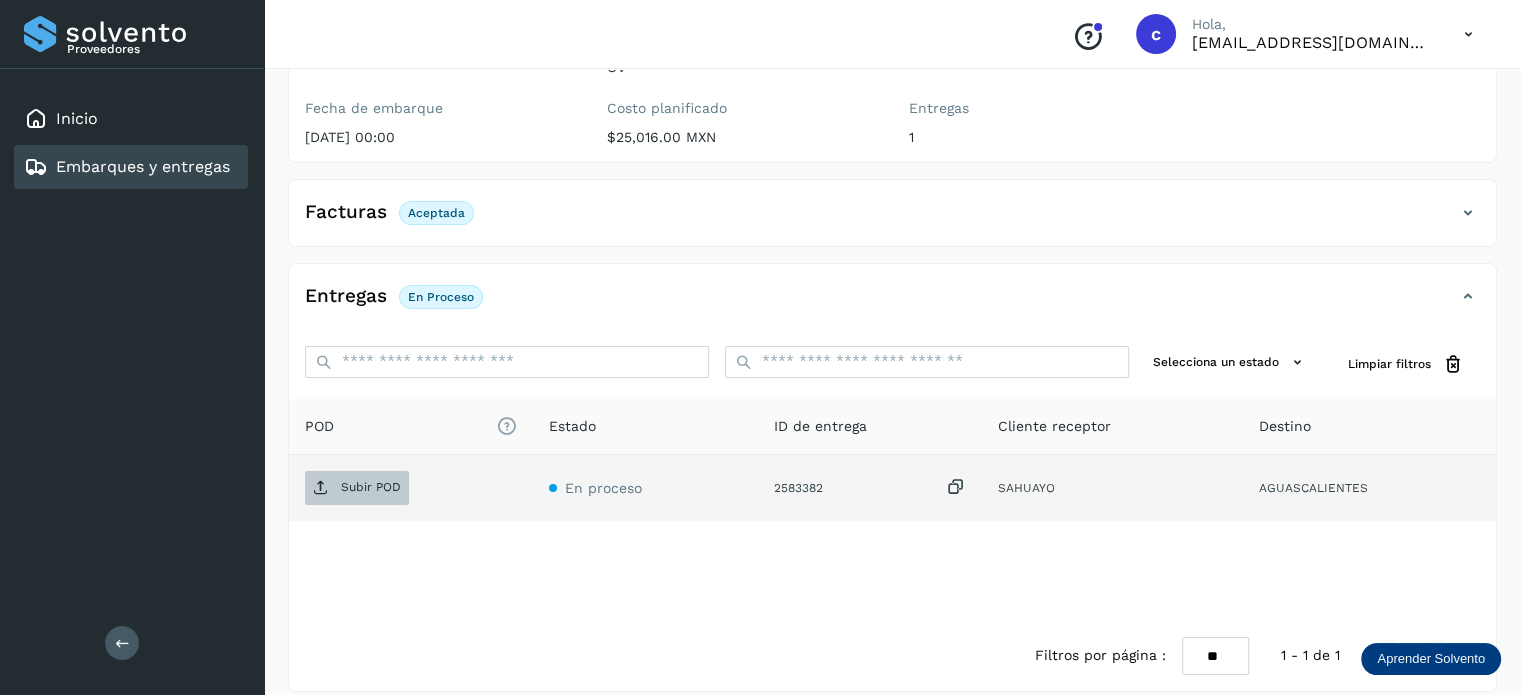 scroll, scrollTop: 264, scrollLeft: 0, axis: vertical 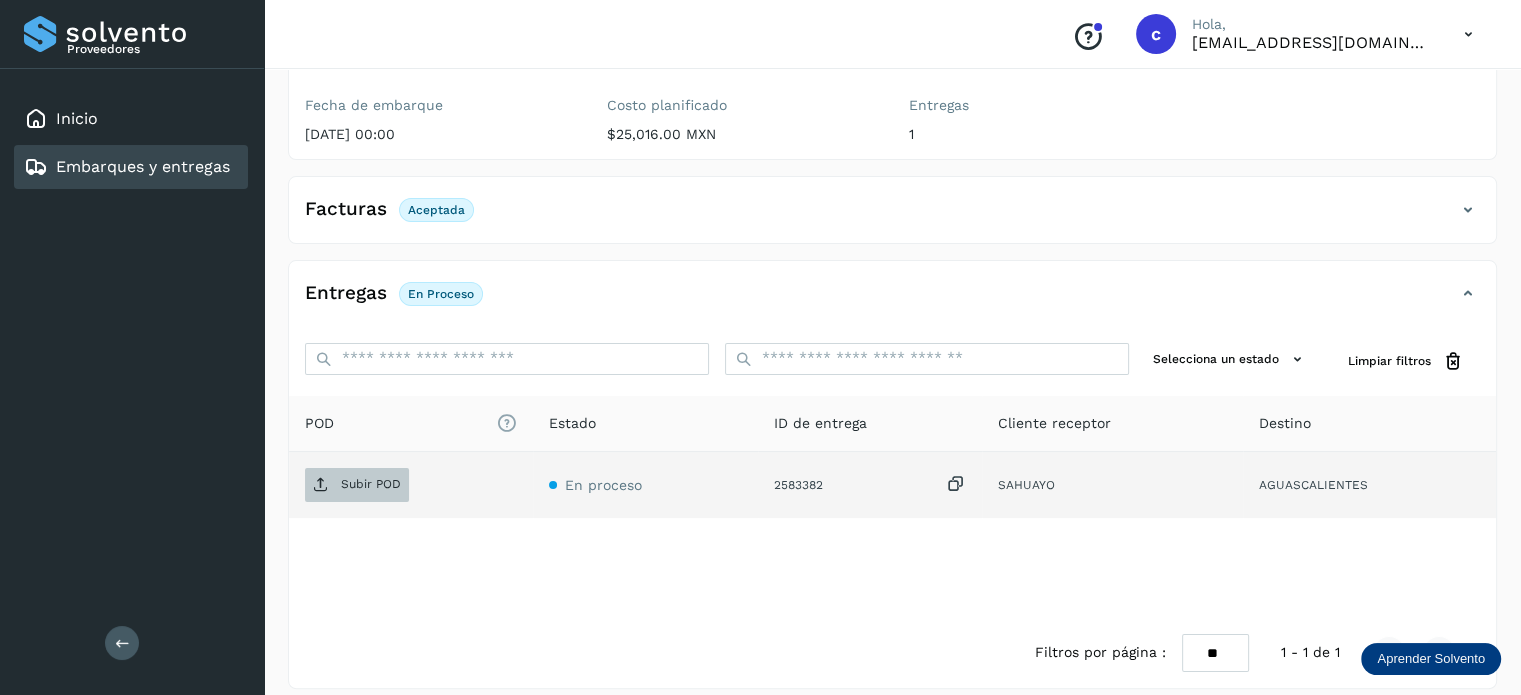 click on "Subir POD" at bounding box center [357, 485] 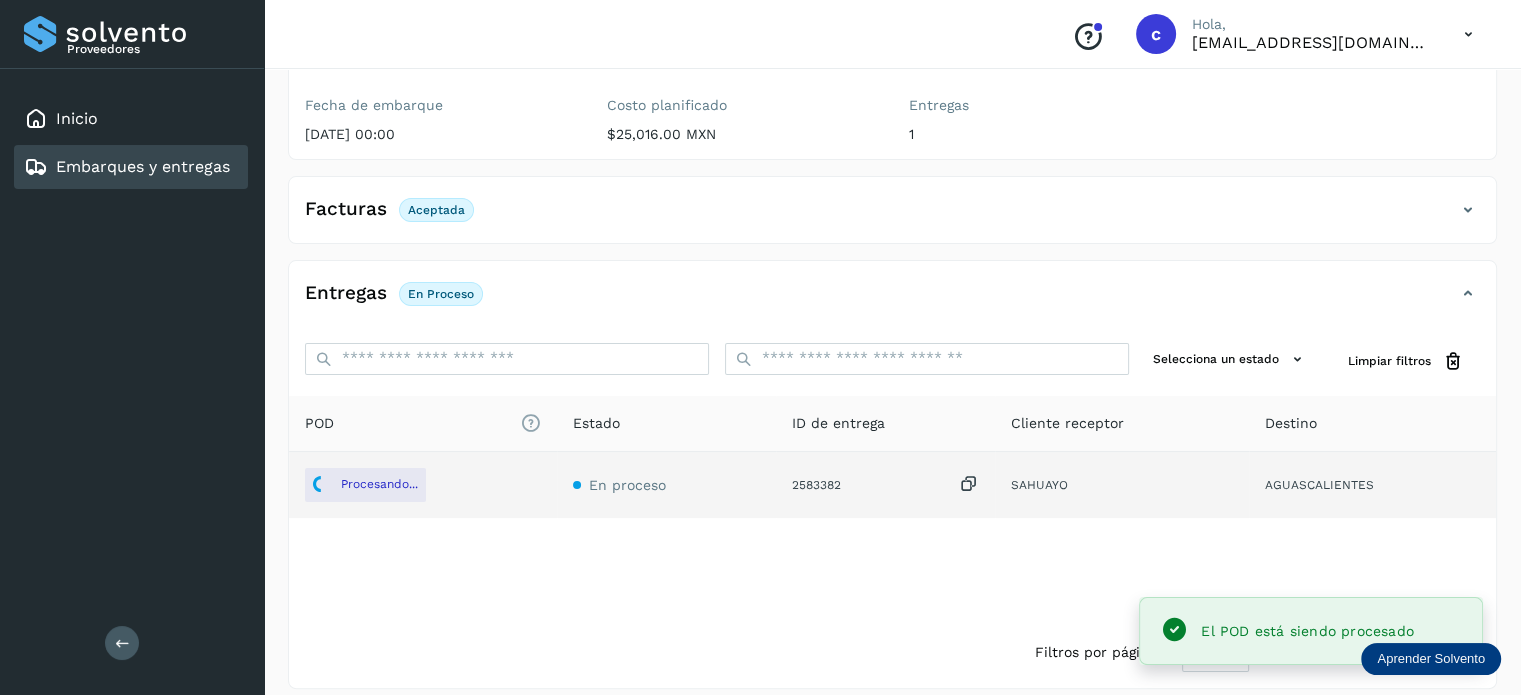 click on "Embarques y entregas" at bounding box center [143, 166] 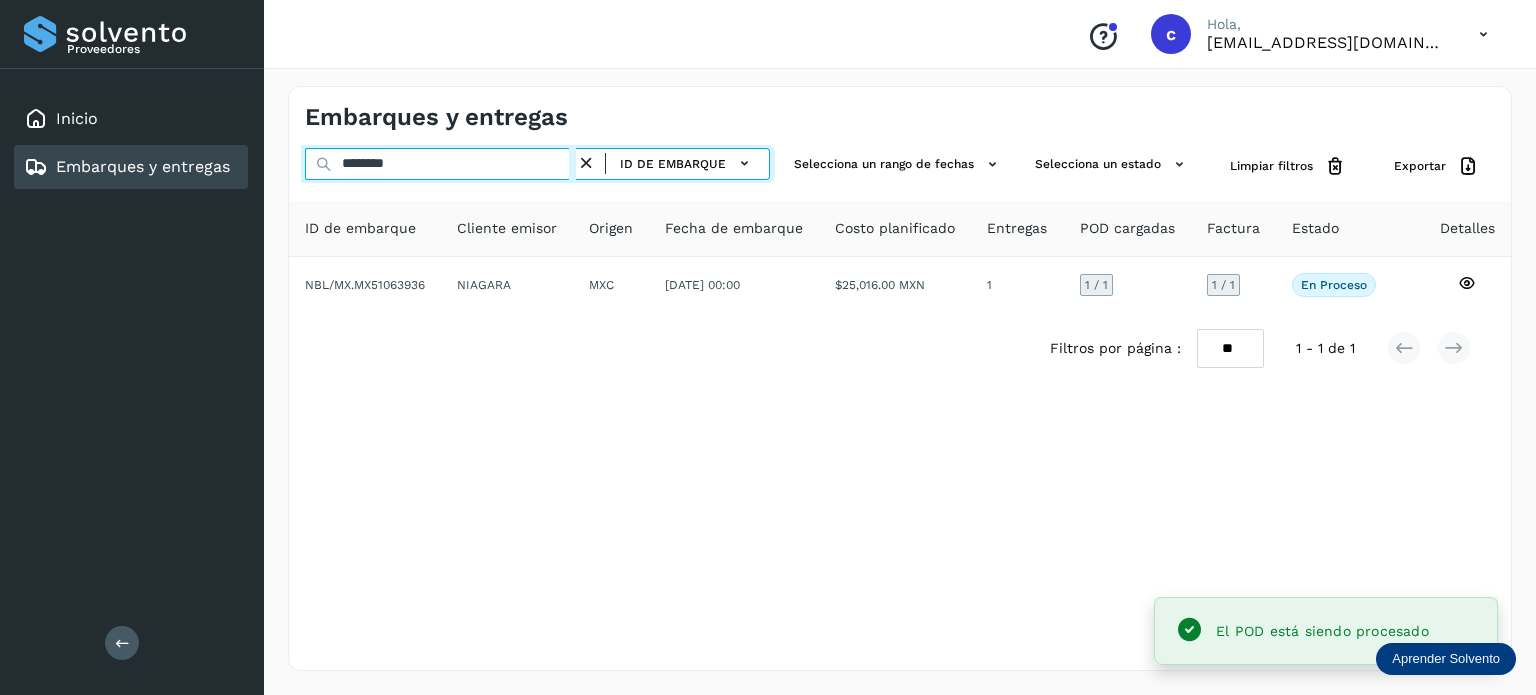 drag, startPoint x: 456, startPoint y: 160, endPoint x: 221, endPoint y: 152, distance: 235.13612 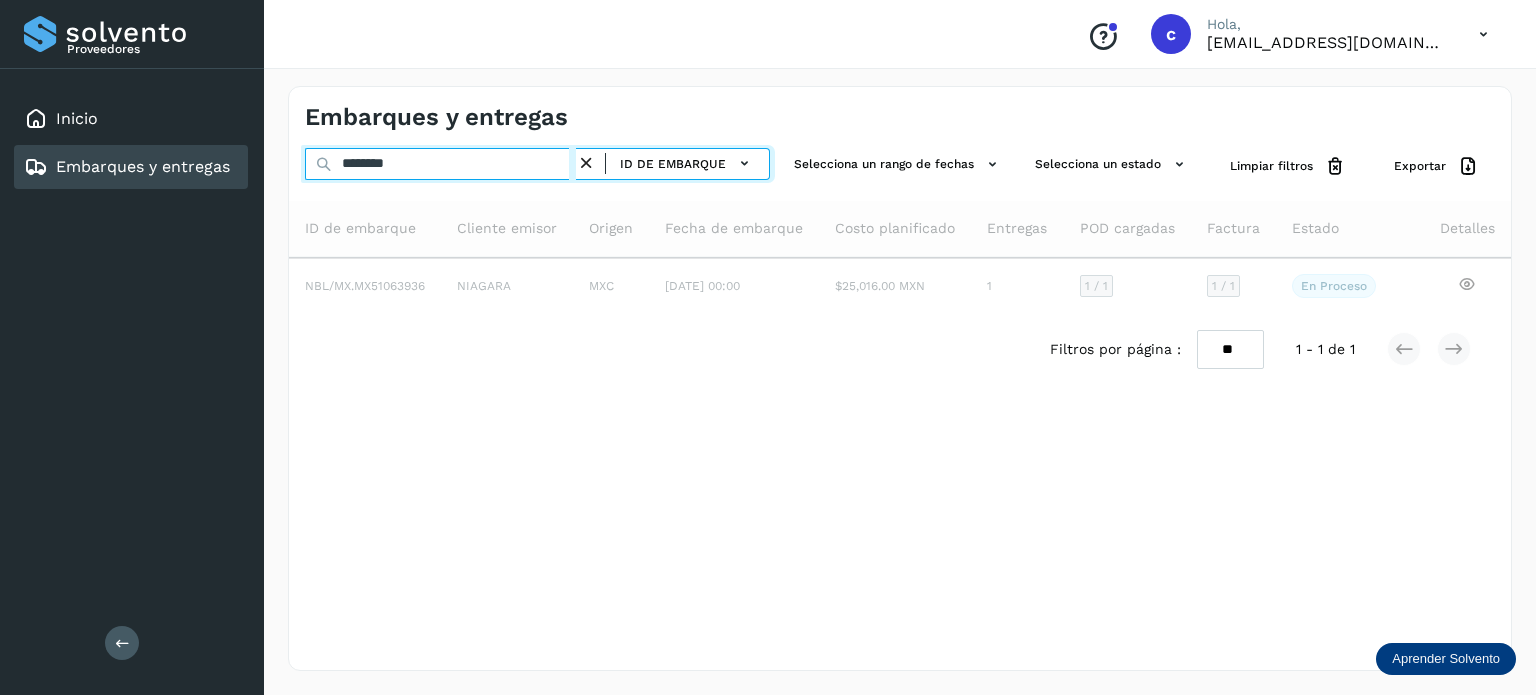 type on "********" 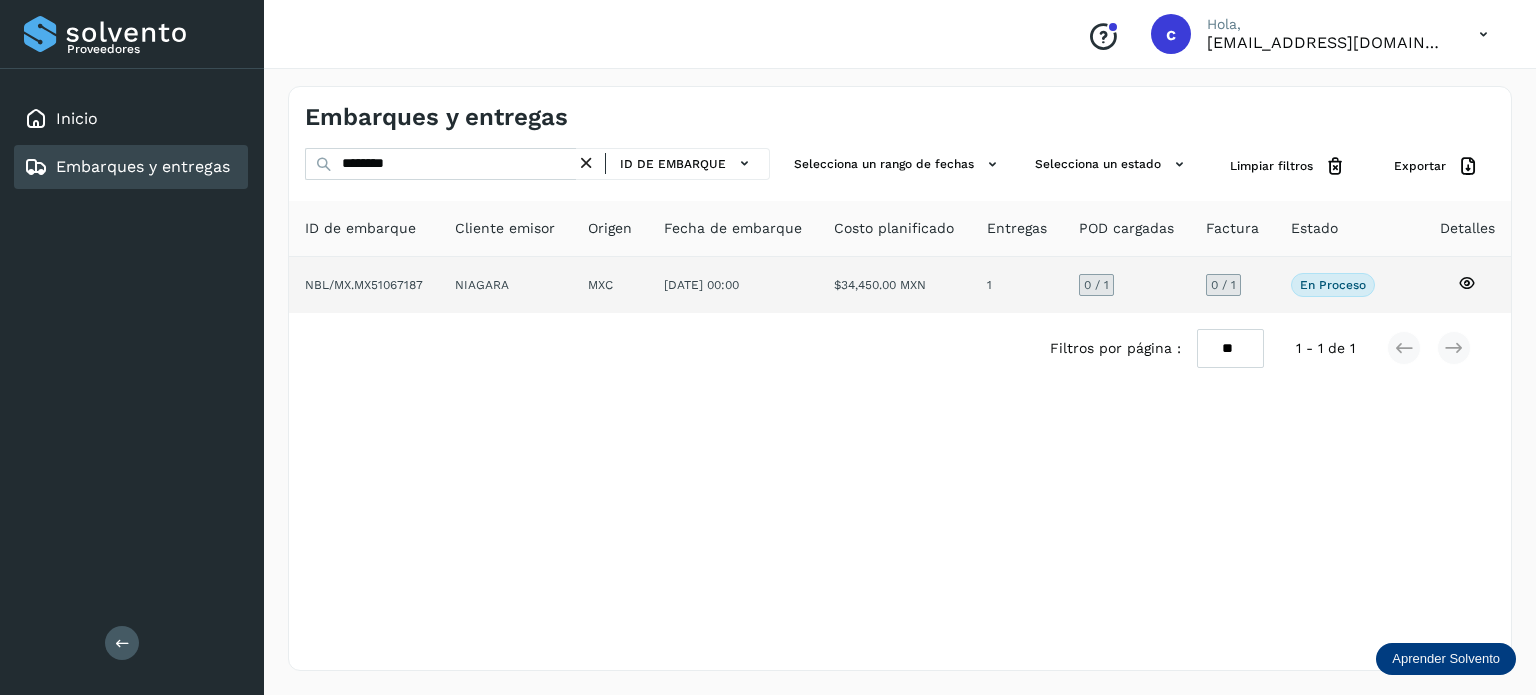 click 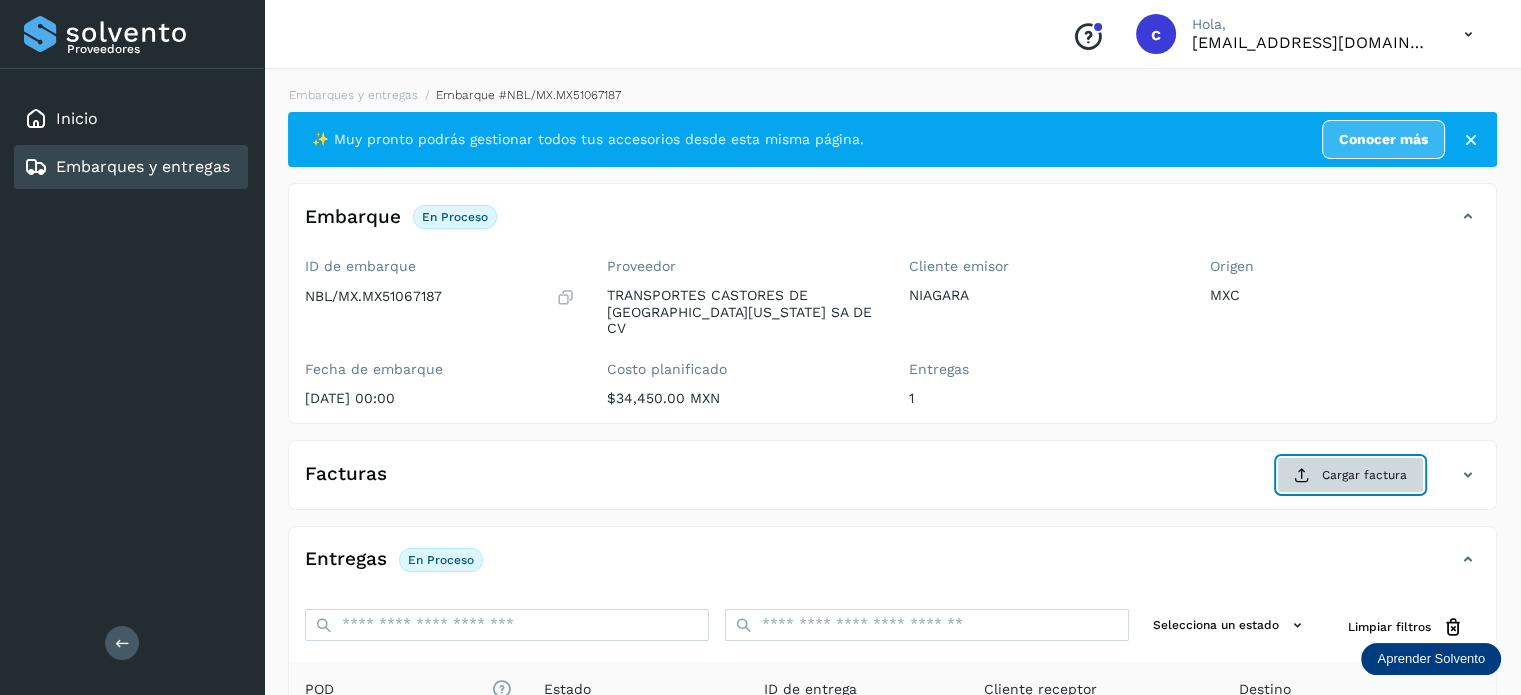 click on "Cargar factura" 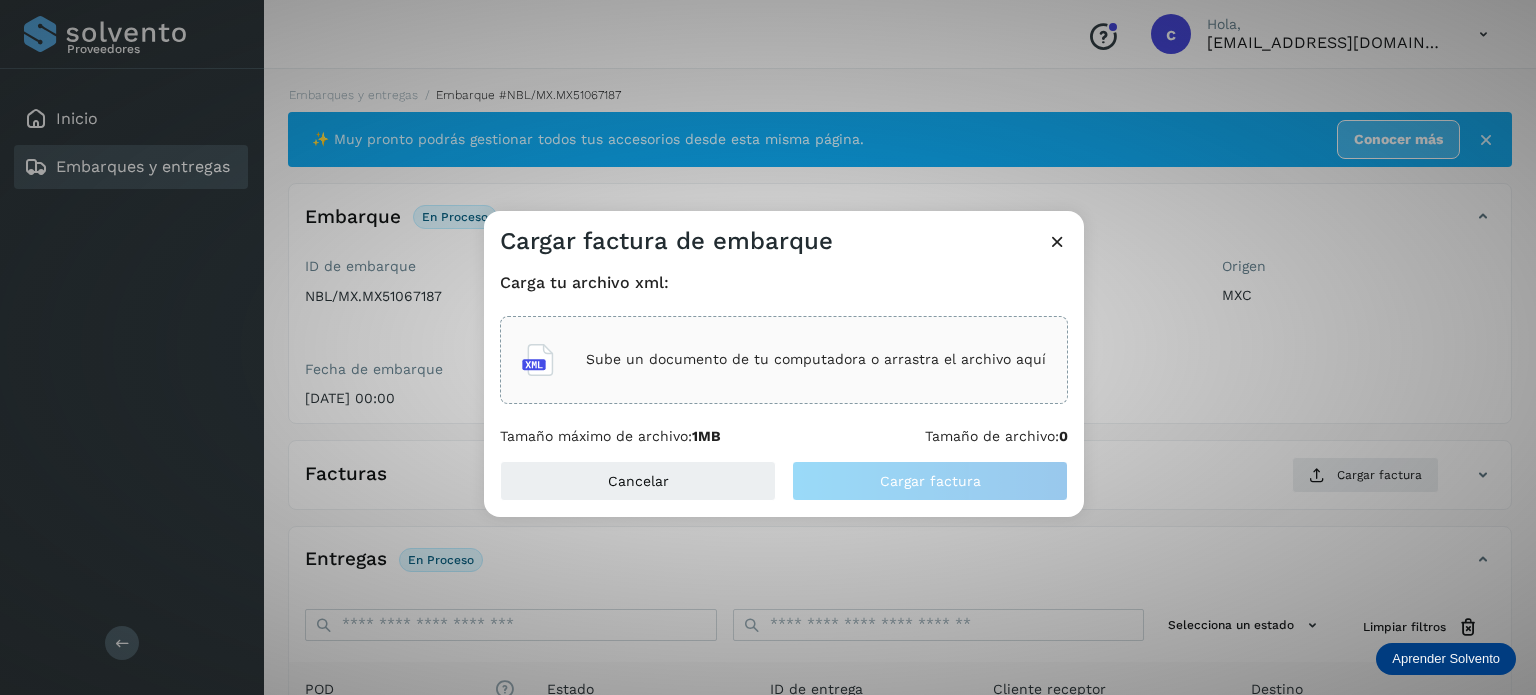 click on "Sube un documento de tu computadora o arrastra el archivo aquí" at bounding box center (816, 359) 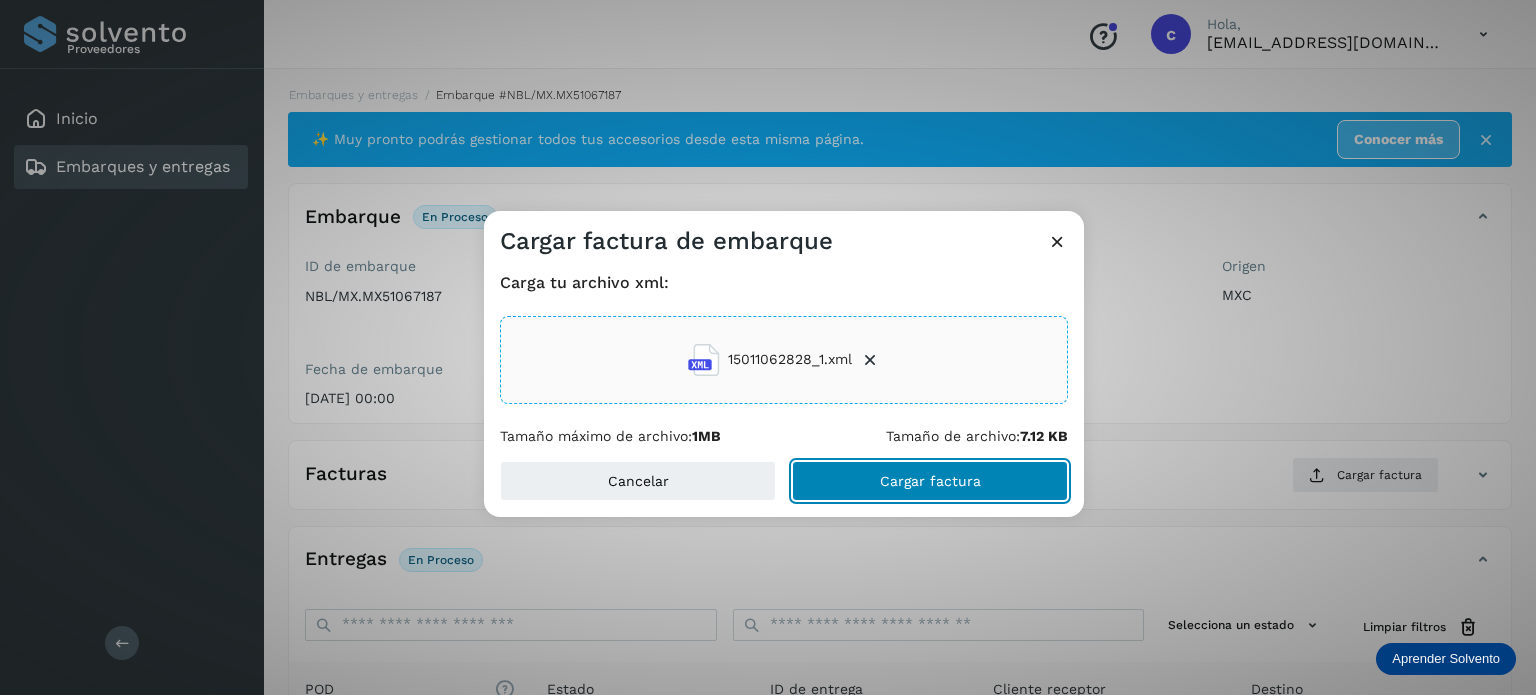 click on "Cargar factura" 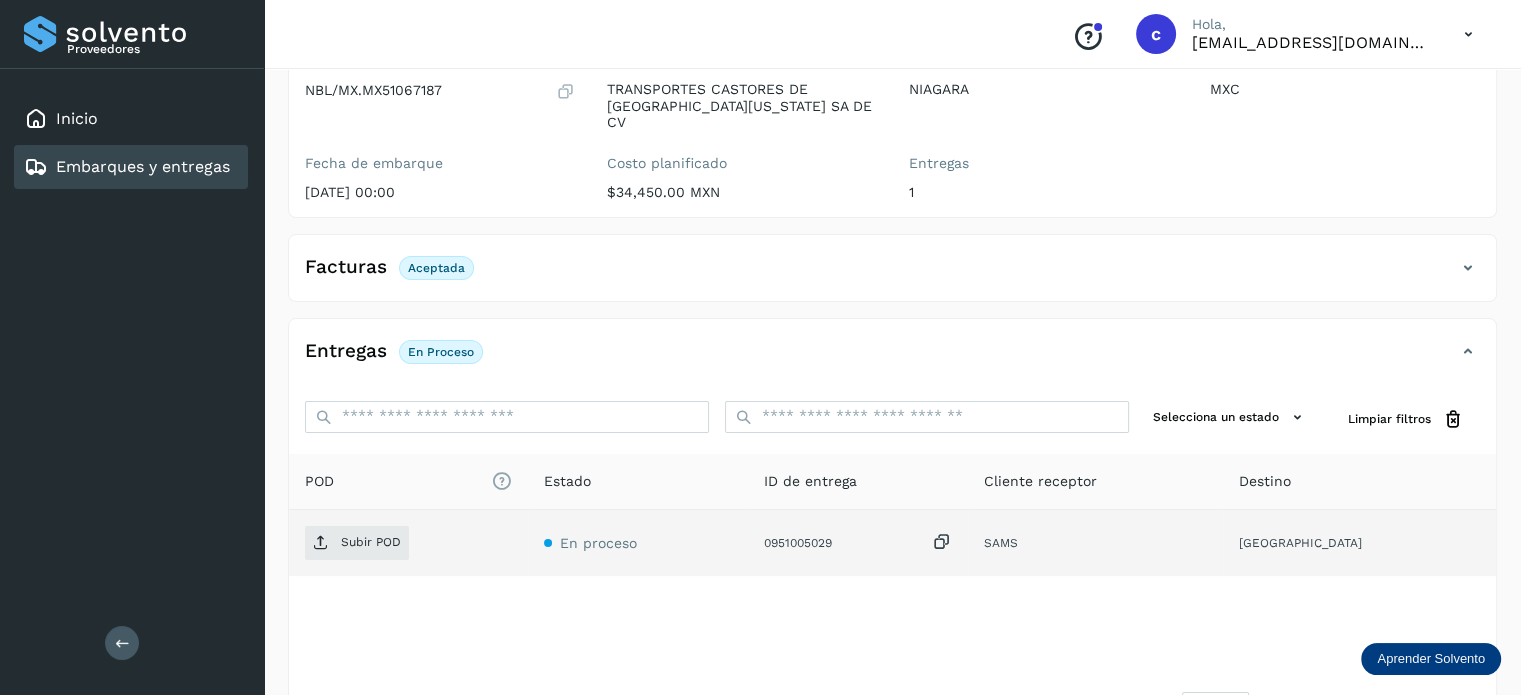 scroll, scrollTop: 264, scrollLeft: 0, axis: vertical 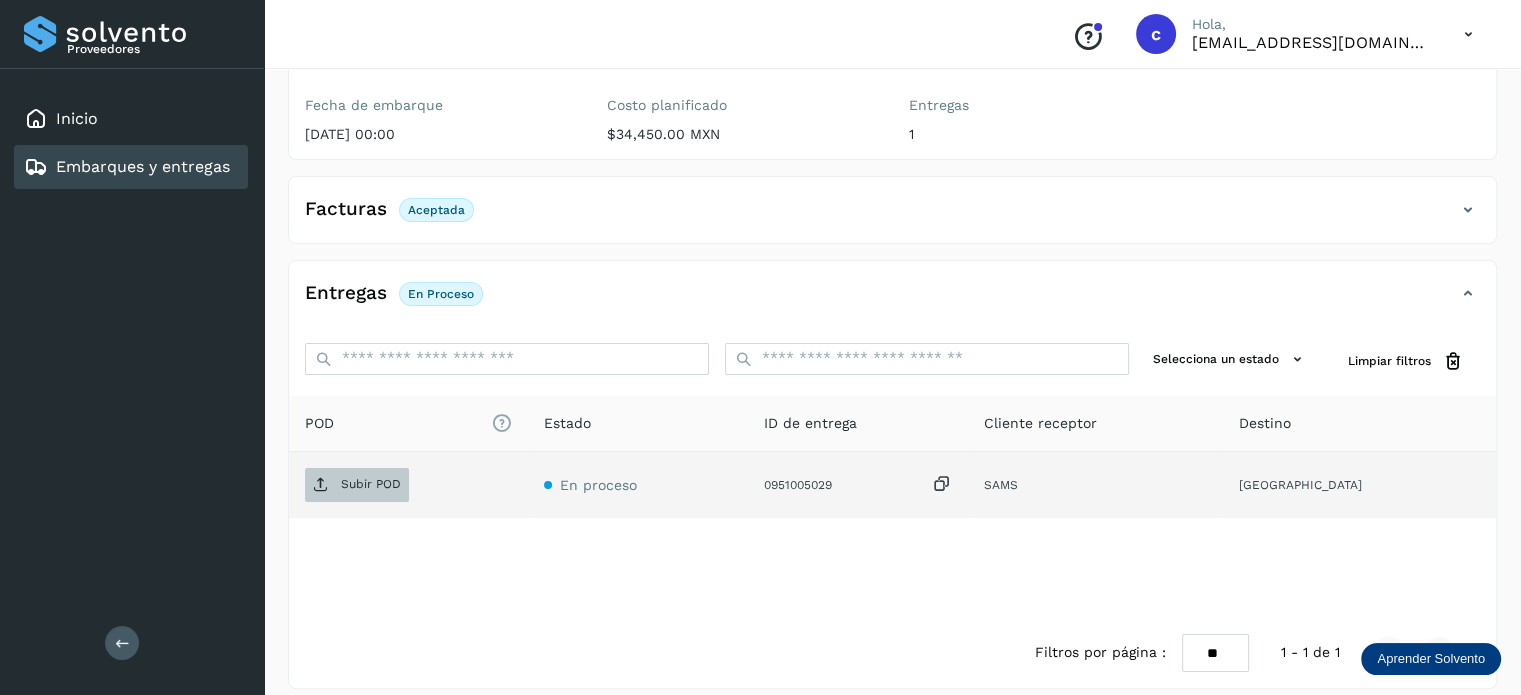 click on "Subir POD" at bounding box center [357, 485] 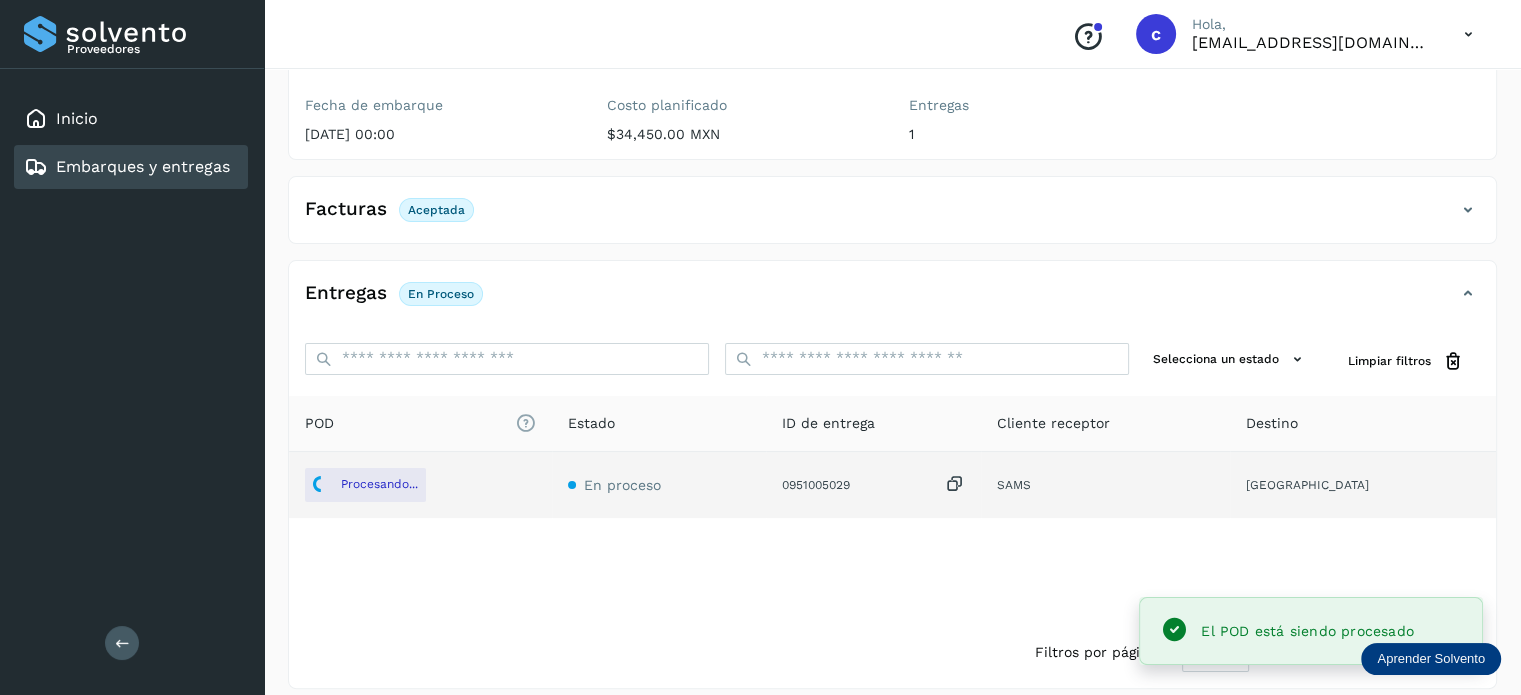 click on "Embarques y entregas" at bounding box center [143, 166] 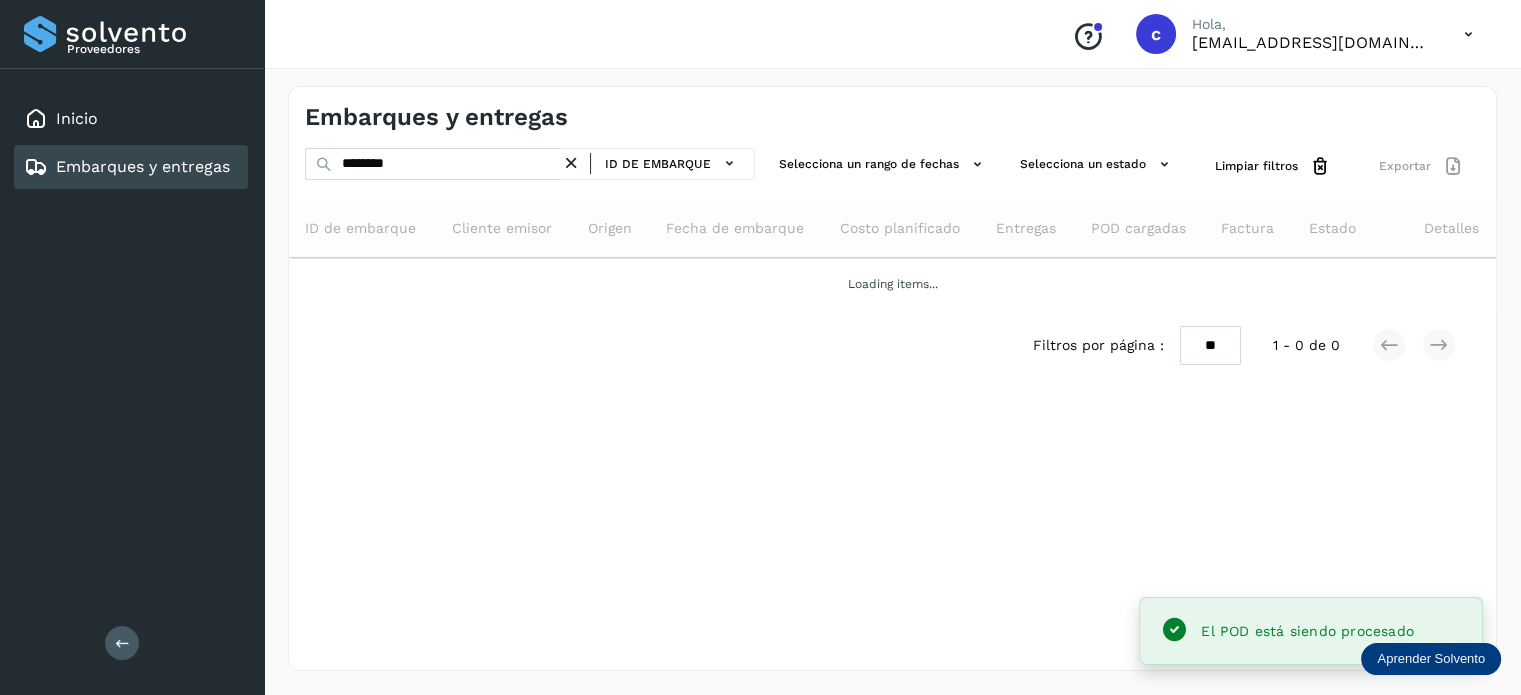 scroll, scrollTop: 0, scrollLeft: 0, axis: both 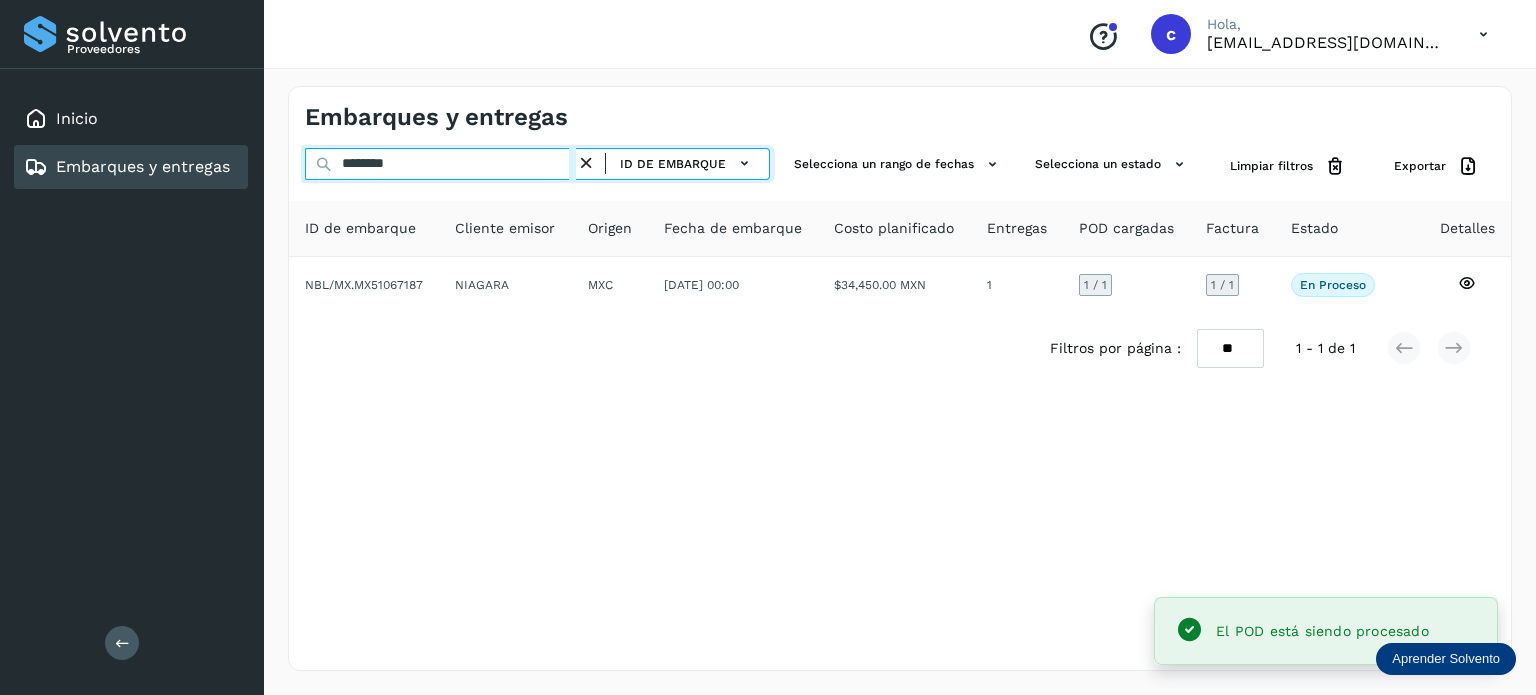 drag, startPoint x: 372, startPoint y: 163, endPoint x: 124, endPoint y: 164, distance: 248.00201 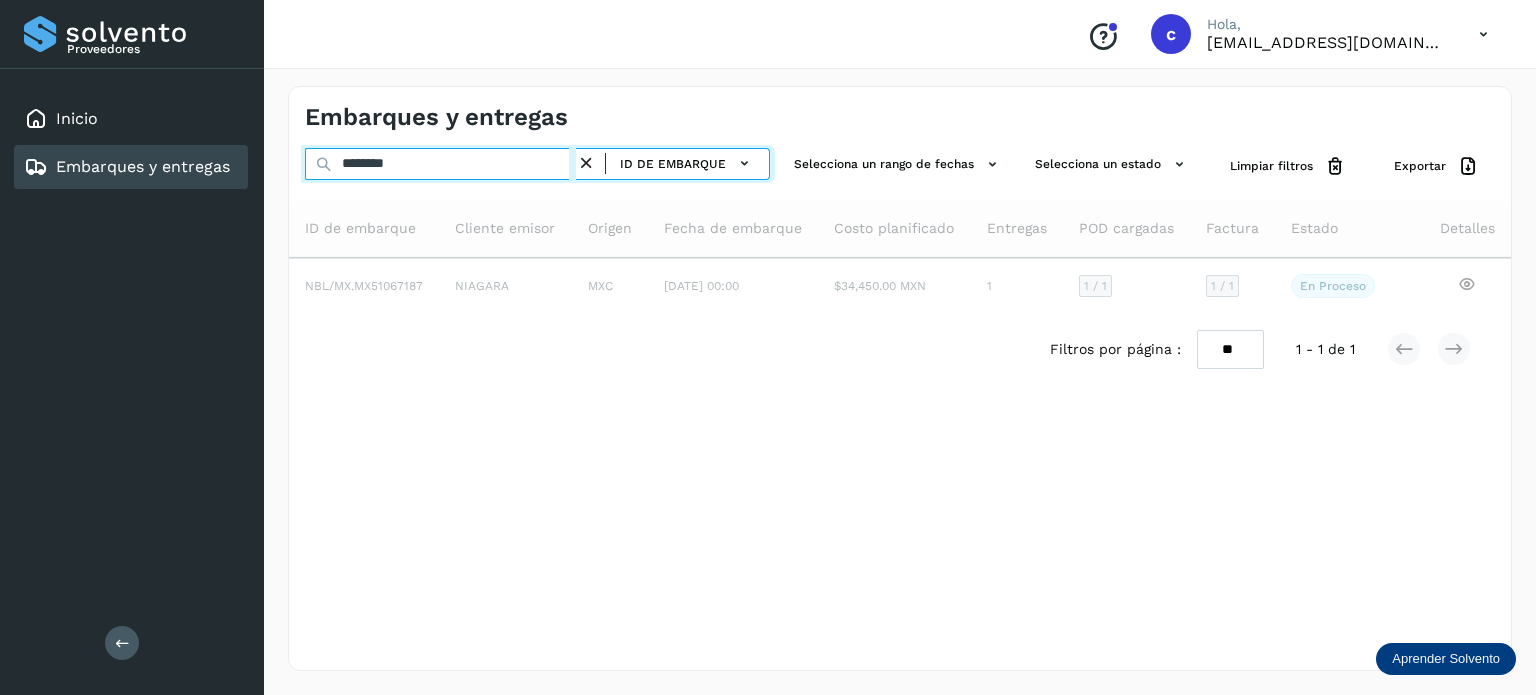 type on "********" 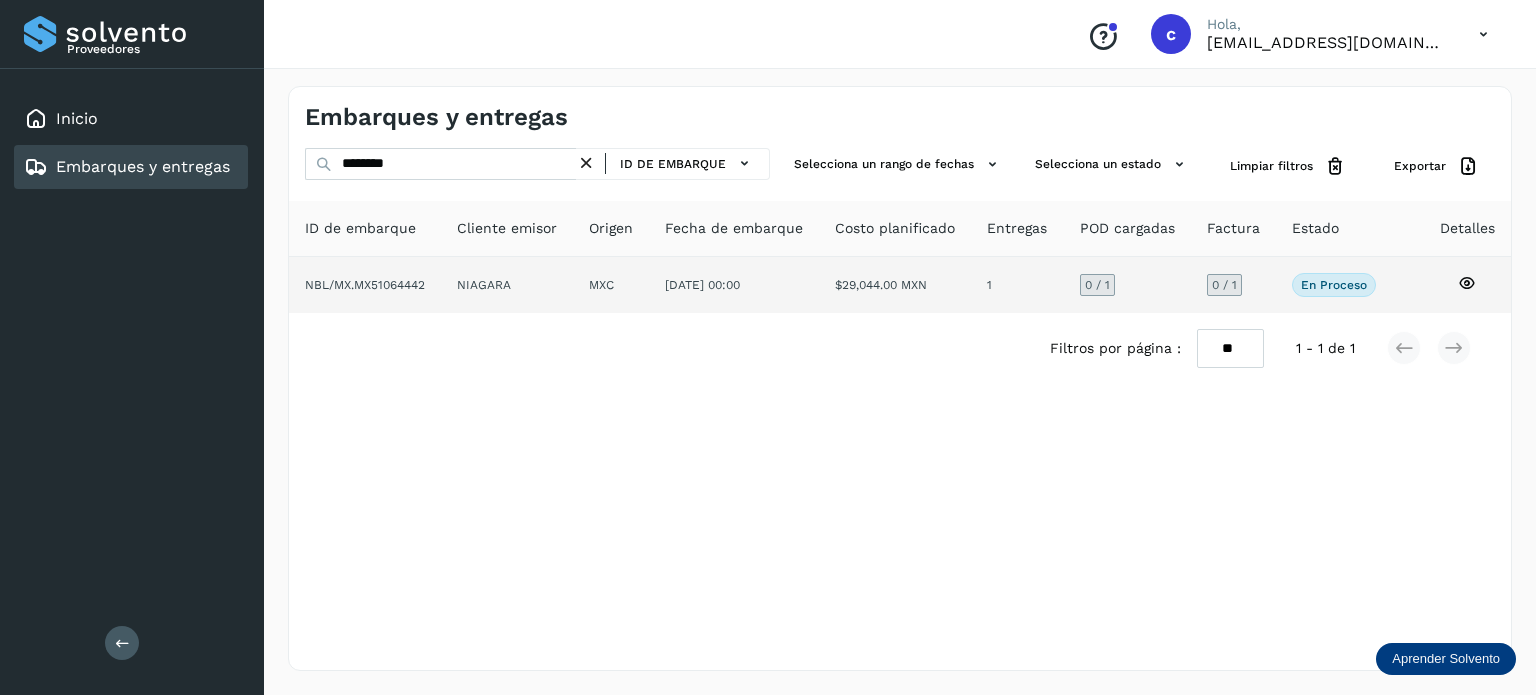 click 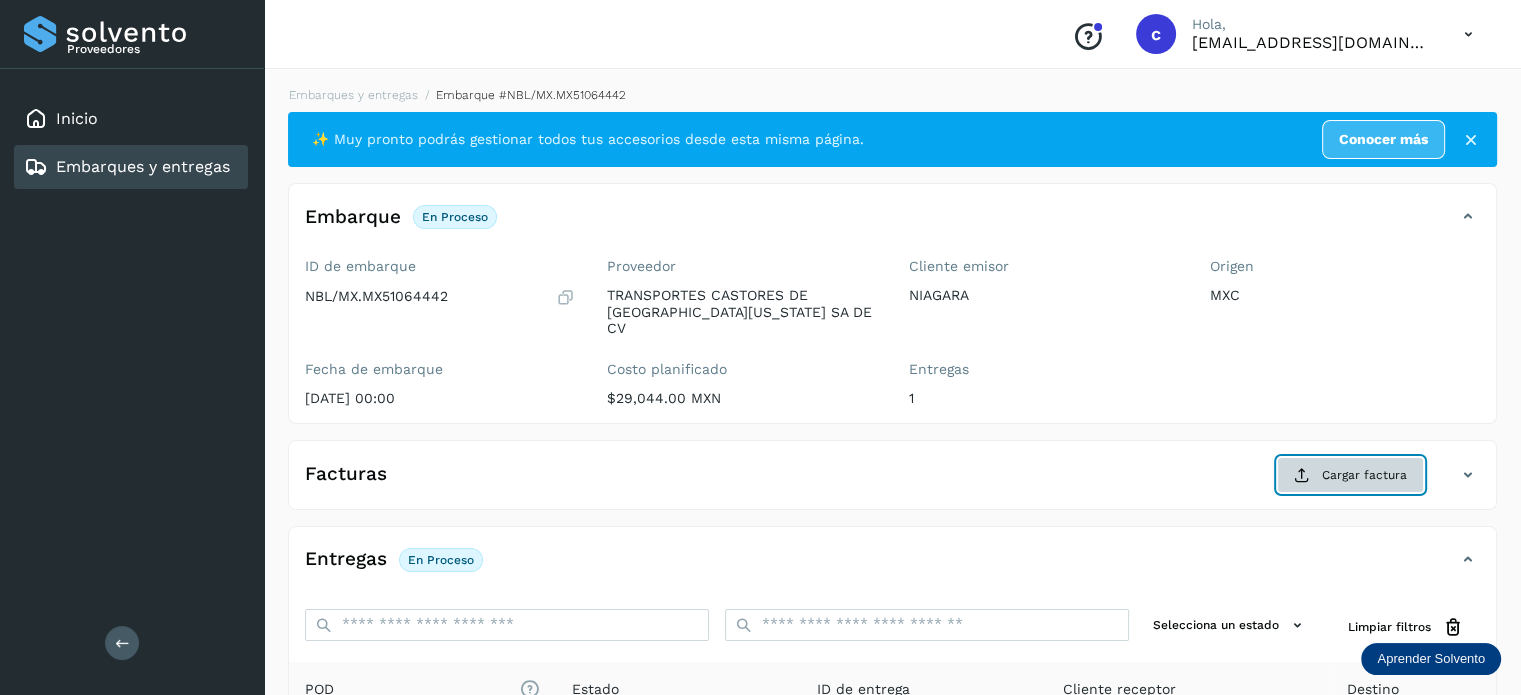click on "Cargar factura" 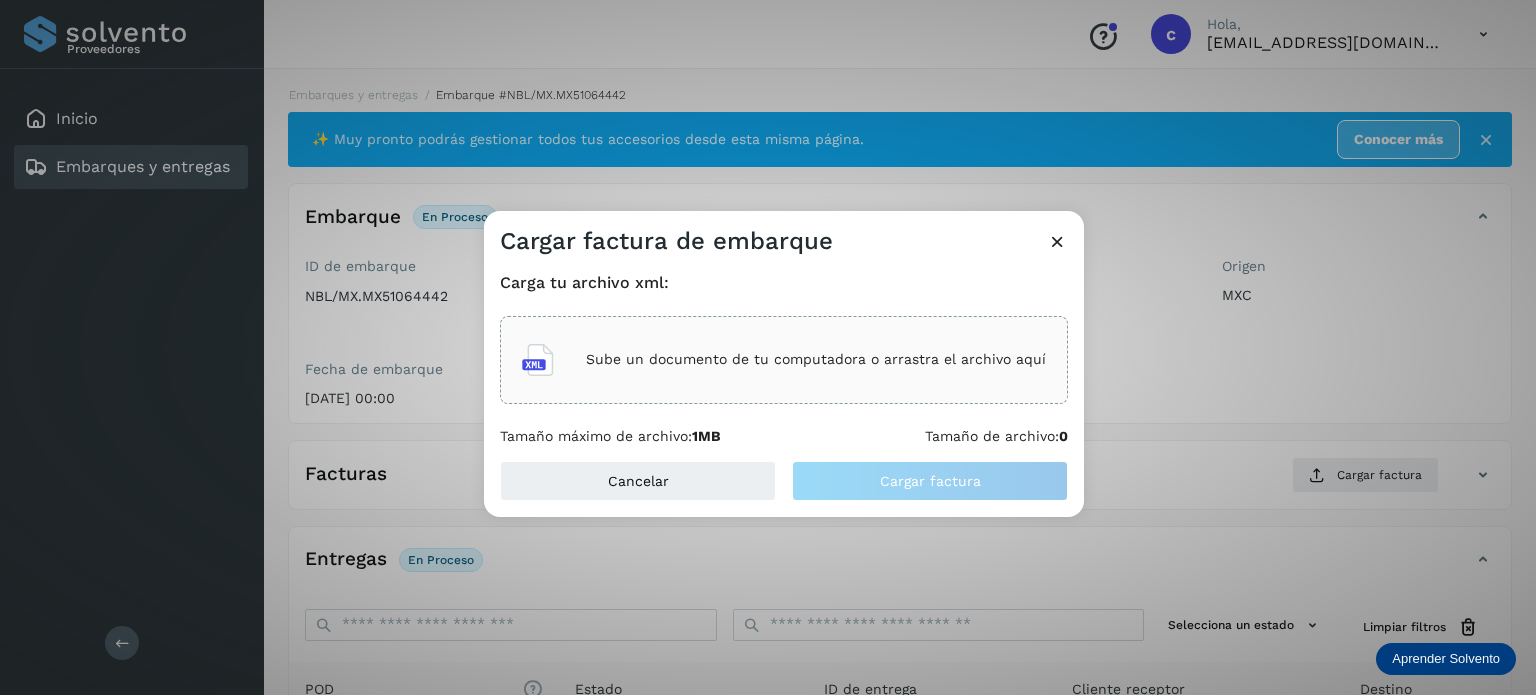 click on "Sube un documento de tu computadora o arrastra el archivo aquí" at bounding box center (816, 359) 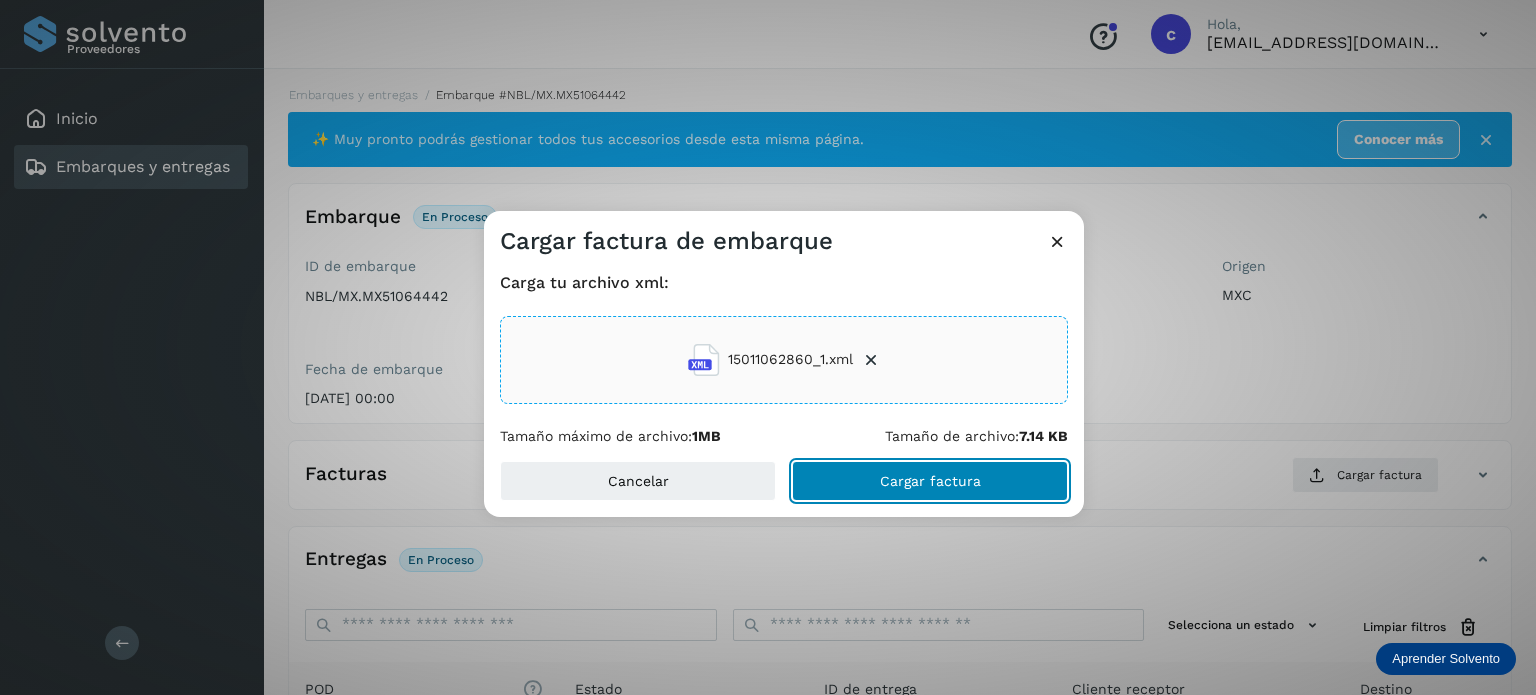 click on "Cargar factura" 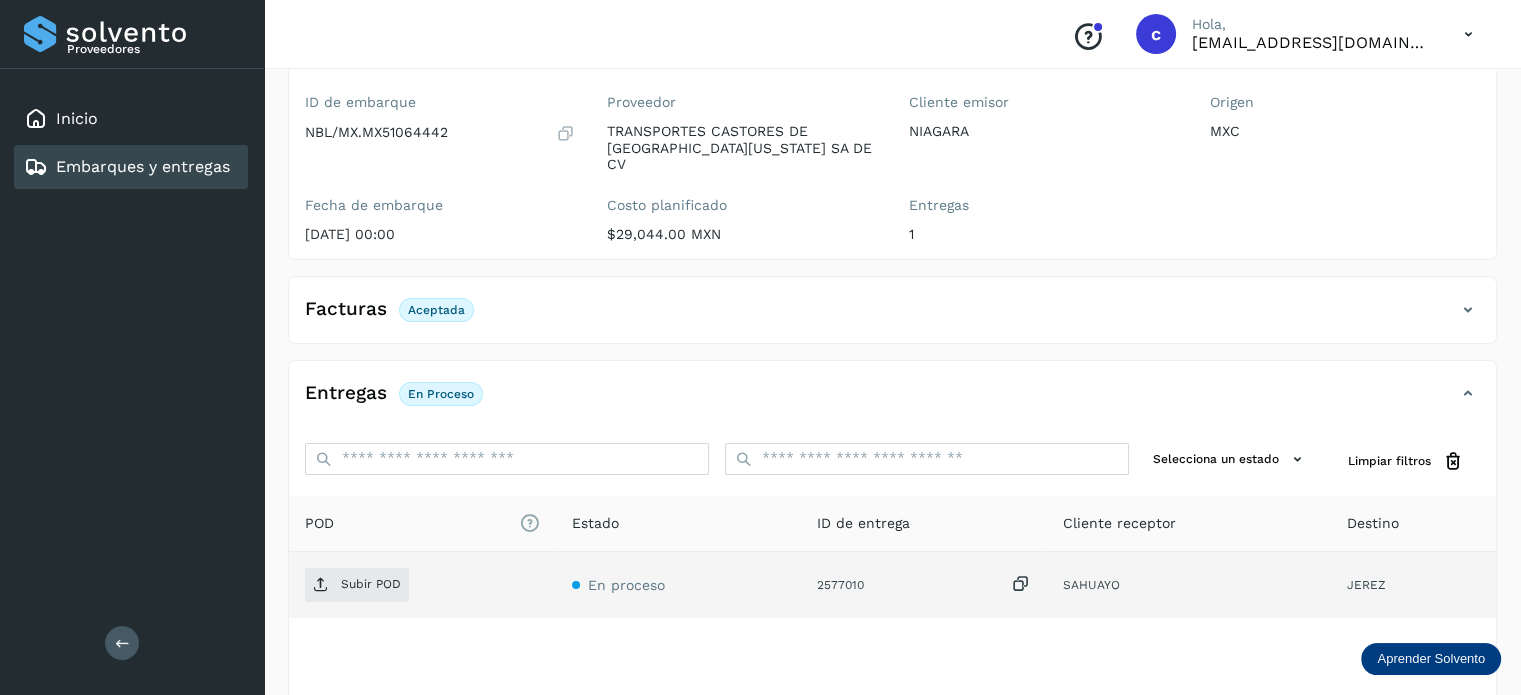 scroll, scrollTop: 200, scrollLeft: 0, axis: vertical 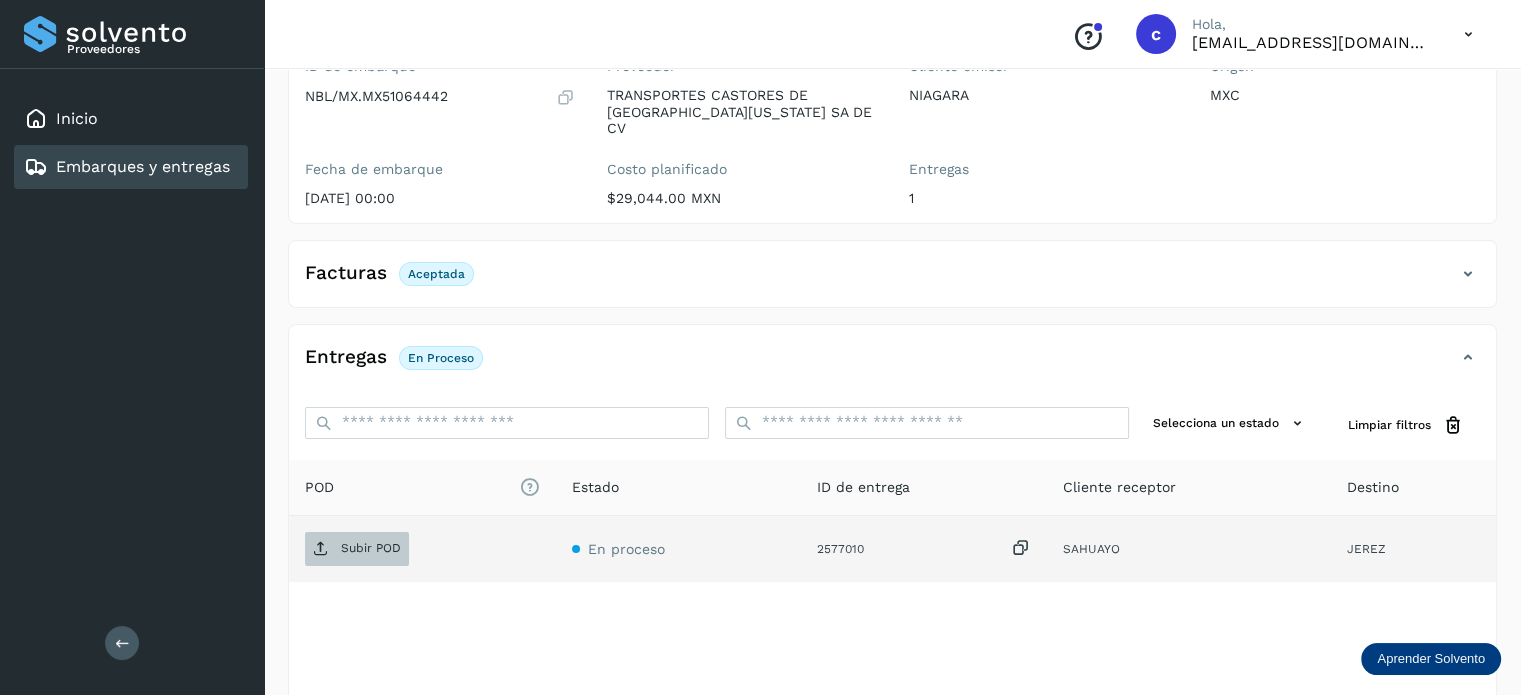 click on "Subir POD" at bounding box center (371, 548) 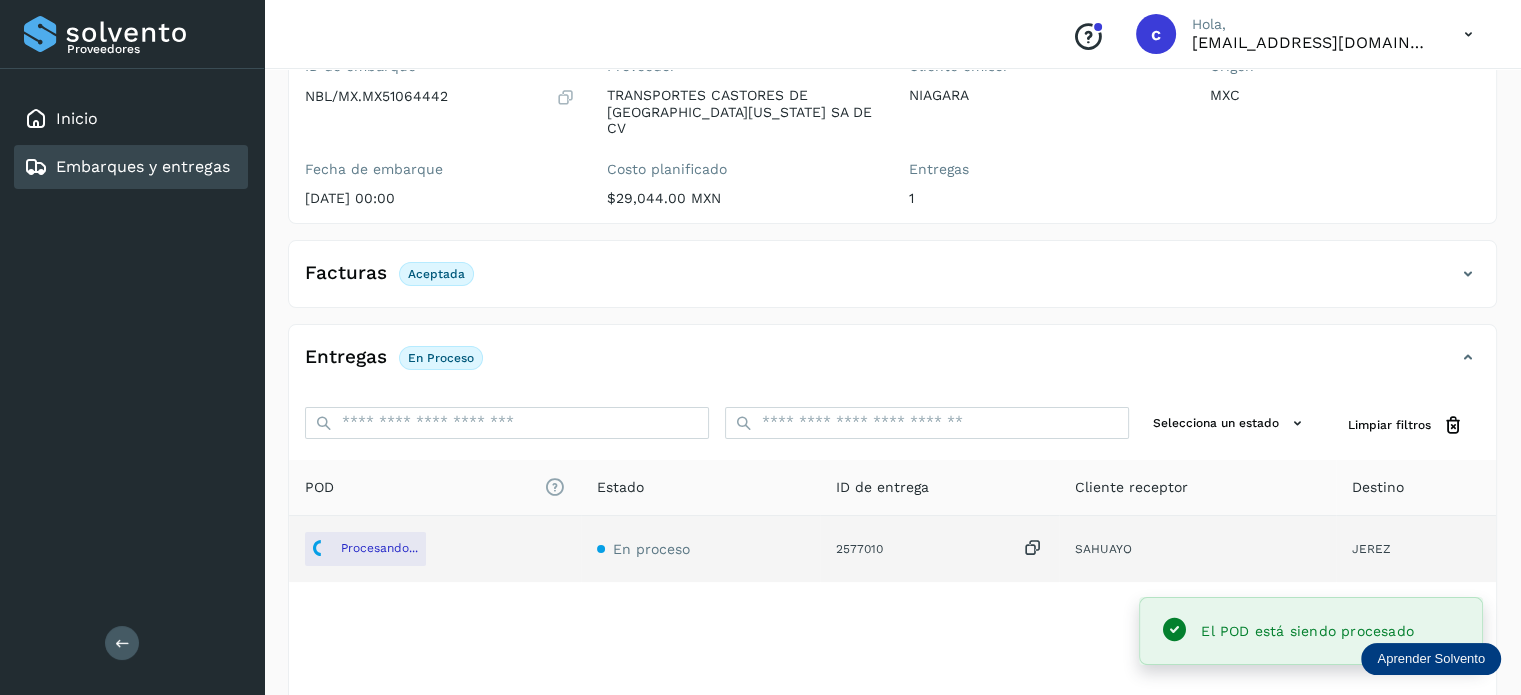 click on "Embarques y entregas" at bounding box center (143, 166) 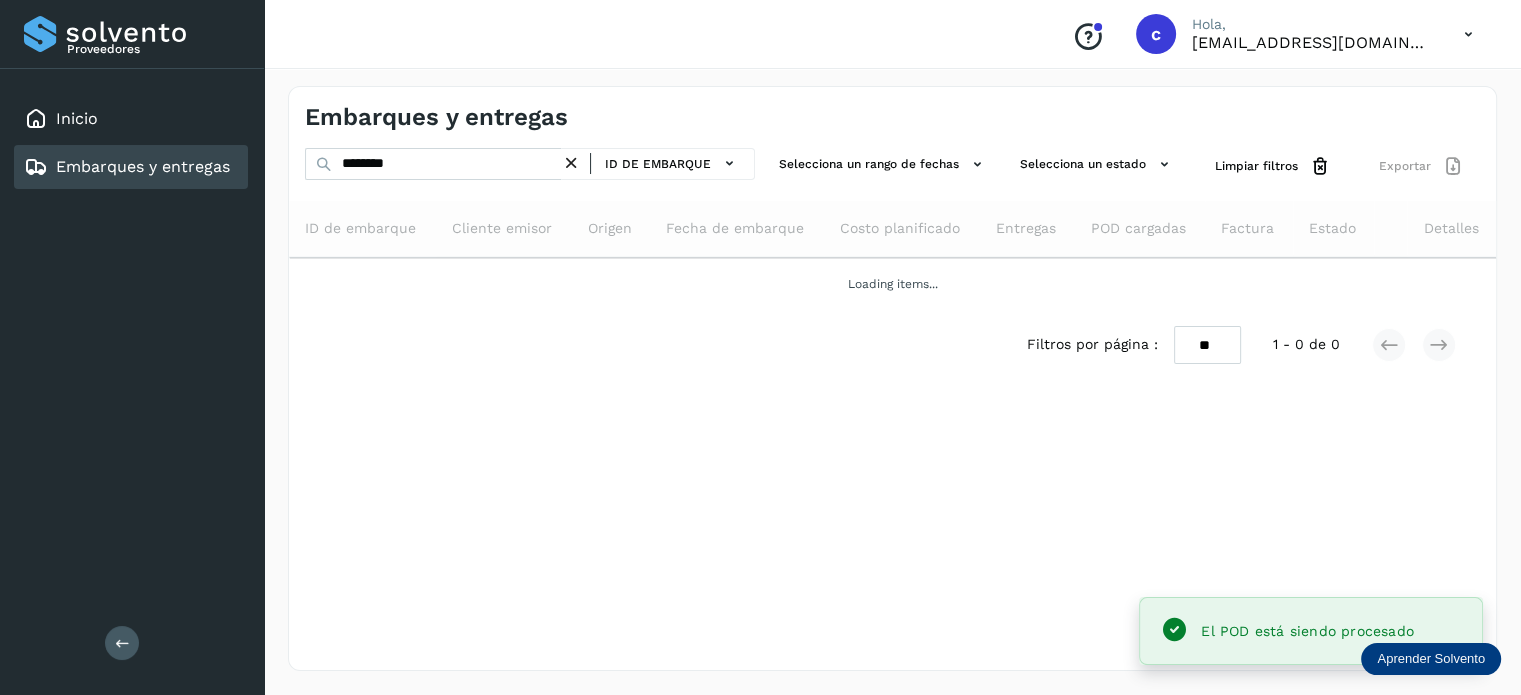 scroll, scrollTop: 0, scrollLeft: 0, axis: both 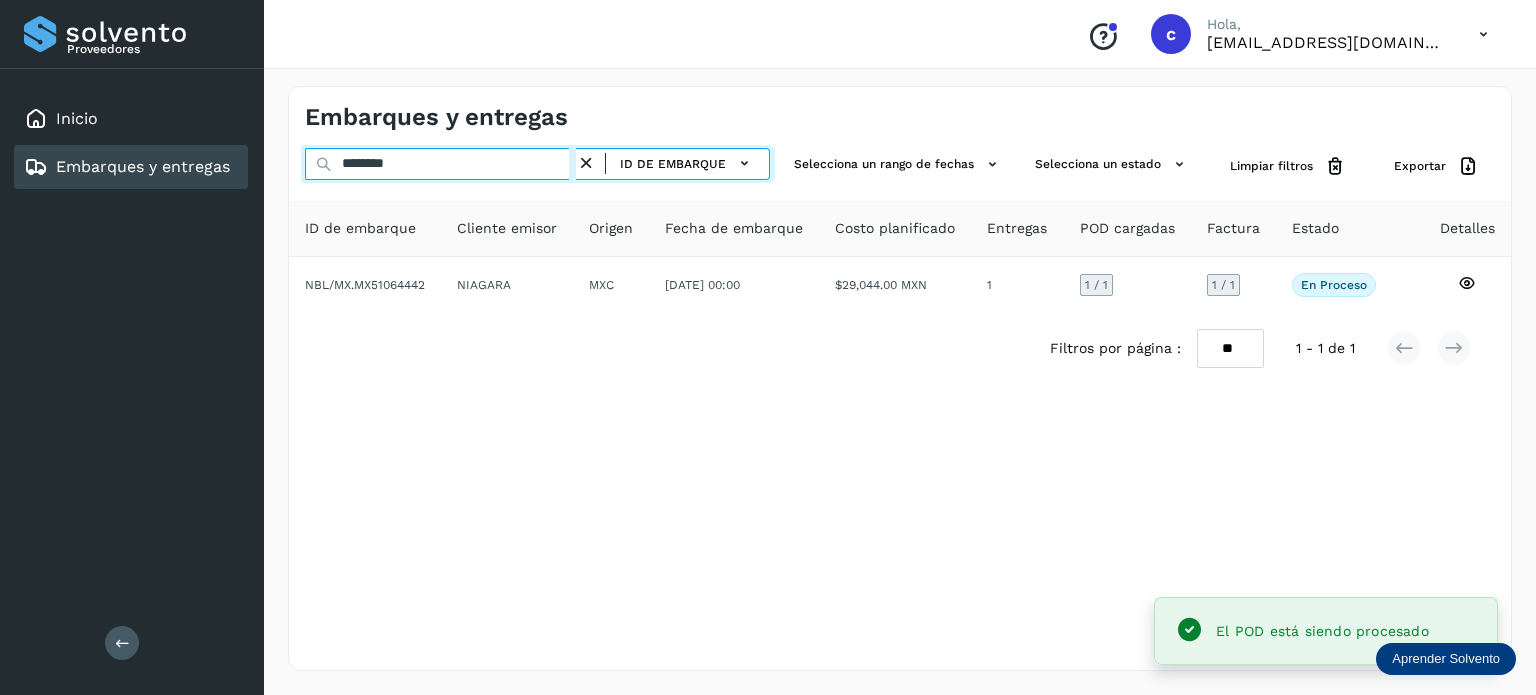 drag, startPoint x: 389, startPoint y: 160, endPoint x: 176, endPoint y: 164, distance: 213.03755 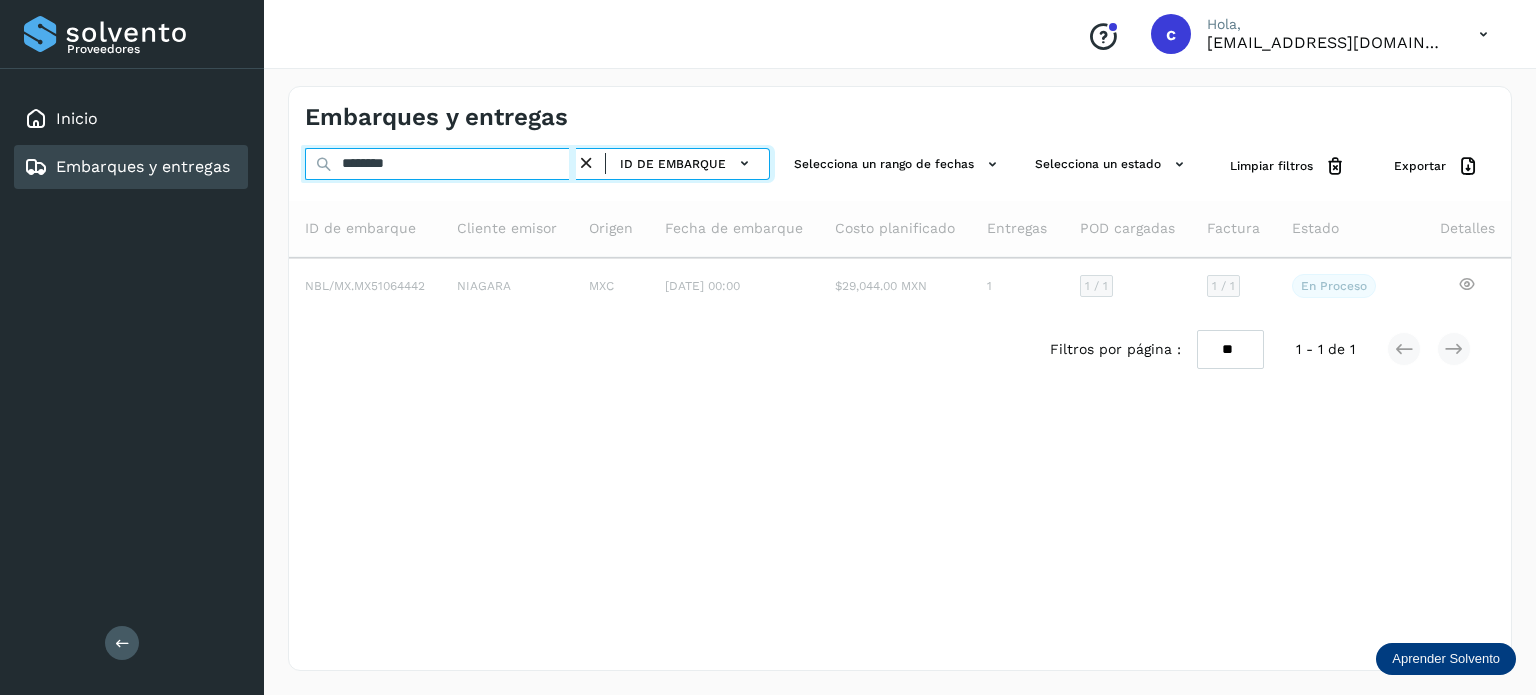 type on "********" 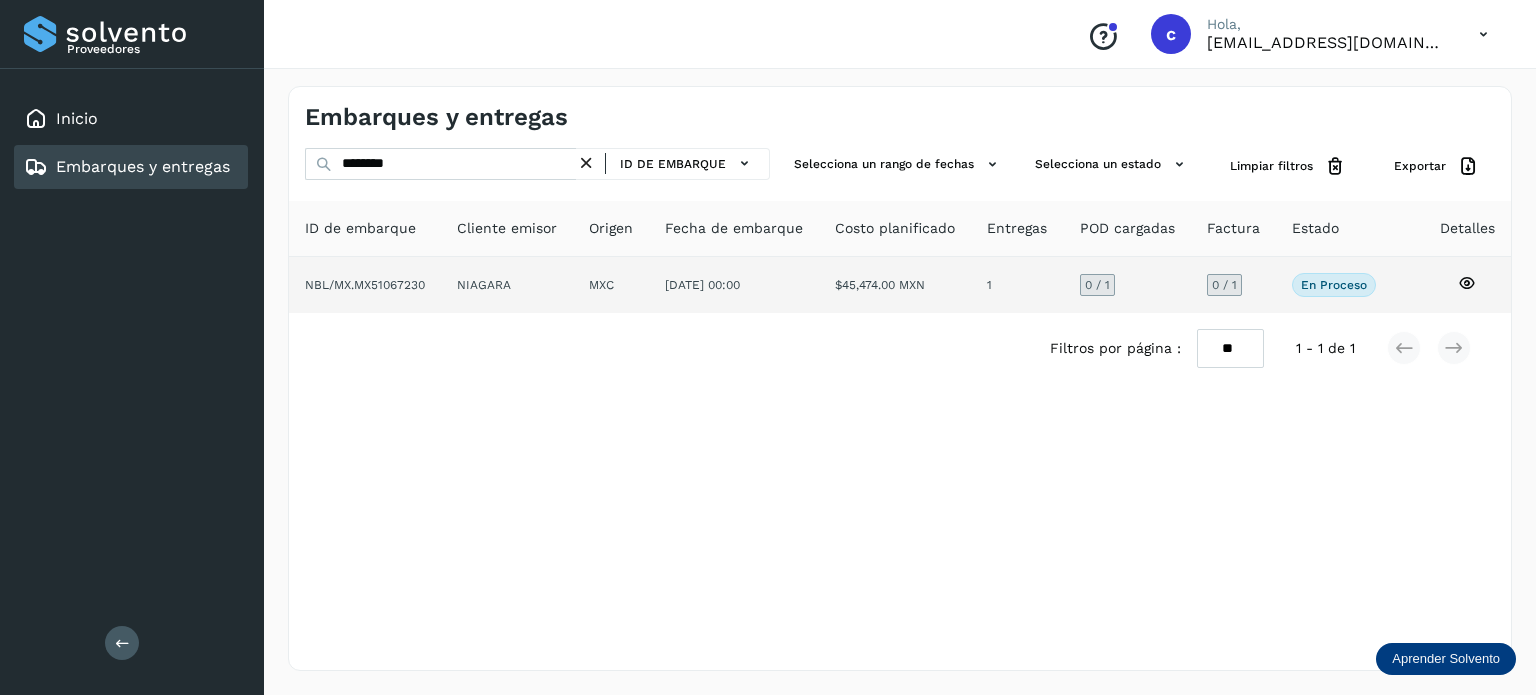 click 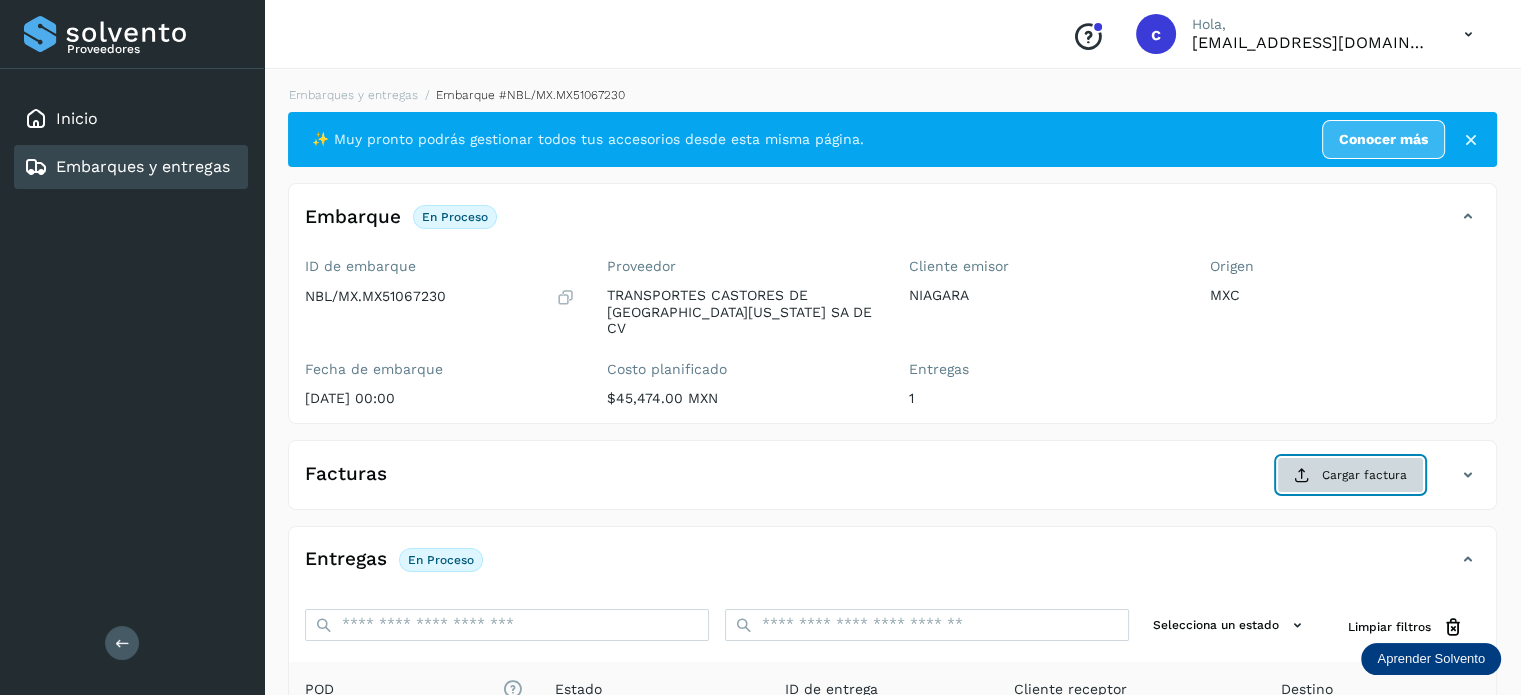 click on "Cargar factura" 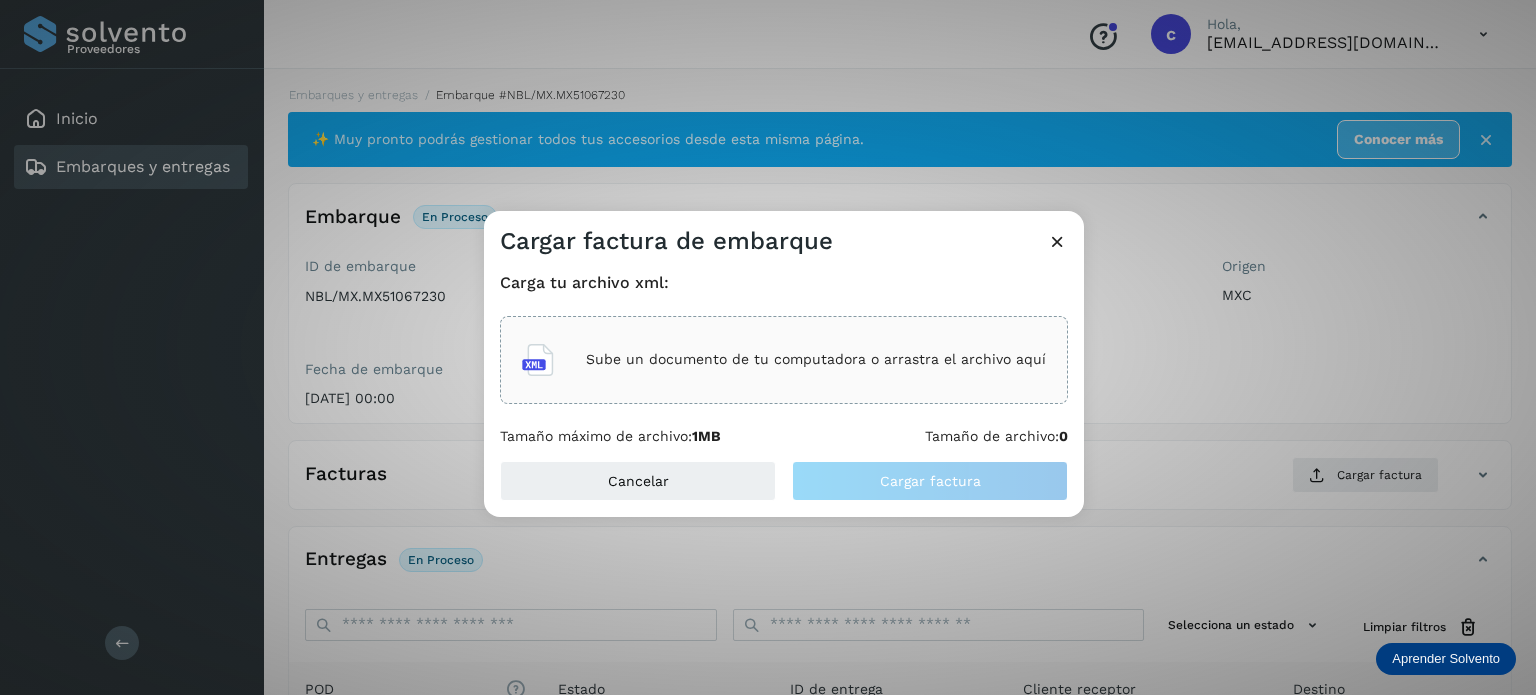 click on "Sube un documento de tu computadora o arrastra el archivo aquí" at bounding box center [816, 359] 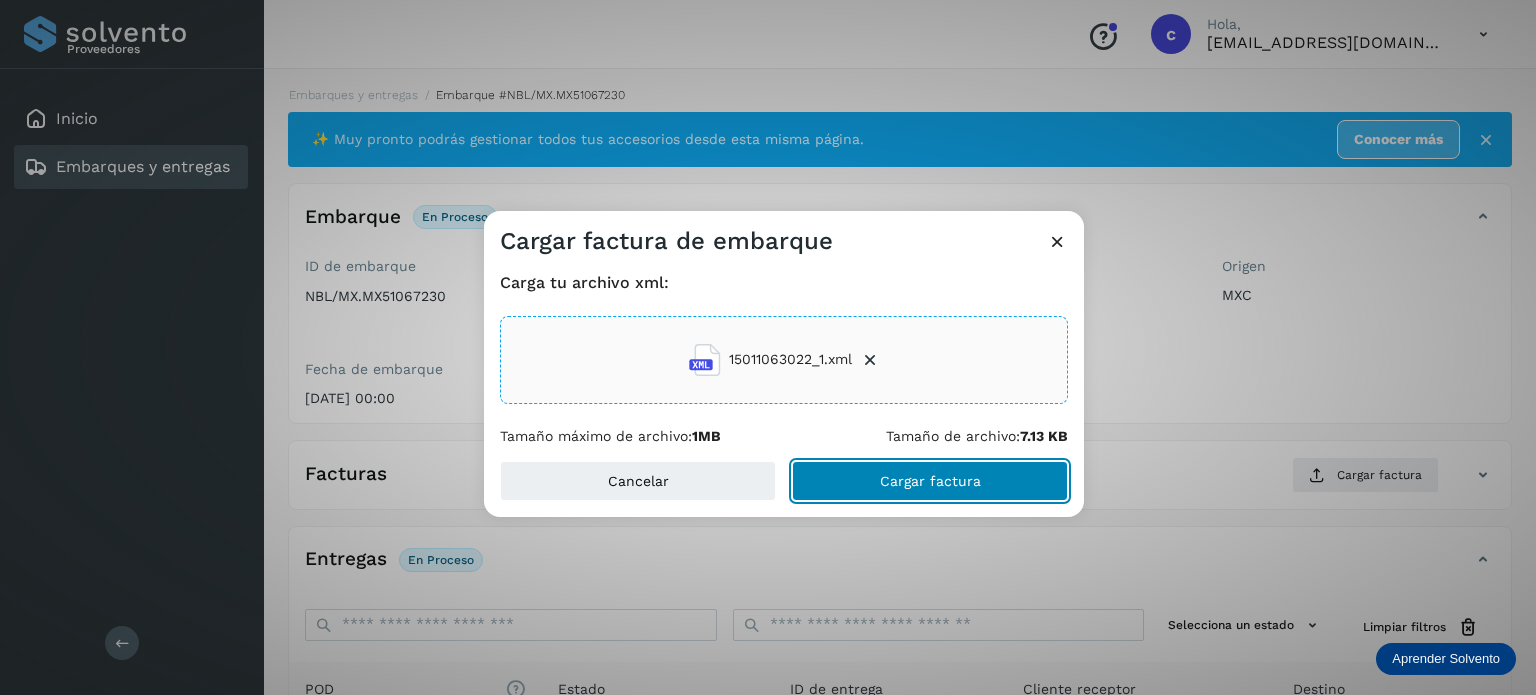 click on "Cargar factura" 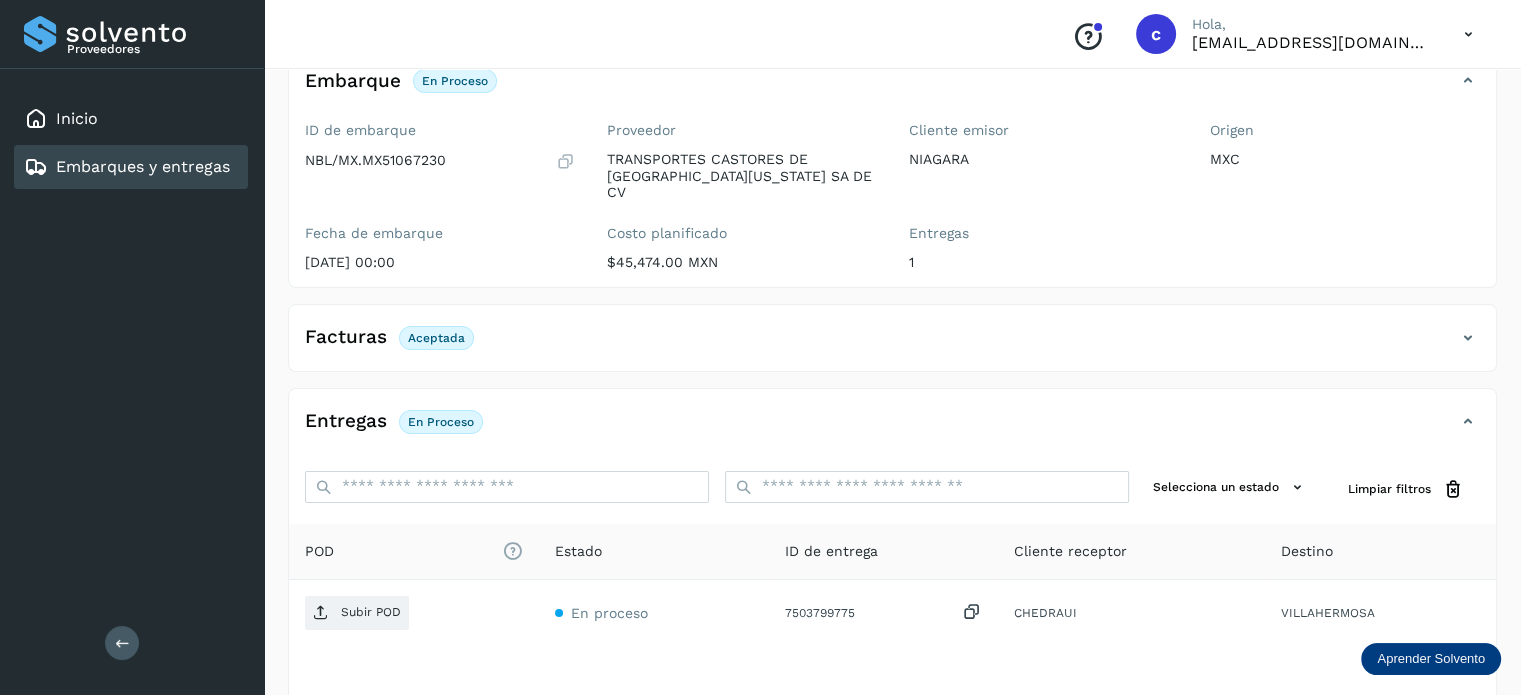 scroll, scrollTop: 200, scrollLeft: 0, axis: vertical 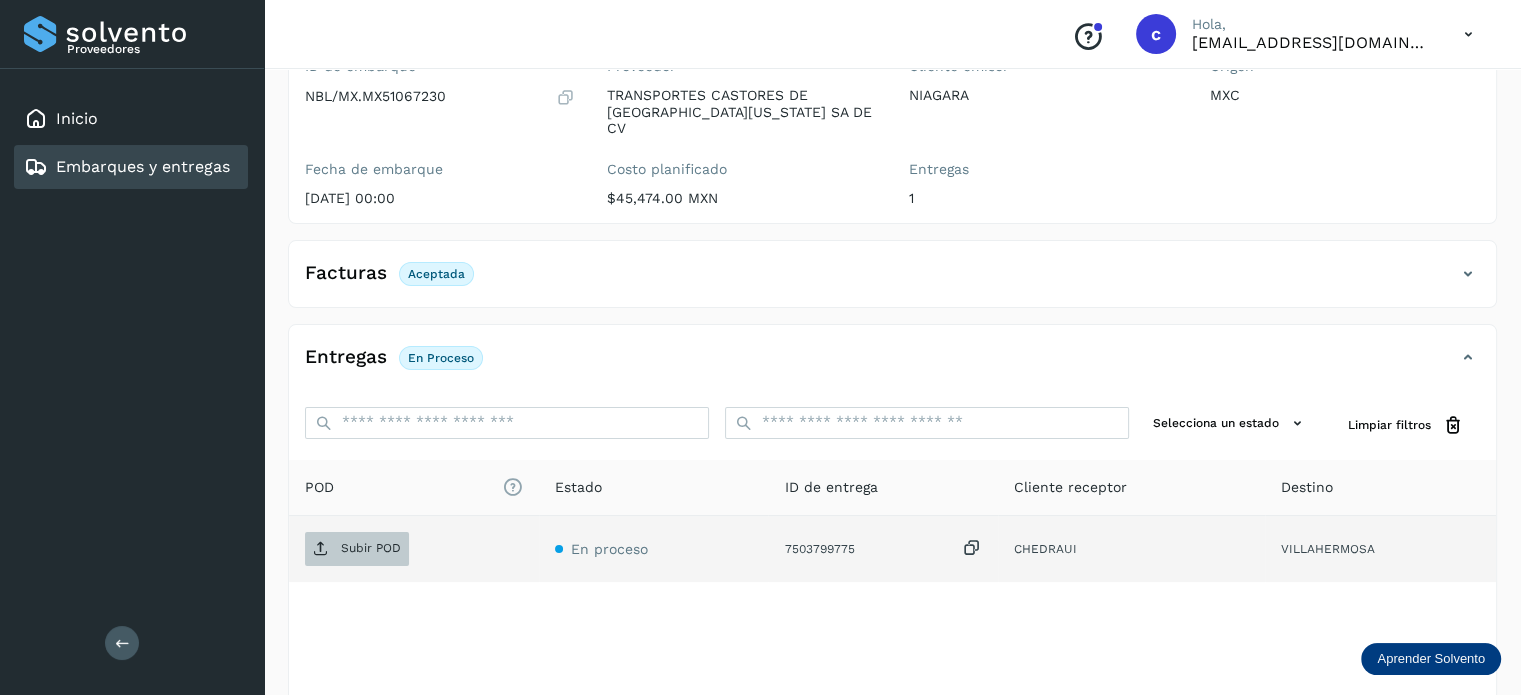 click on "Subir POD" at bounding box center [357, 549] 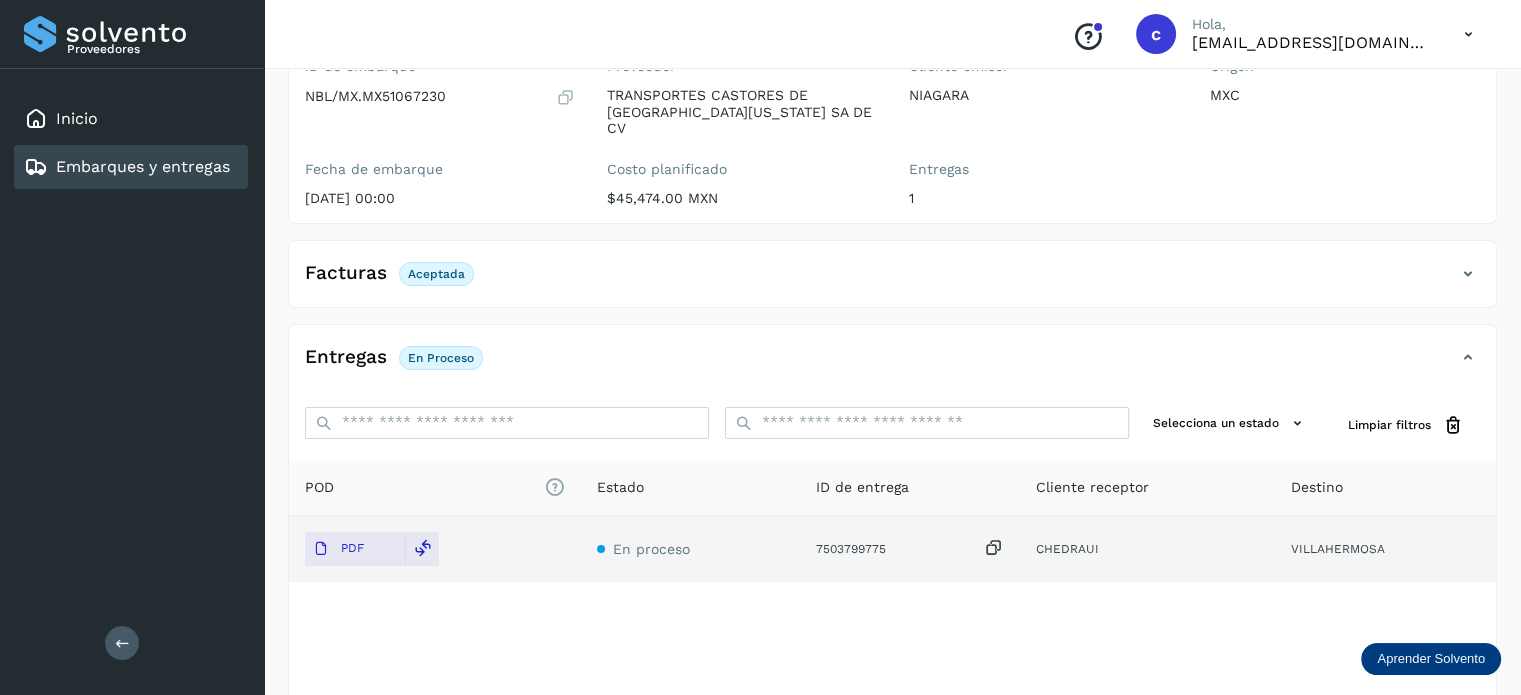 click on "Embarques y entregas" at bounding box center [143, 166] 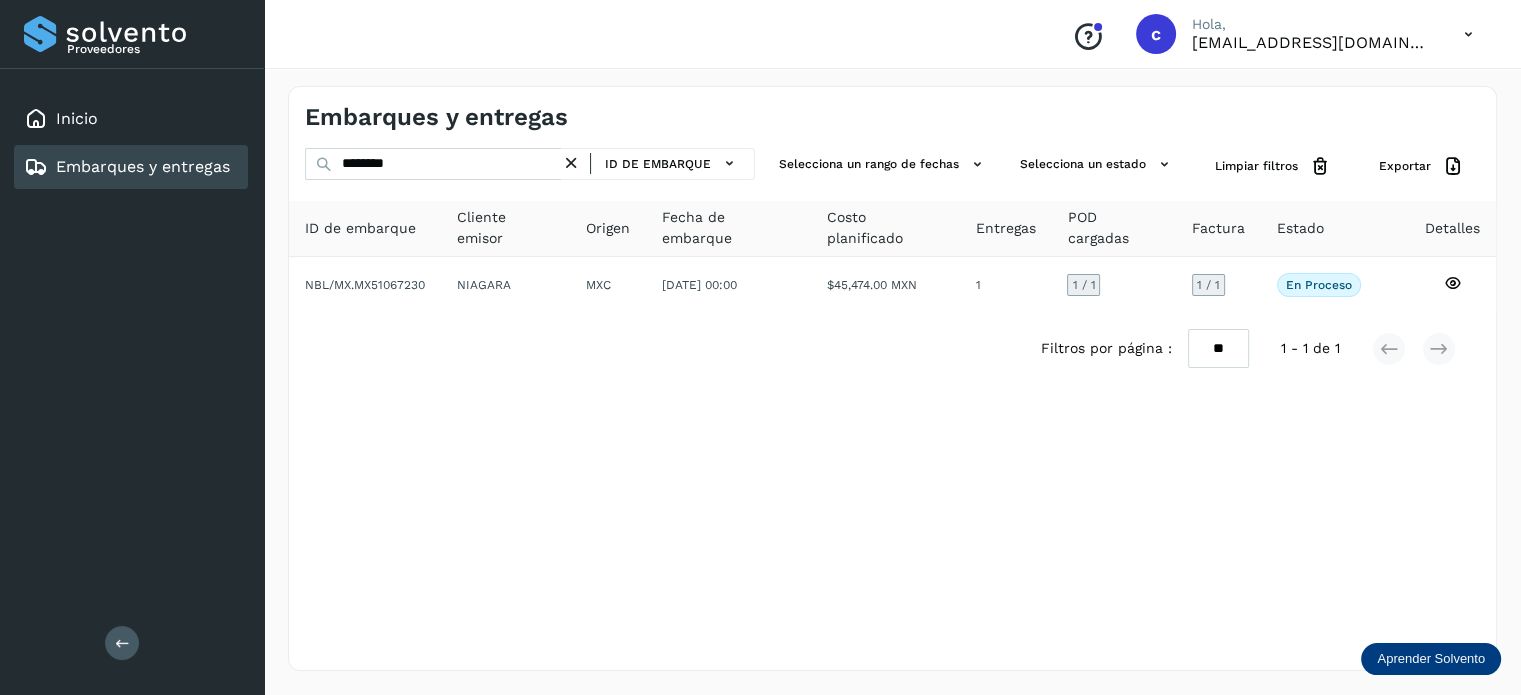 scroll, scrollTop: 0, scrollLeft: 0, axis: both 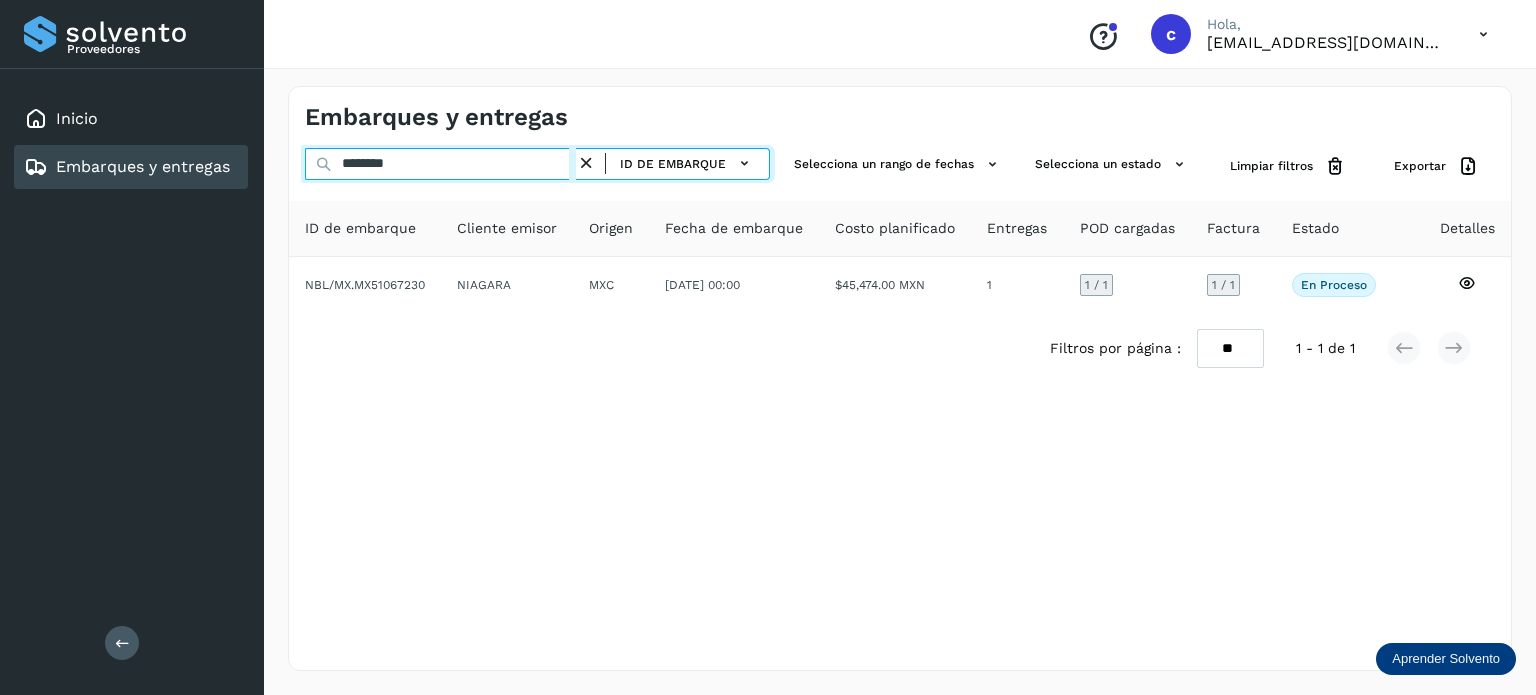 drag, startPoint x: 359, startPoint y: 163, endPoint x: 323, endPoint y: 163, distance: 36 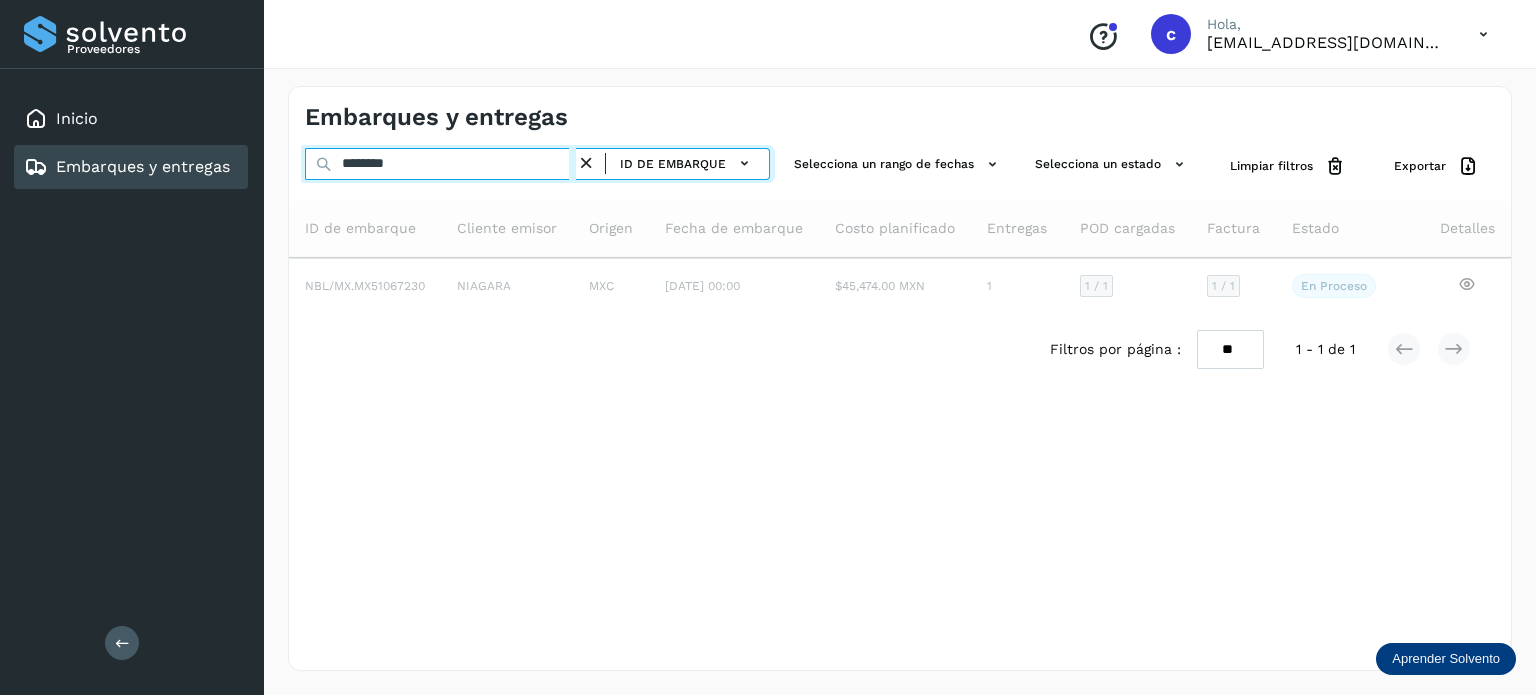 type on "********" 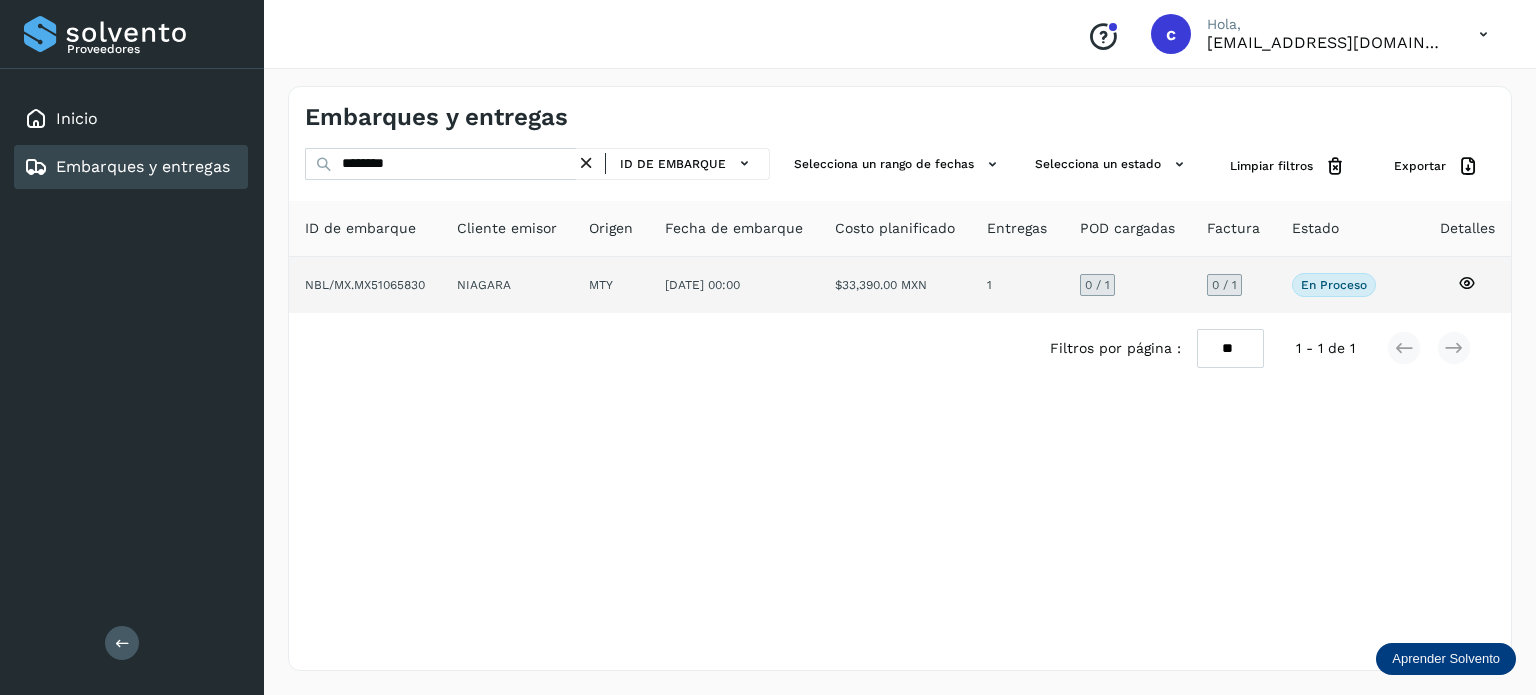 click 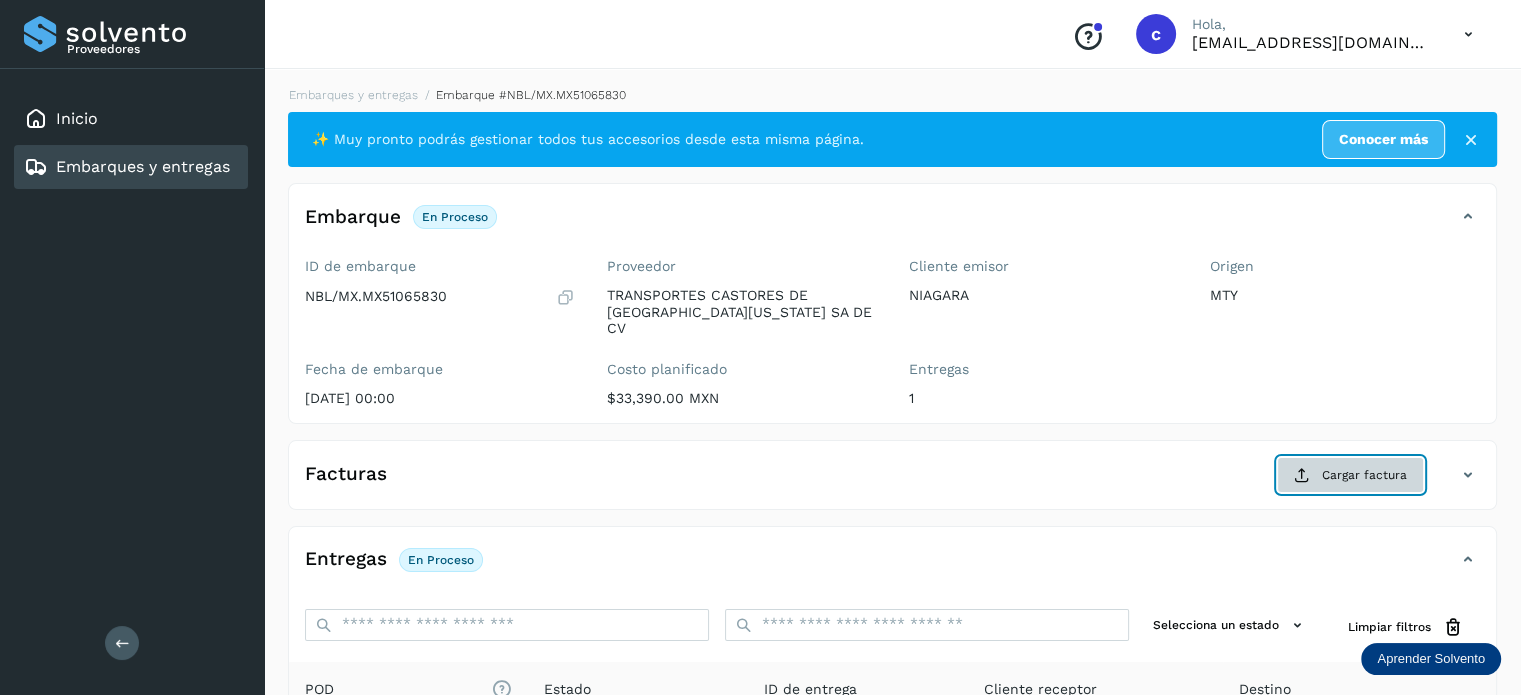 click on "Cargar factura" 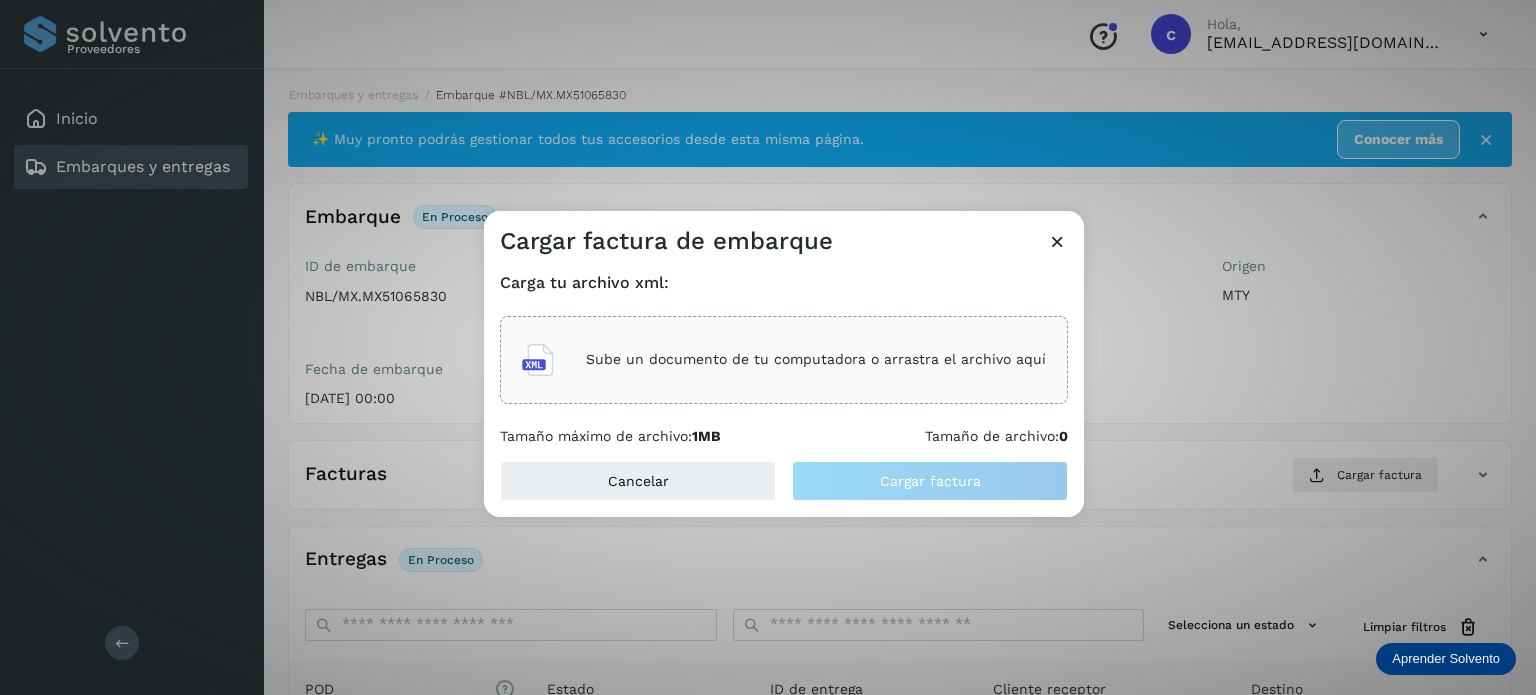 click on "Sube un documento de tu computadora o arrastra el archivo aquí" at bounding box center (816, 359) 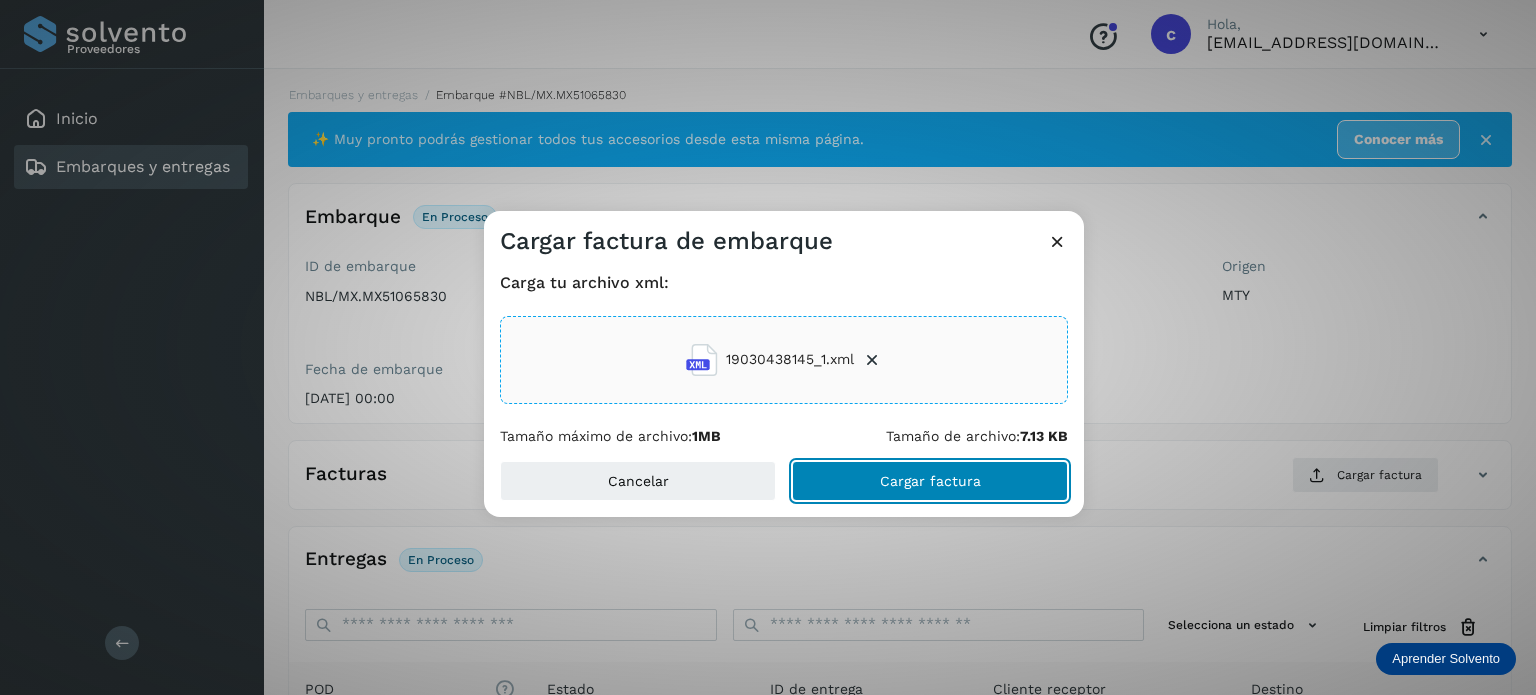 click on "Cargar factura" 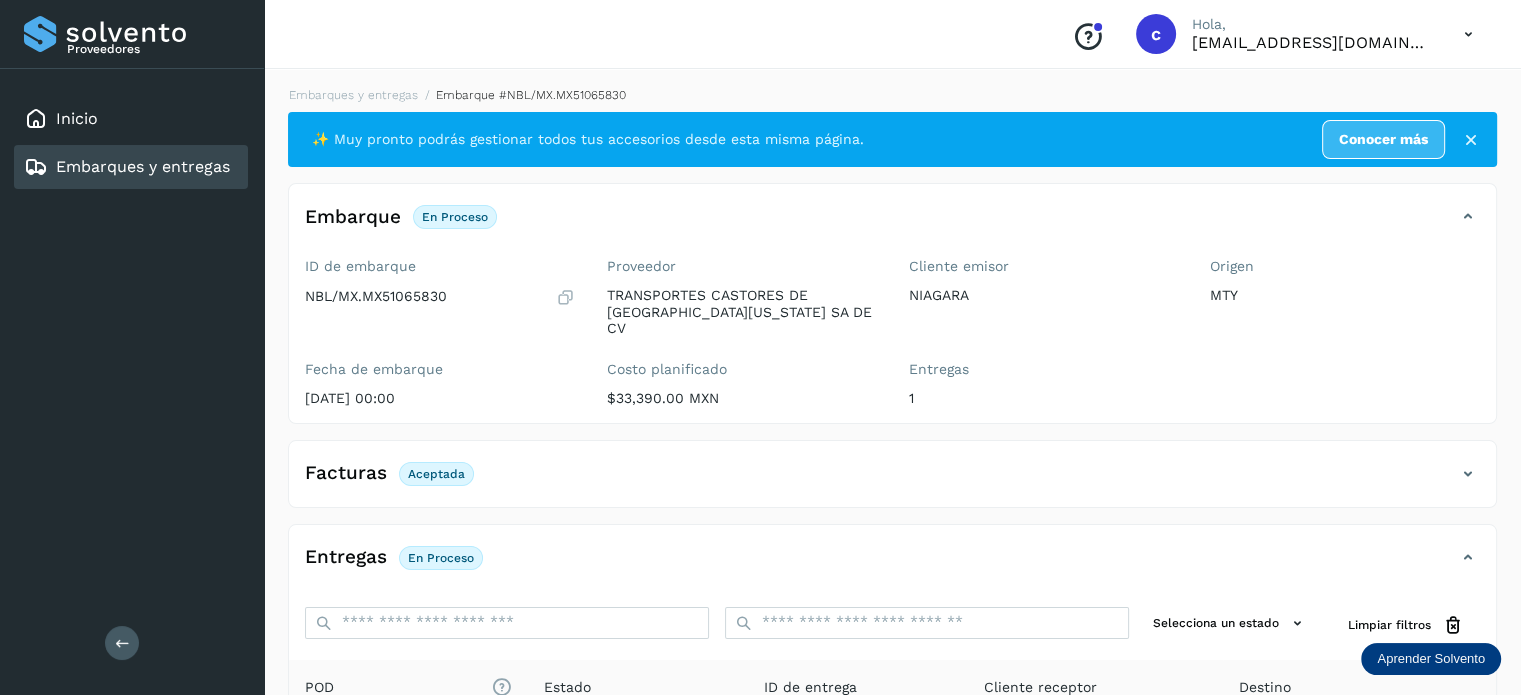 click on "Entregas" at bounding box center [1044, 369] 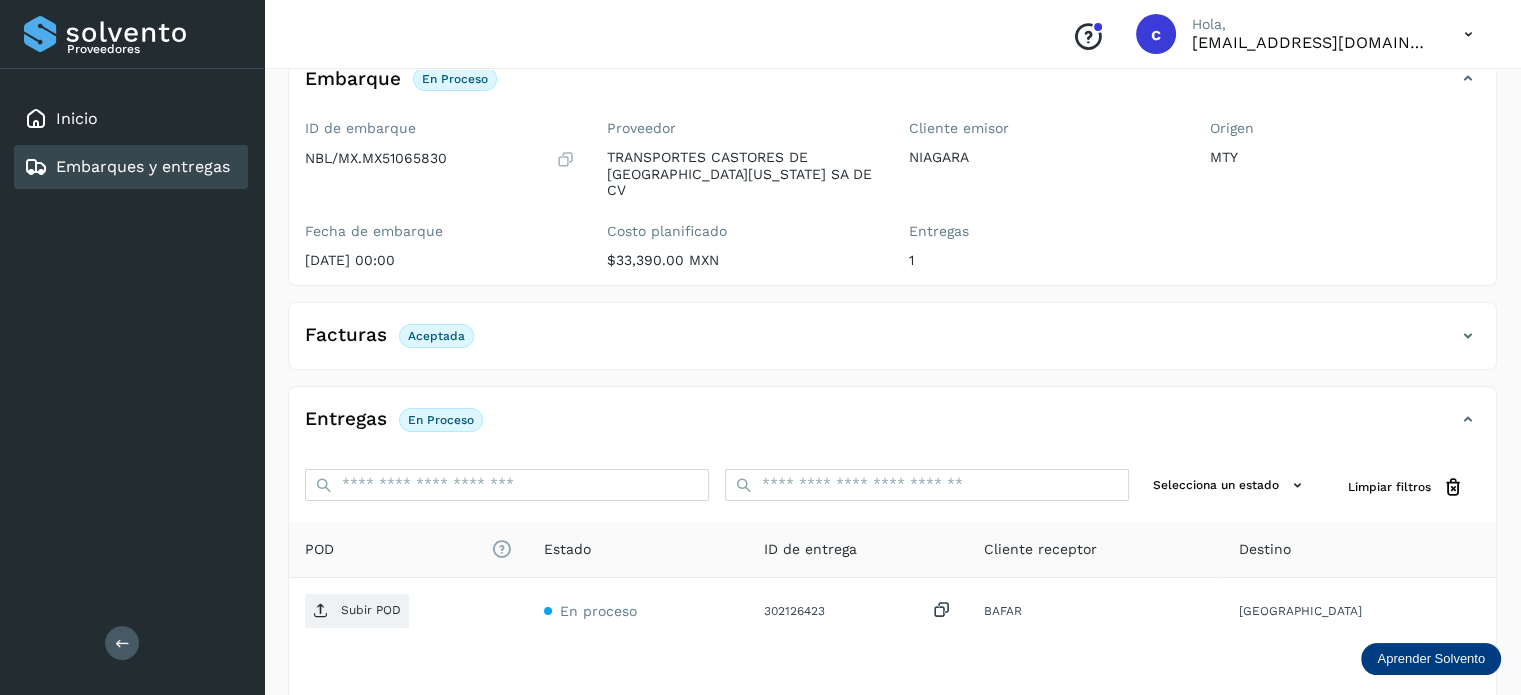 scroll, scrollTop: 264, scrollLeft: 0, axis: vertical 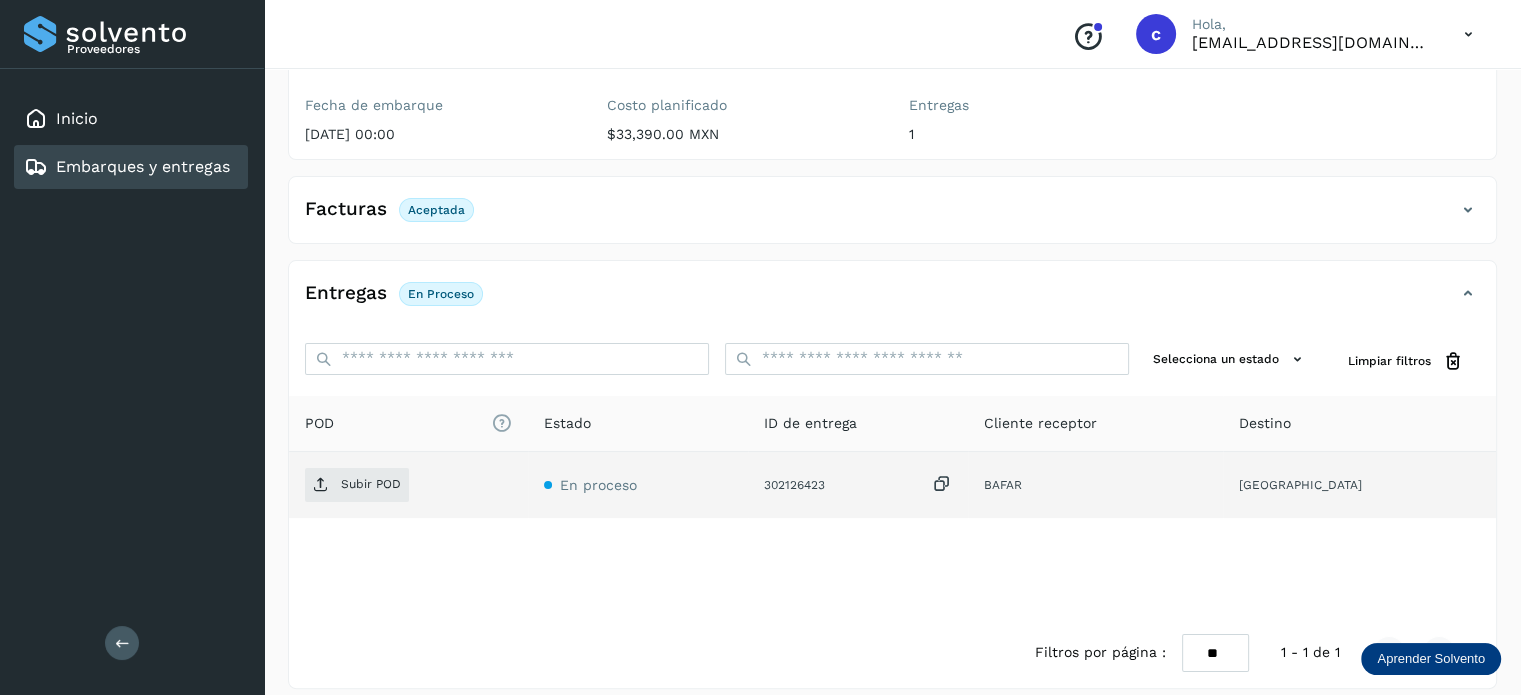 click on "Subir POD" 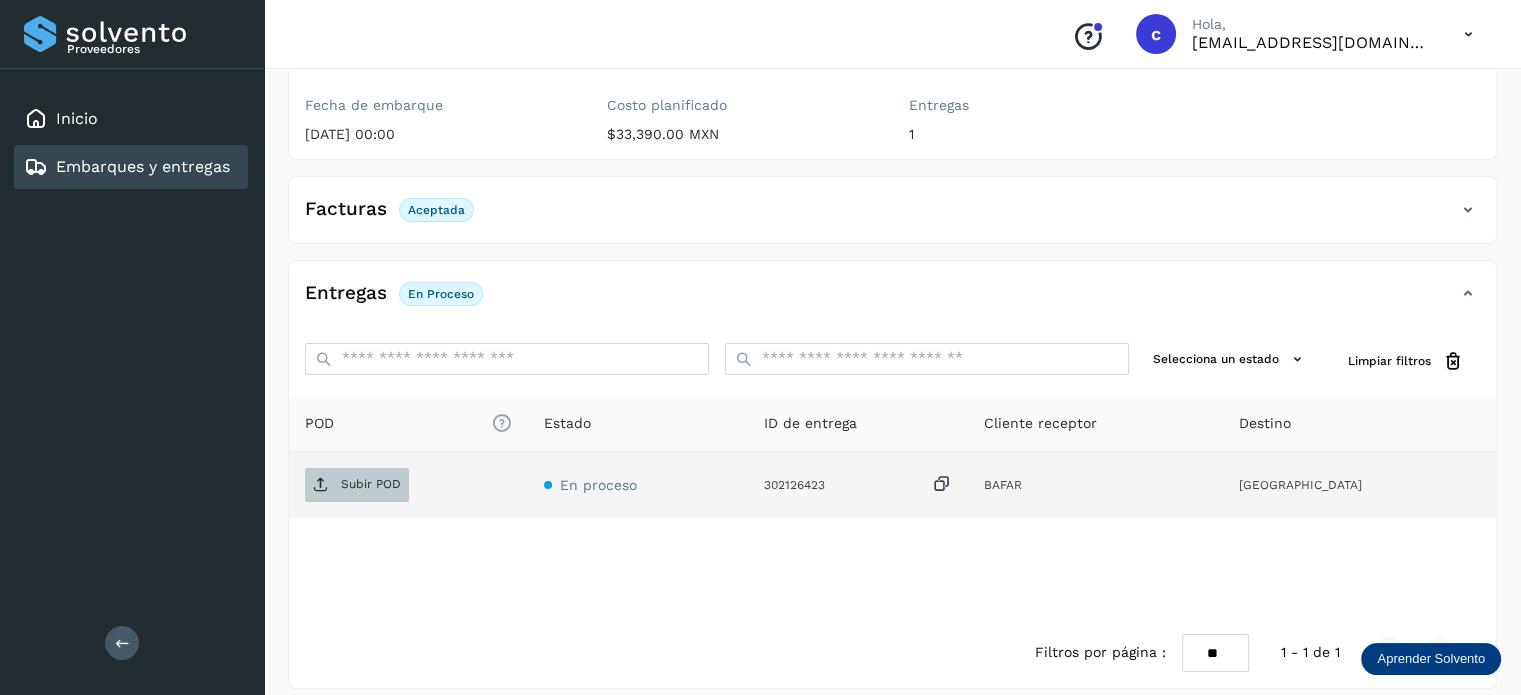 click on "Subir POD" at bounding box center [357, 485] 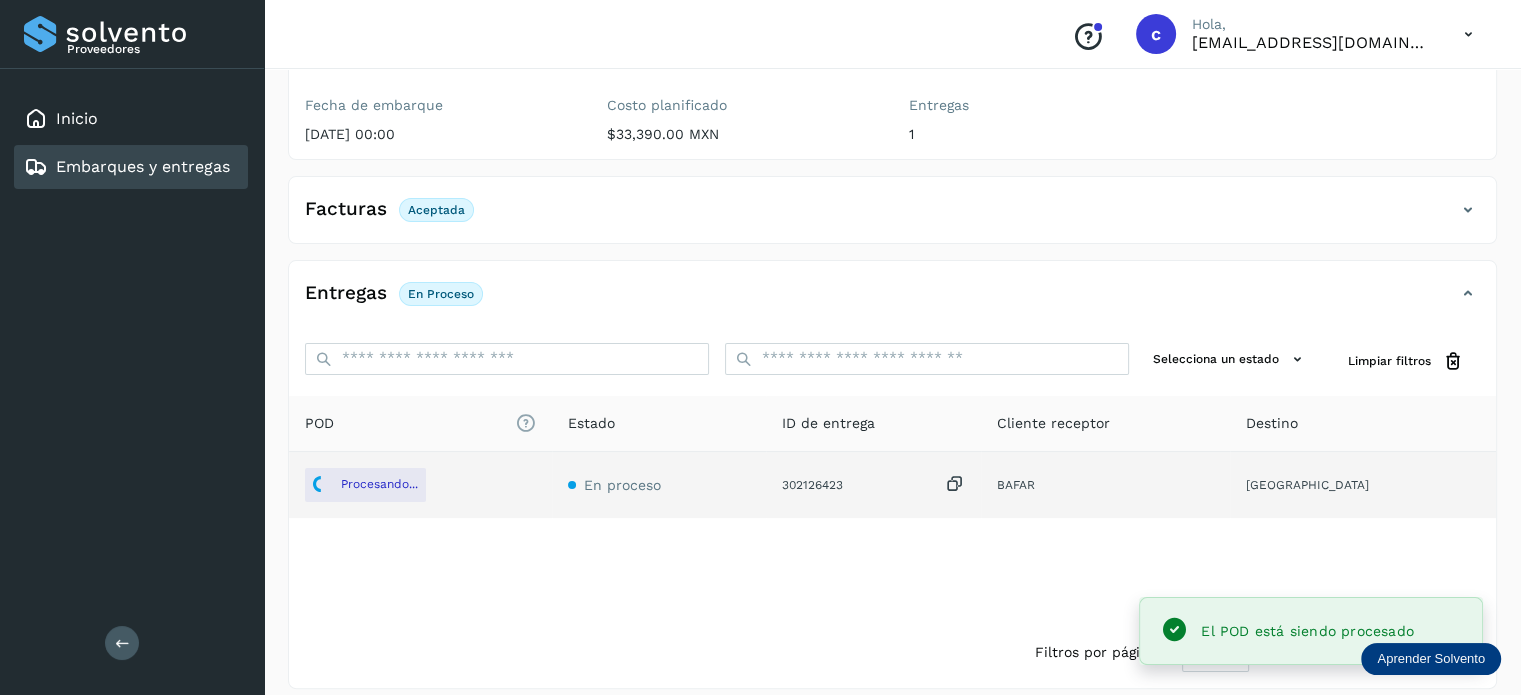 click on "Embarques y entregas" at bounding box center [143, 166] 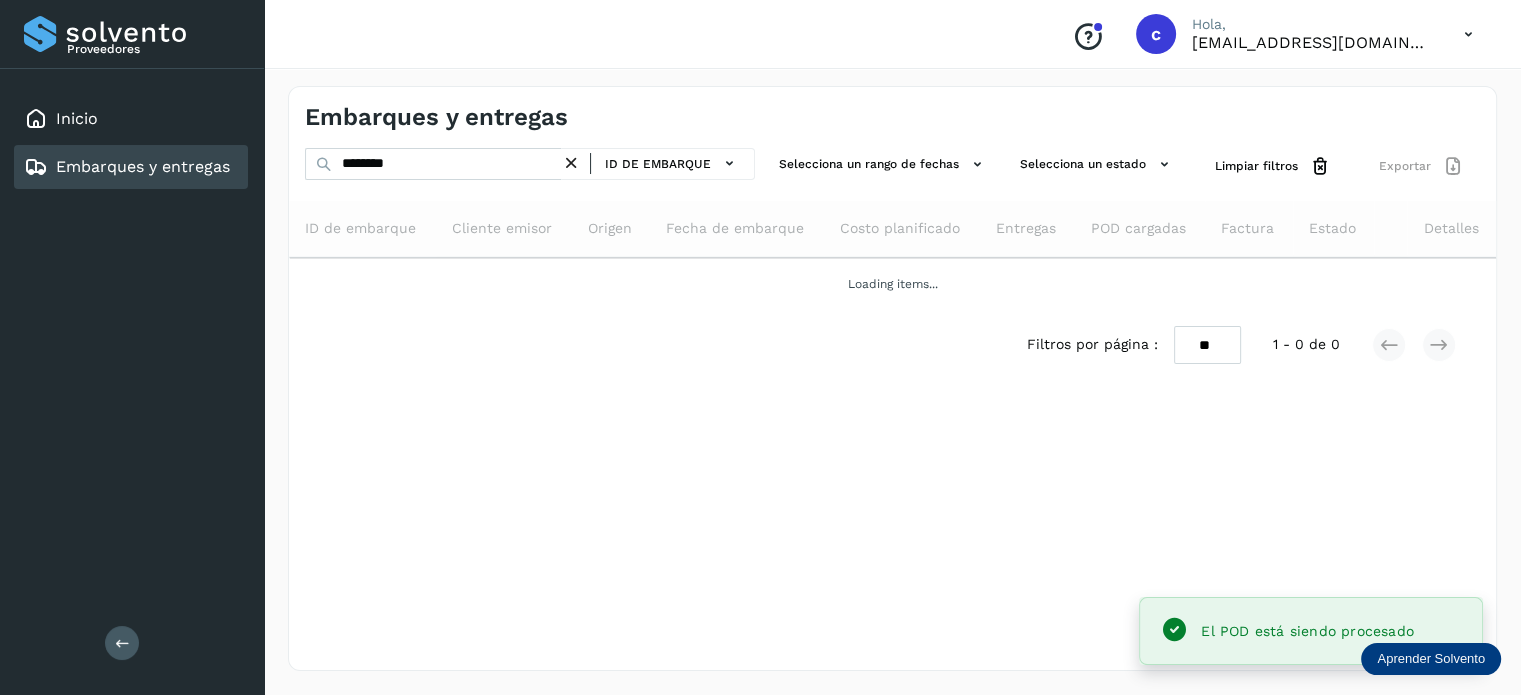 scroll, scrollTop: 0, scrollLeft: 0, axis: both 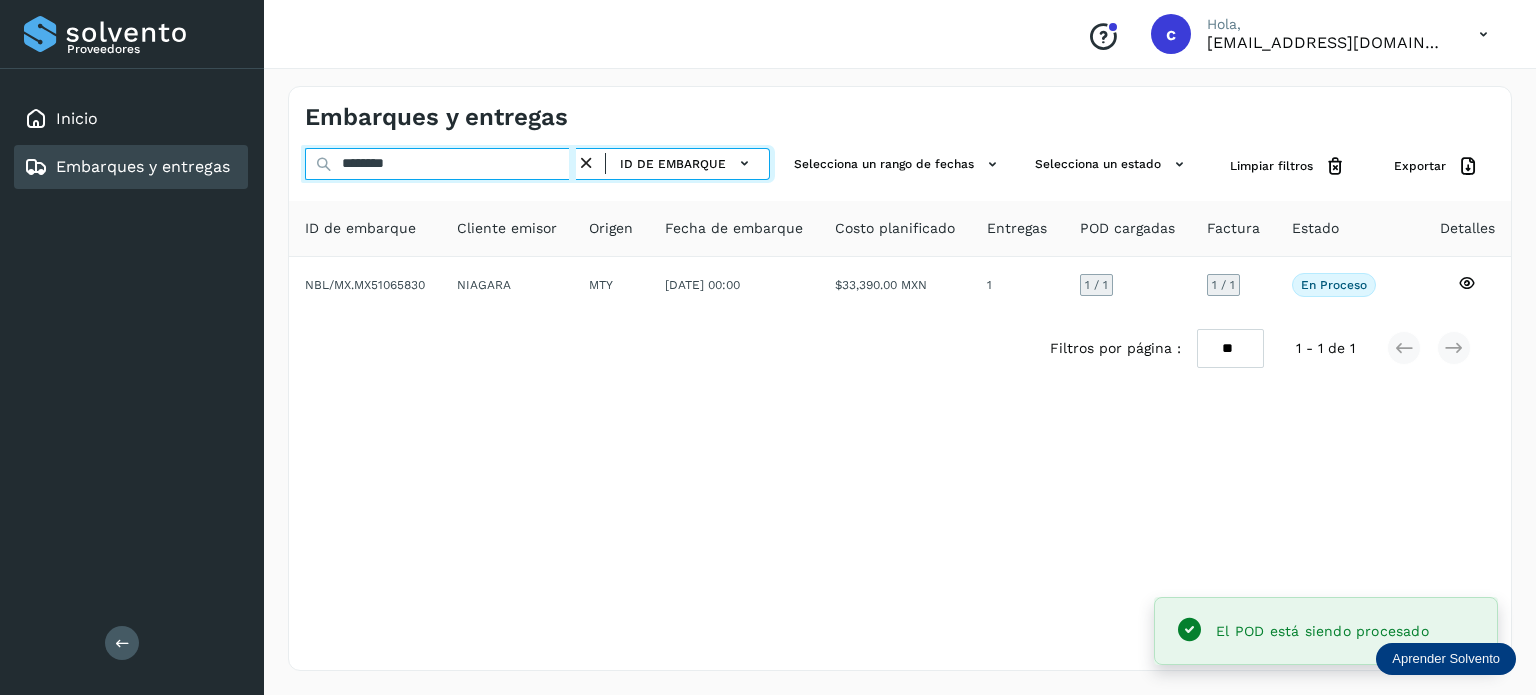 drag, startPoint x: 348, startPoint y: 156, endPoint x: 250, endPoint y: 152, distance: 98.0816 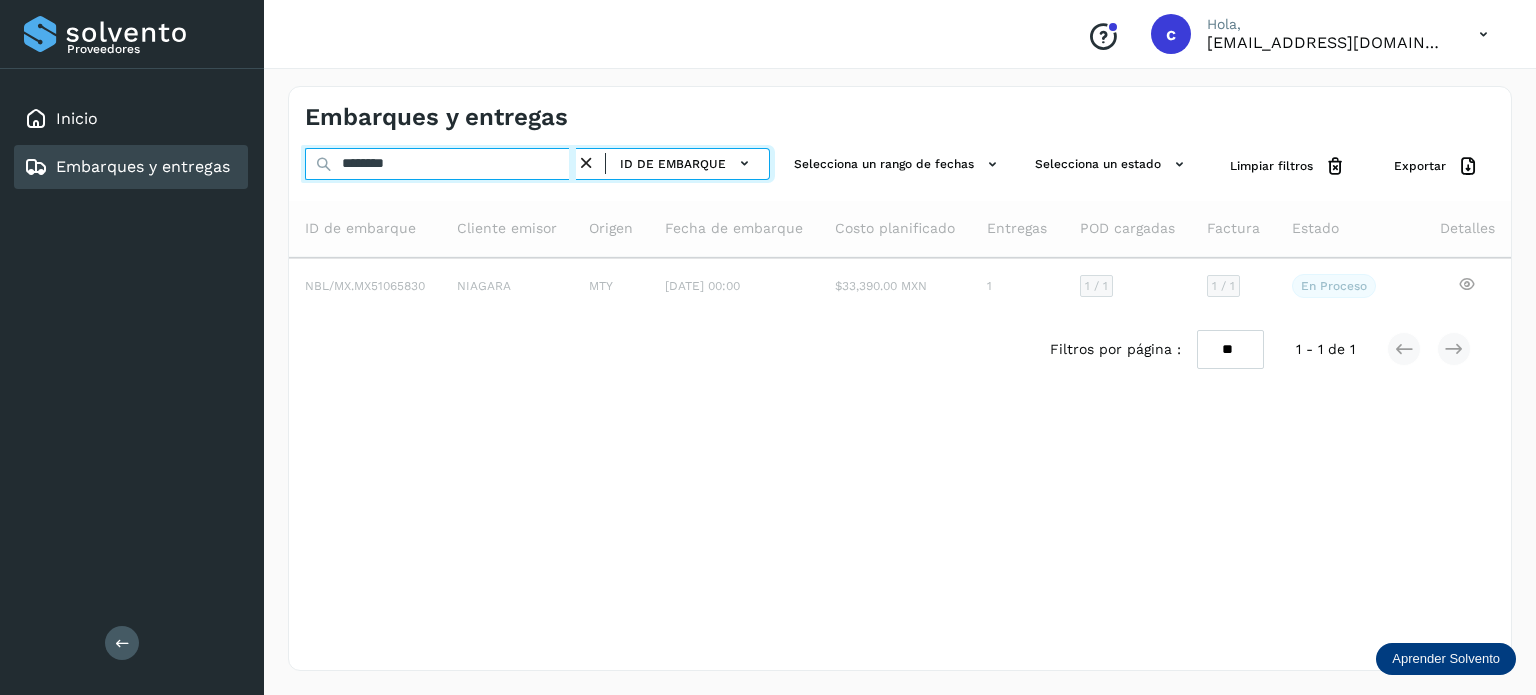 type on "********" 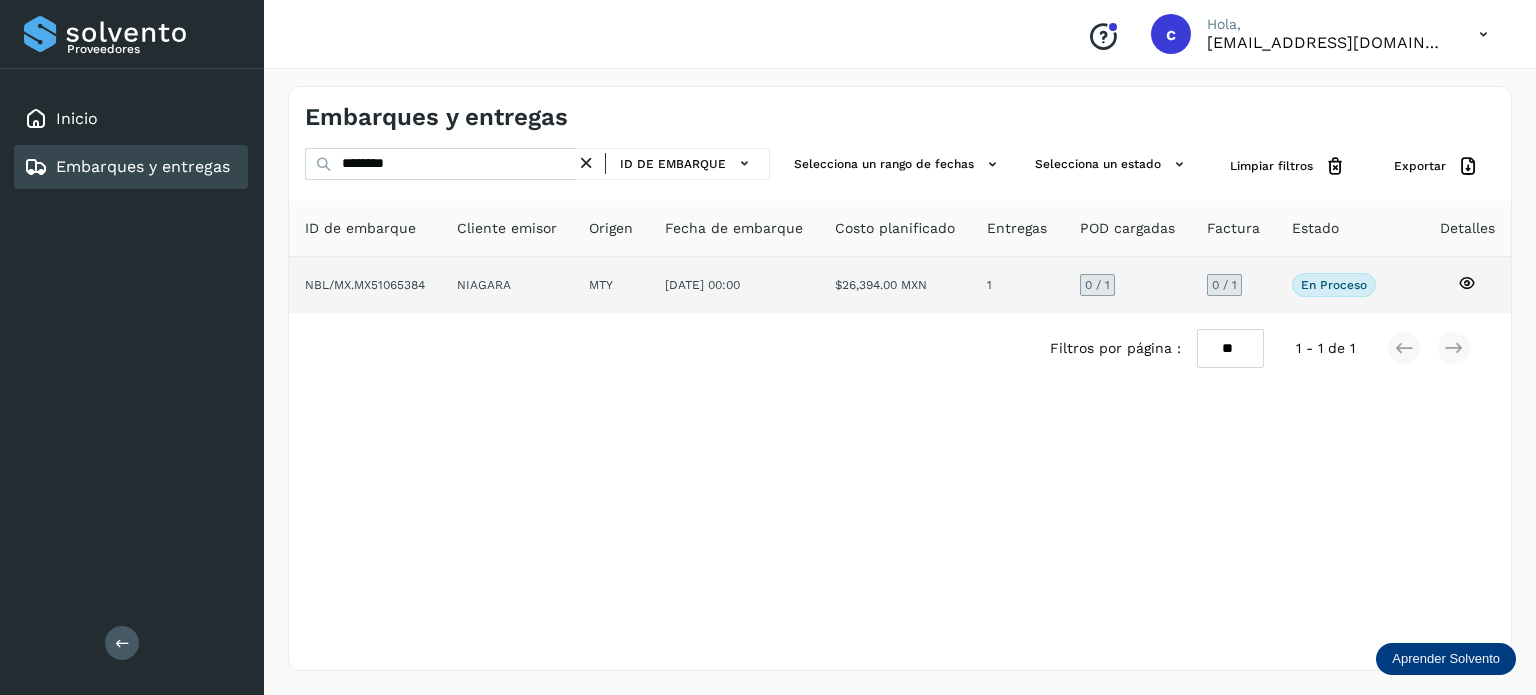 click 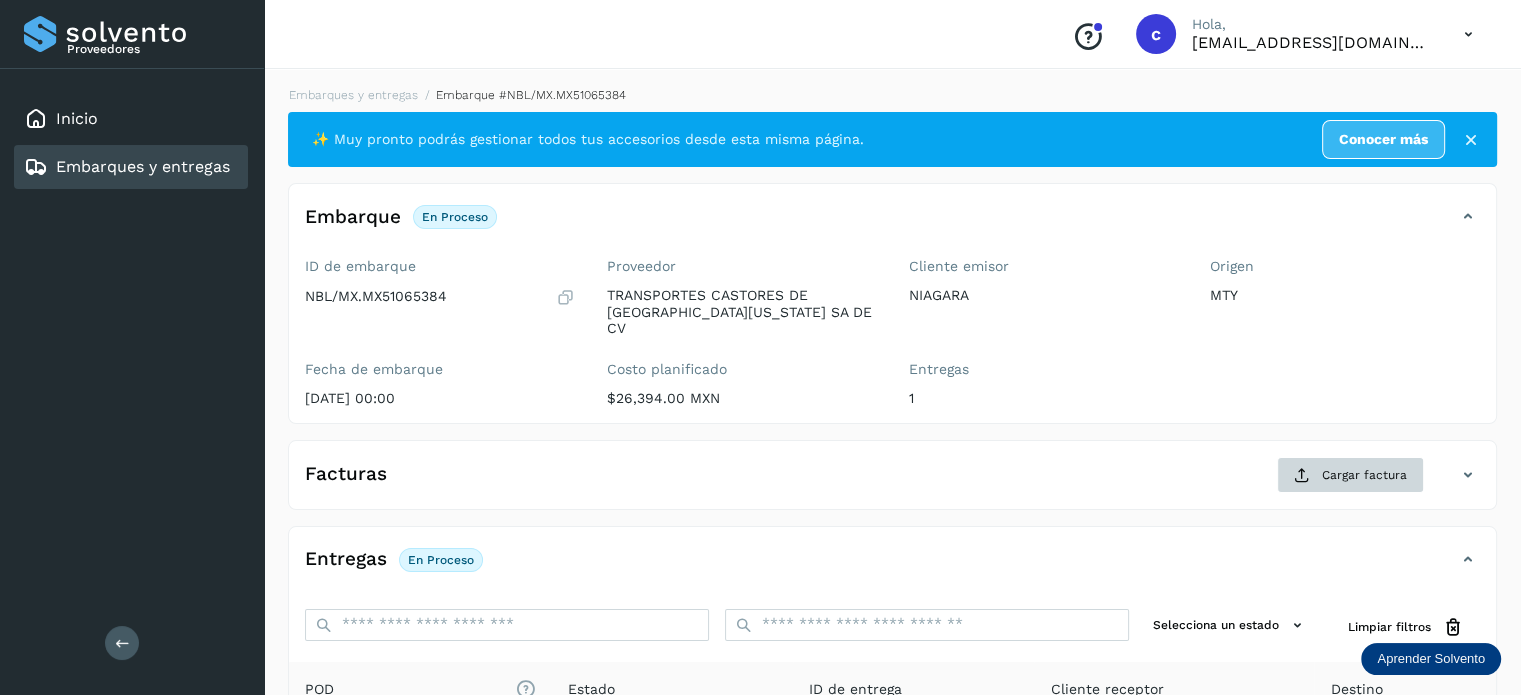 click on "Facturas Cargar factura" at bounding box center [892, 483] 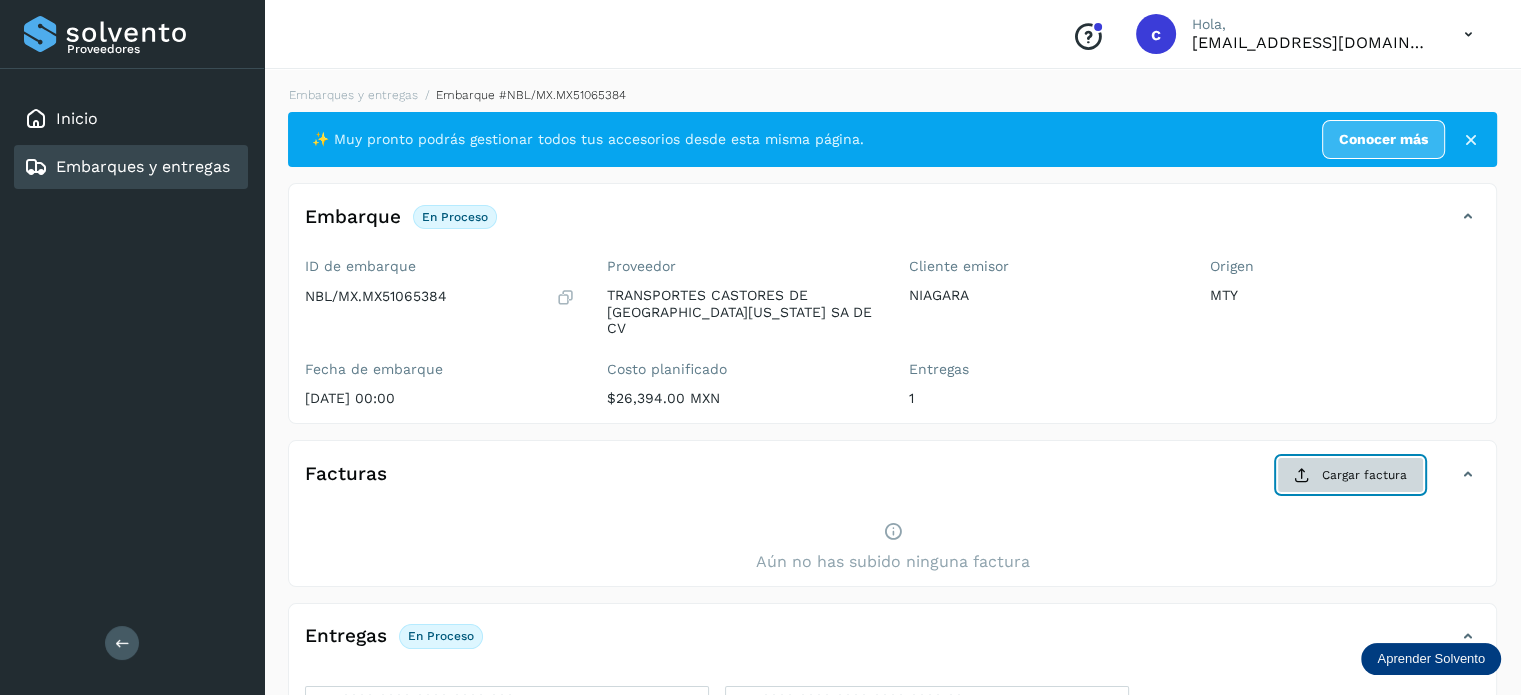 click on "Cargar factura" 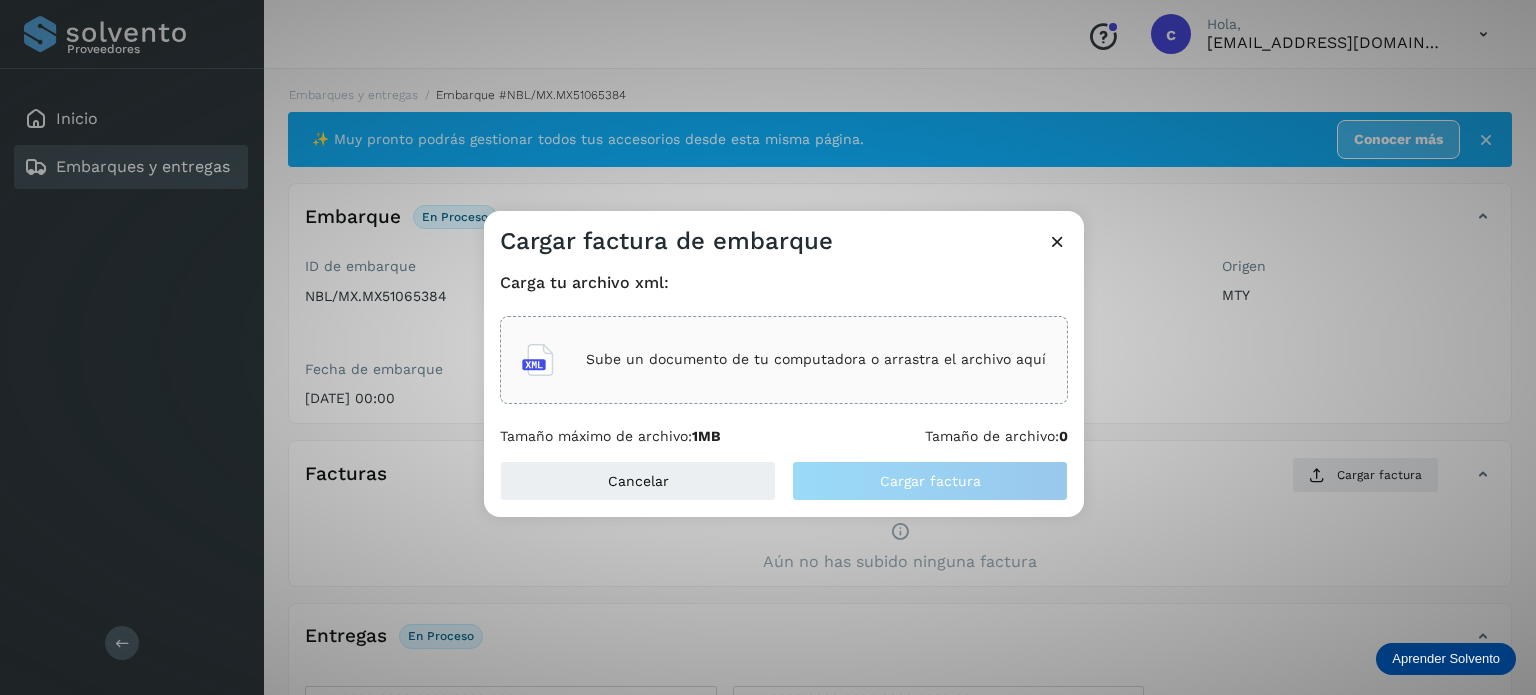 click on "Sube un documento de tu computadora o arrastra el archivo aquí" 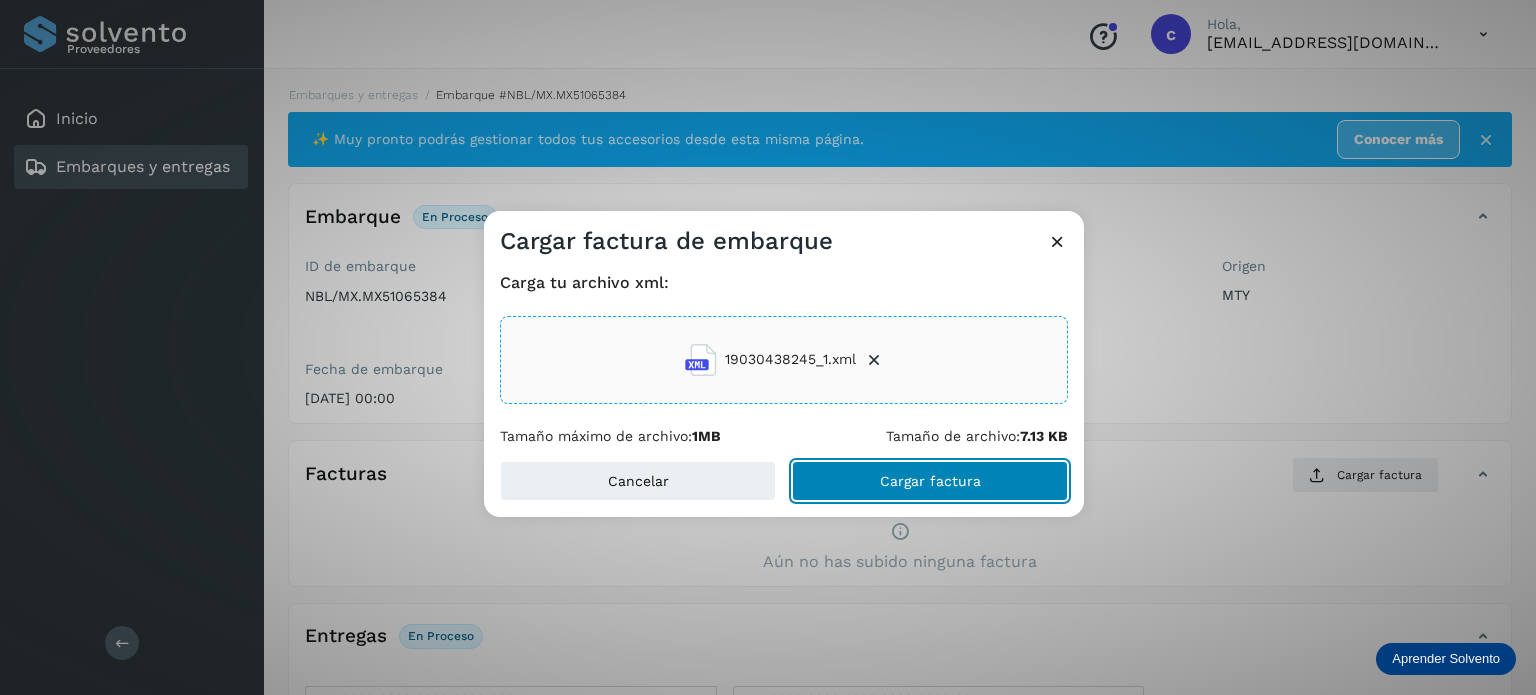 click on "Cargar factura" 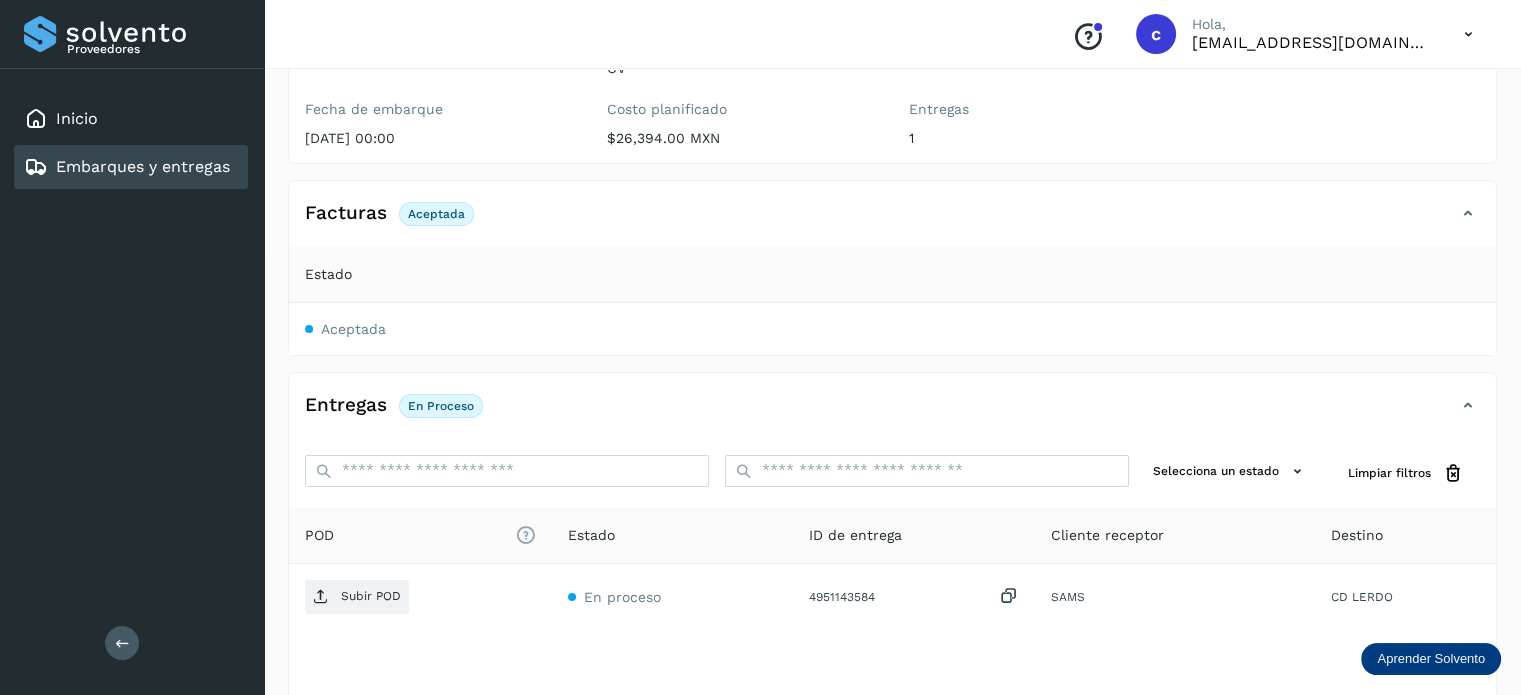 scroll, scrollTop: 300, scrollLeft: 0, axis: vertical 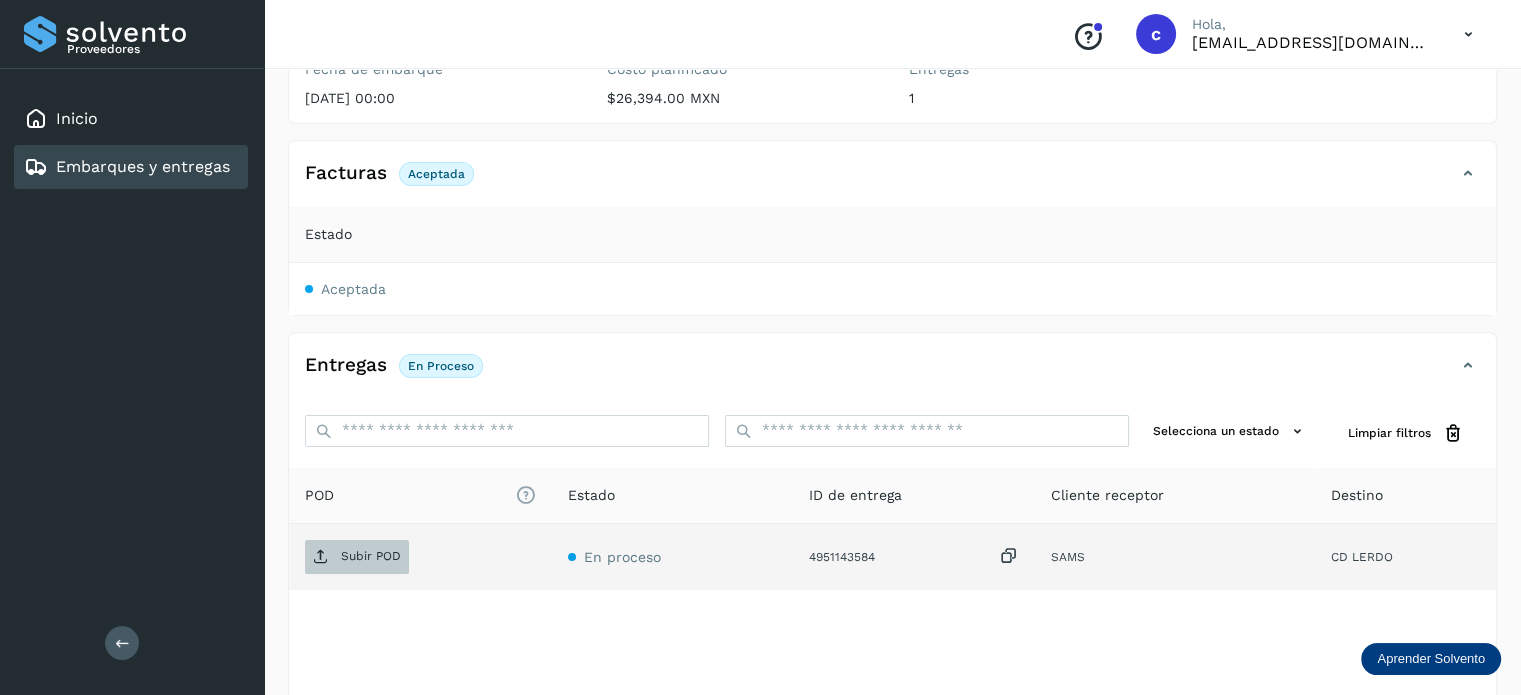 click on "Subir POD" at bounding box center [371, 556] 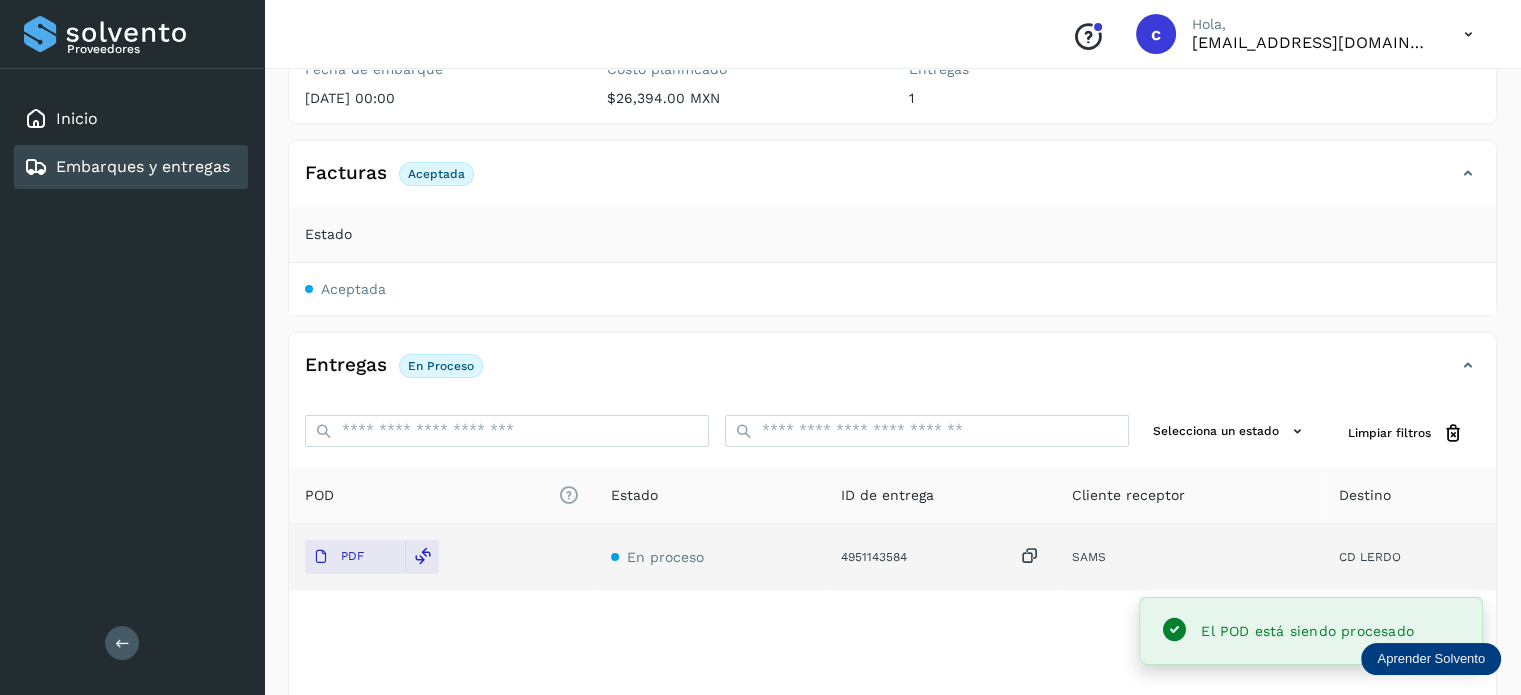 click on "Embarques y entregas" at bounding box center (127, 167) 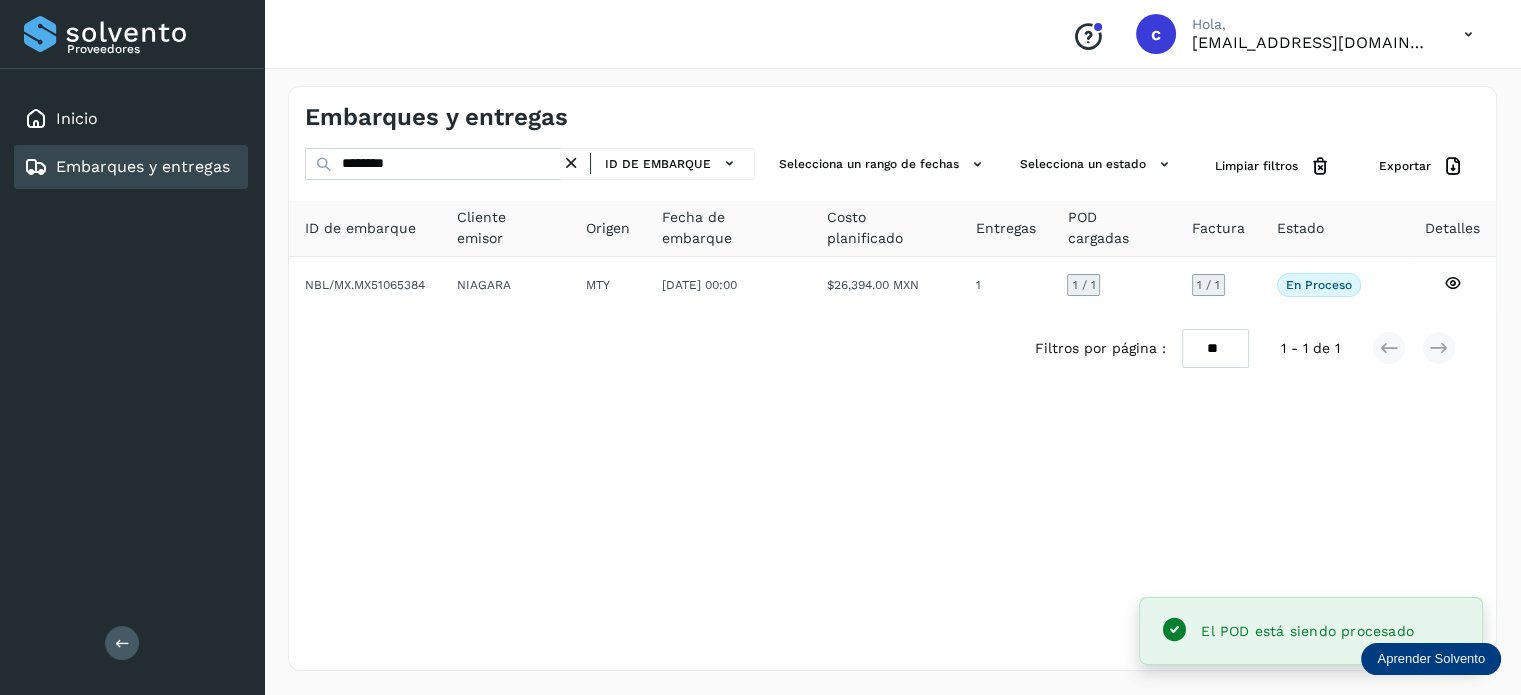 scroll, scrollTop: 0, scrollLeft: 0, axis: both 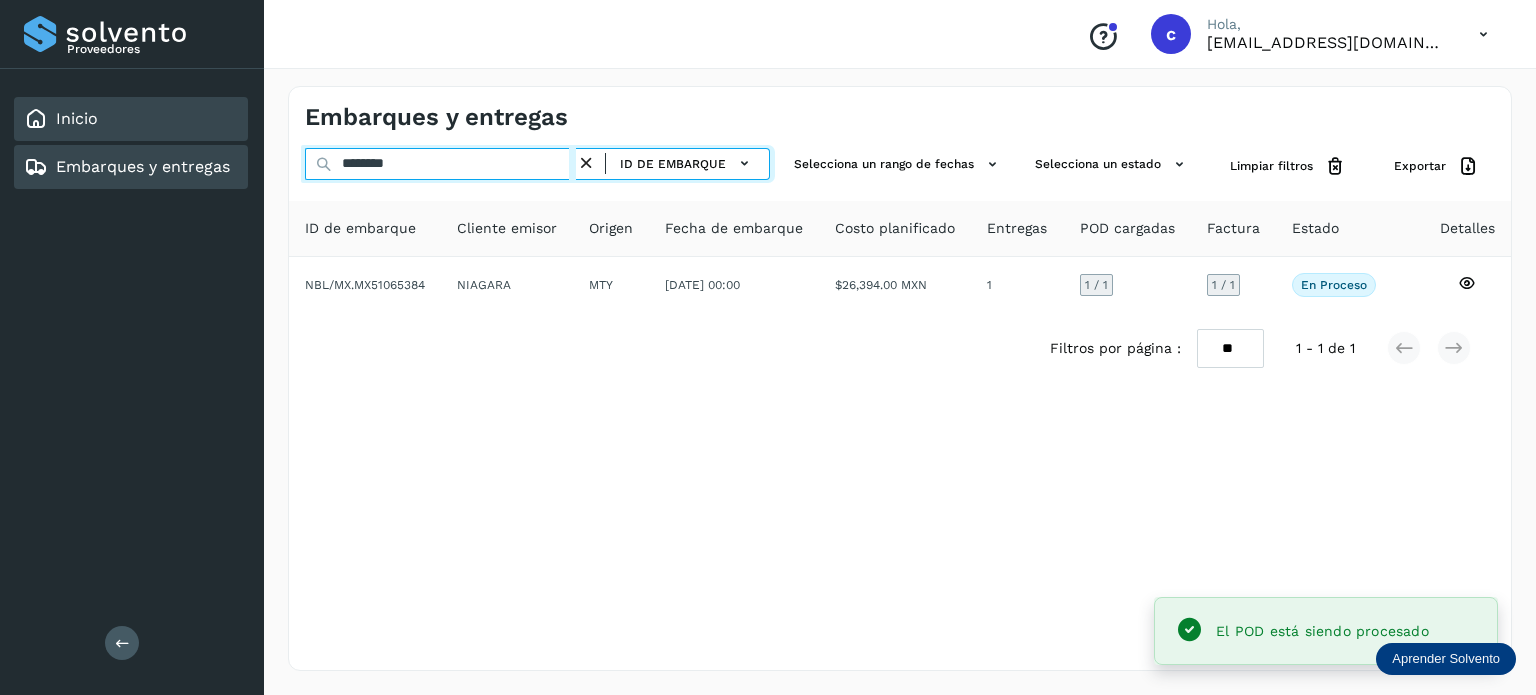 click on "Proveedores Inicio Embarques y entregas Salir
Conoce nuestros beneficios
c Hola, [EMAIL_ADDRESS][DOMAIN_NAME] Embarques y entregas ******** ID de embarque Selecciona un rango de fechas  Selecciona un estado Limpiar filtros Exportar ID de embarque Cliente emisor Origen Fecha de embarque Costo planificado Entregas POD cargadas Factura Estado Detalles NBL/MX.MX51065384 NIAGARA MTY [DATE] 00:00  $26,394.00 MXN  1 1  / 1 1 / 1 En proceso
Verifica el estado de la factura o entregas asociadas a este embarque
Filtros por página : ** ** ** 1 - 1 de 1" 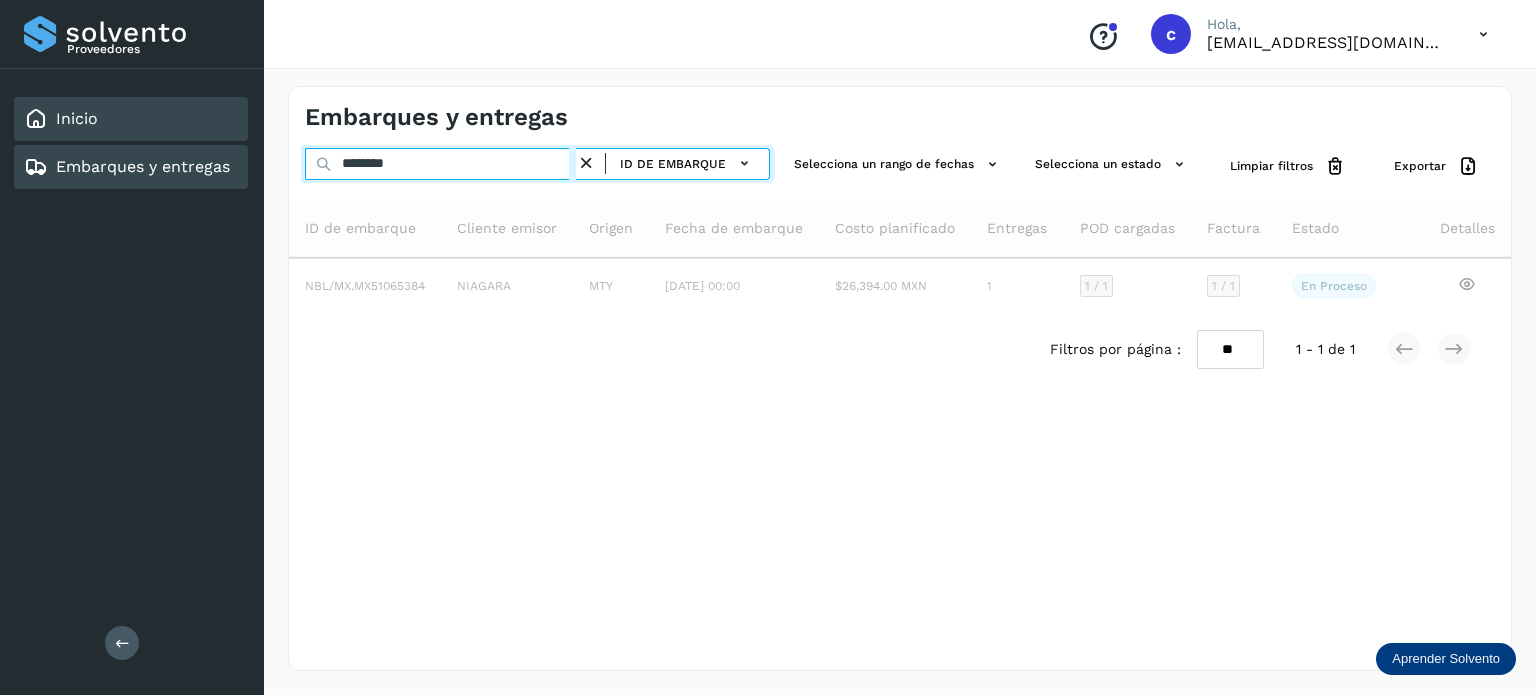 type on "********" 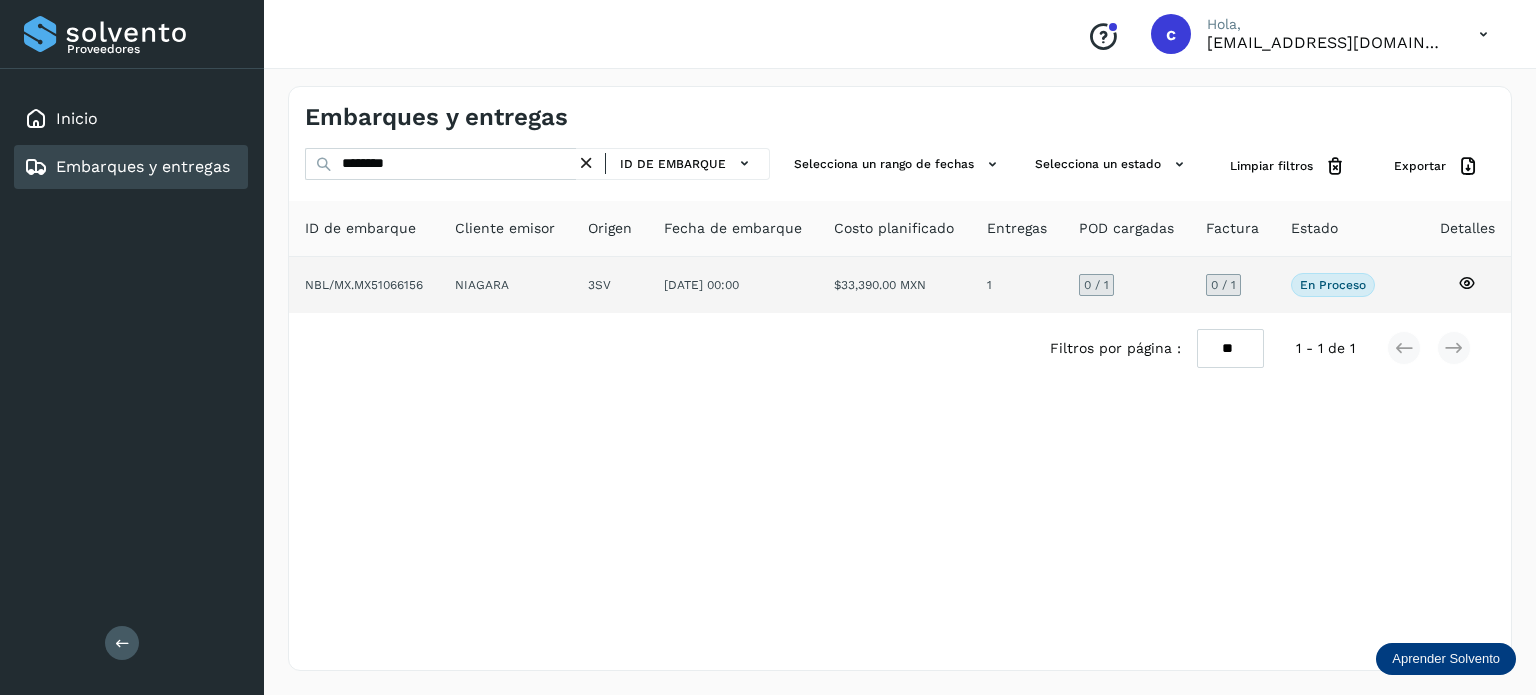 click 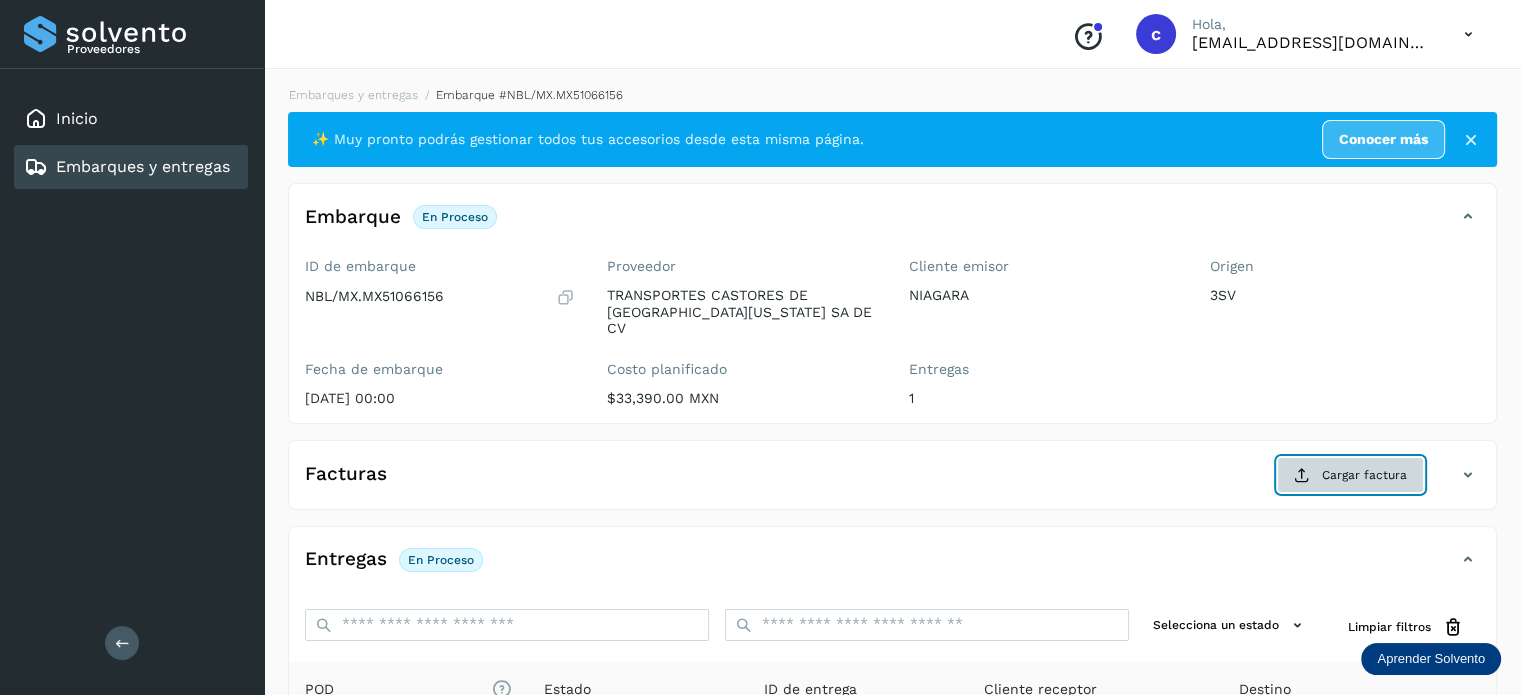 click on "Cargar factura" 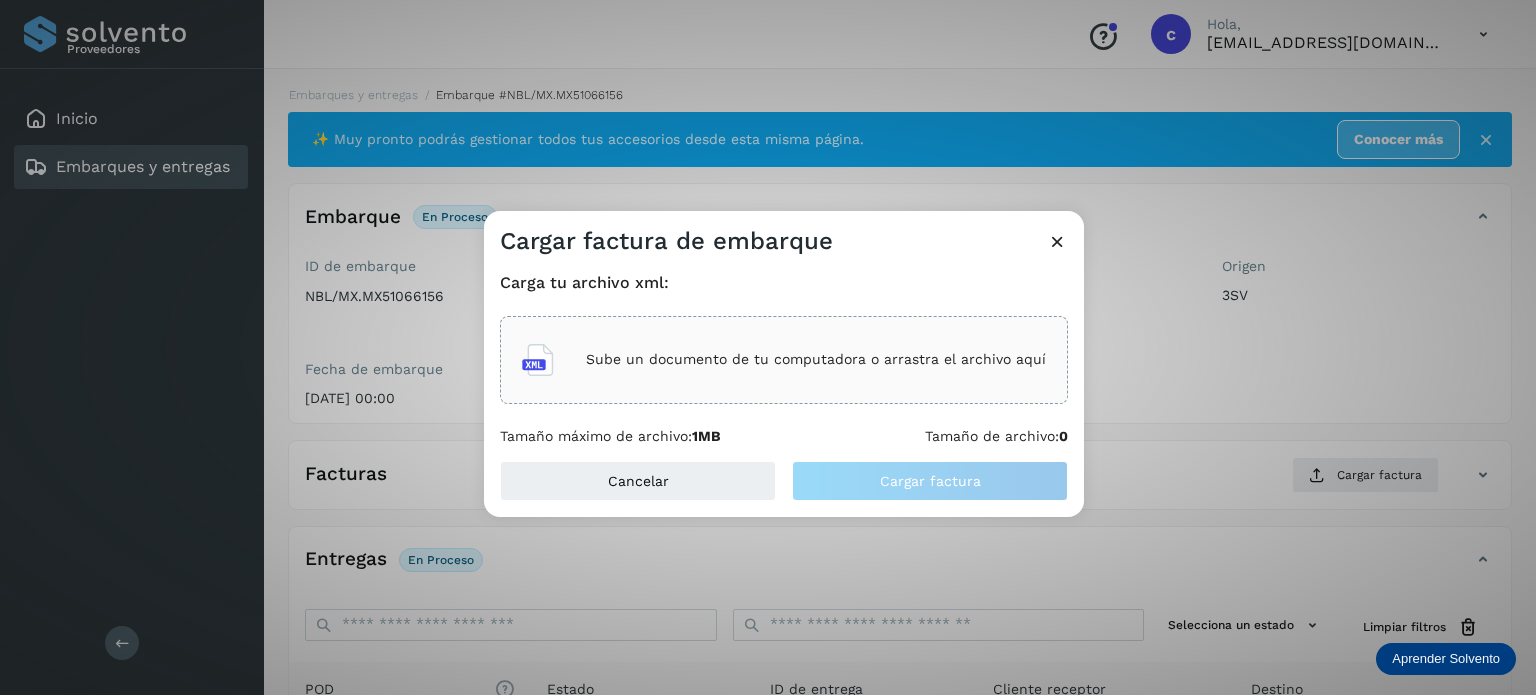 click on "Sube un documento de tu computadora o arrastra el archivo aquí" 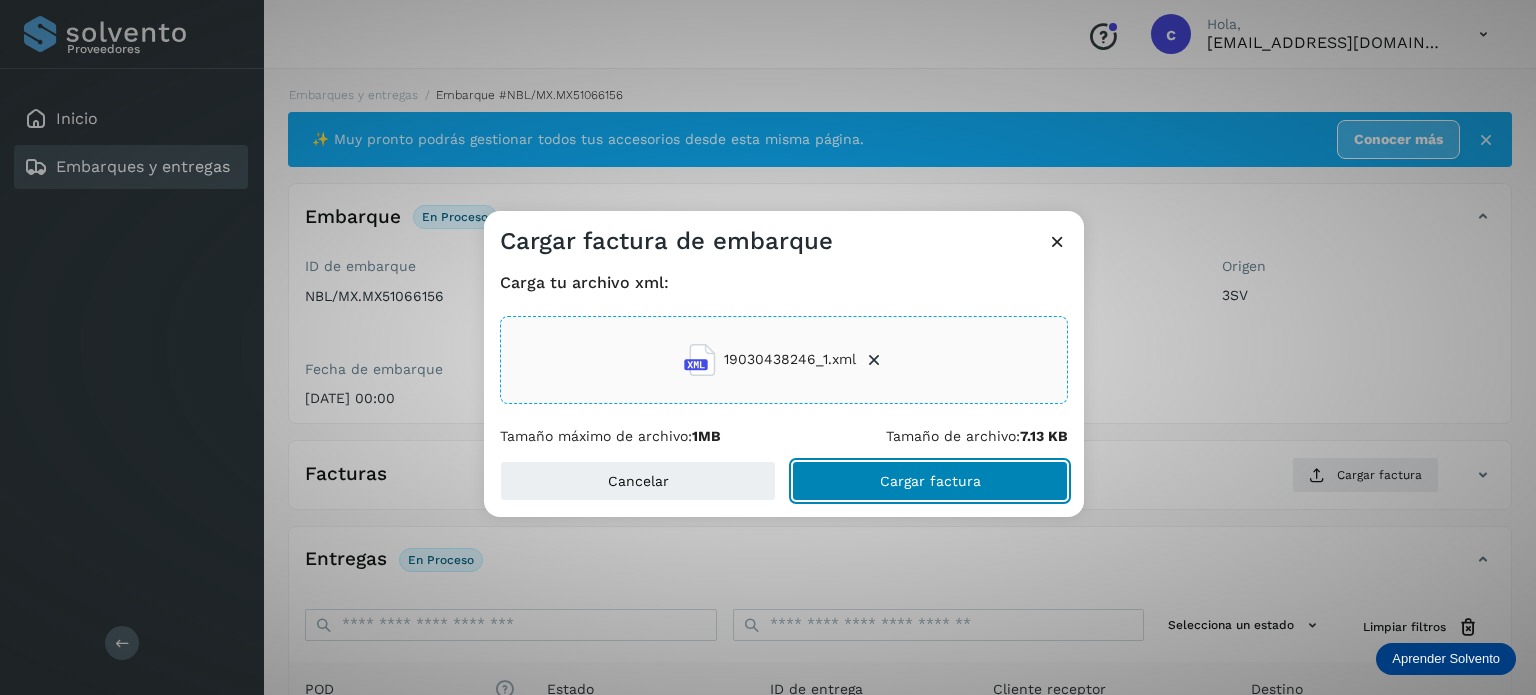 click on "Cargar factura" 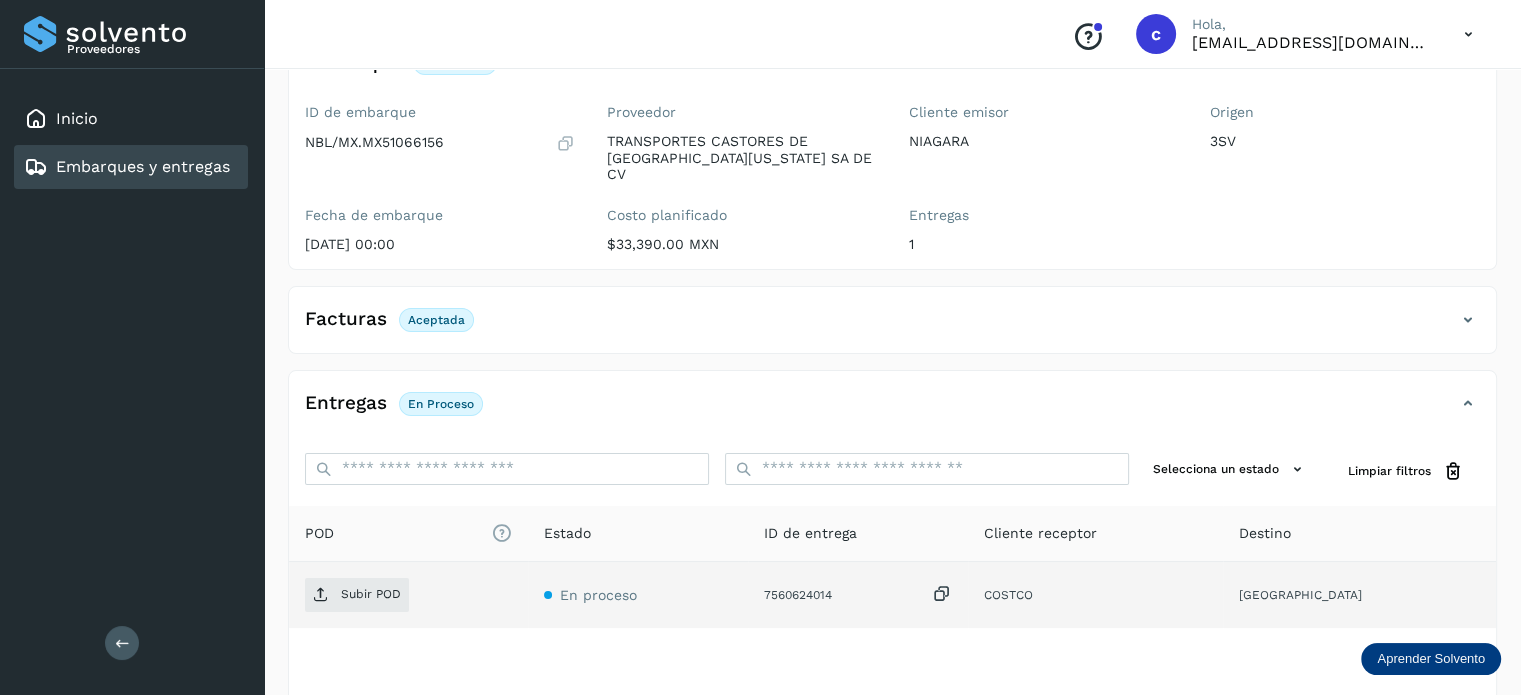 scroll, scrollTop: 264, scrollLeft: 0, axis: vertical 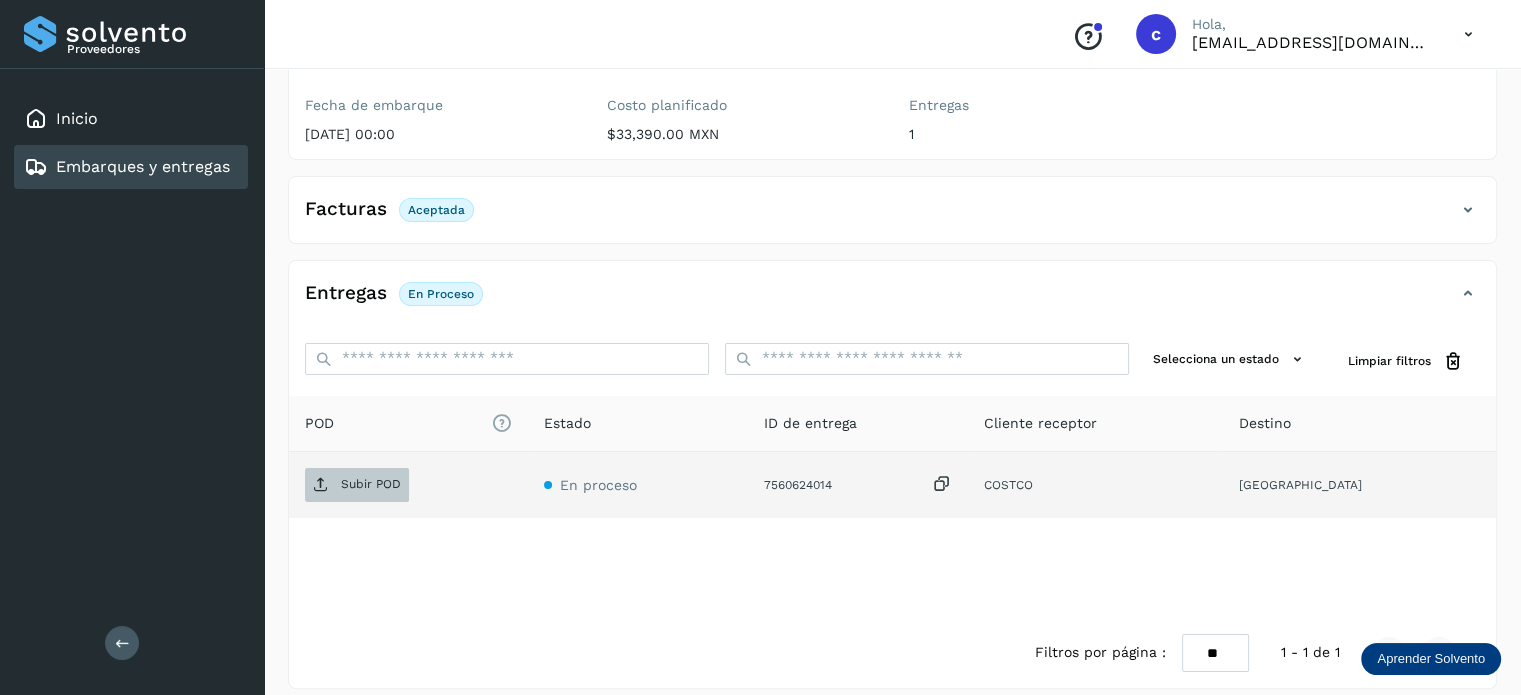 click on "Subir POD" at bounding box center [371, 484] 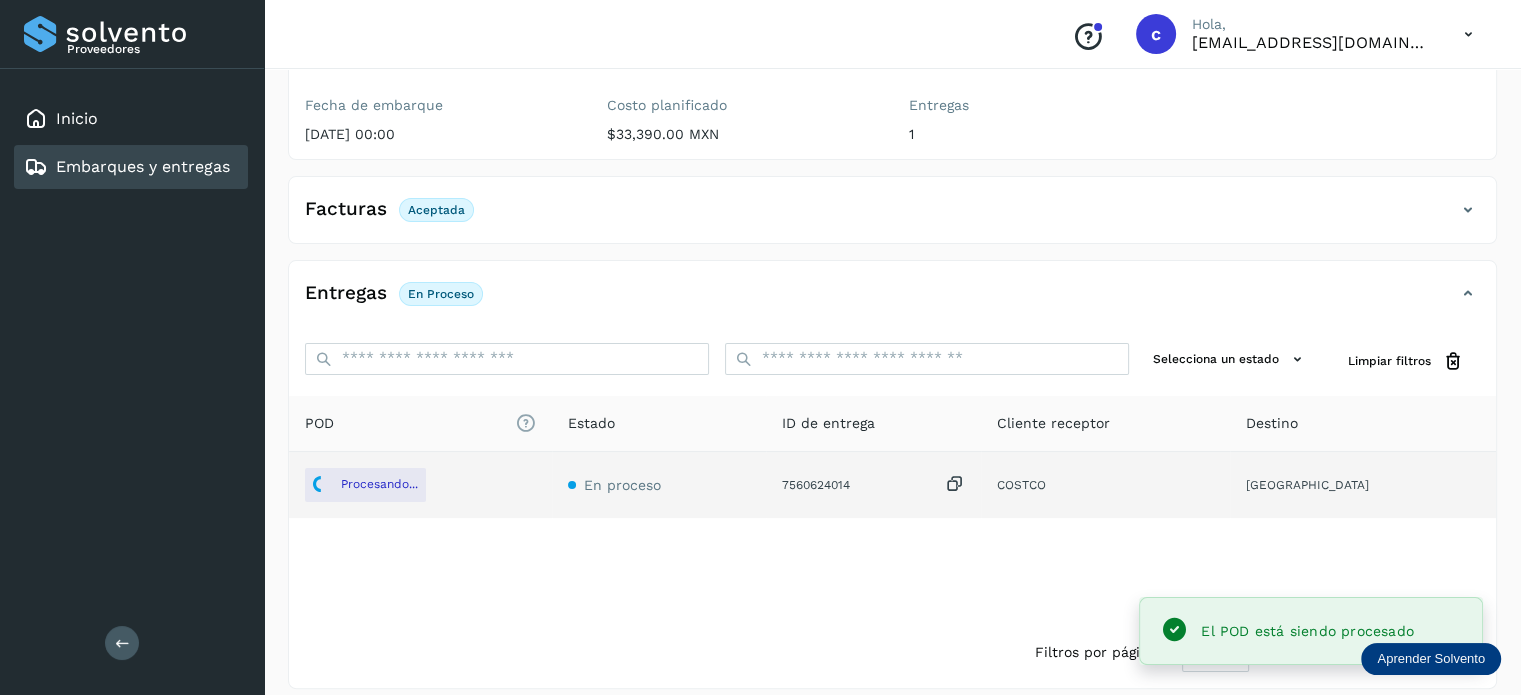 click on "Embarques y entregas" at bounding box center (127, 167) 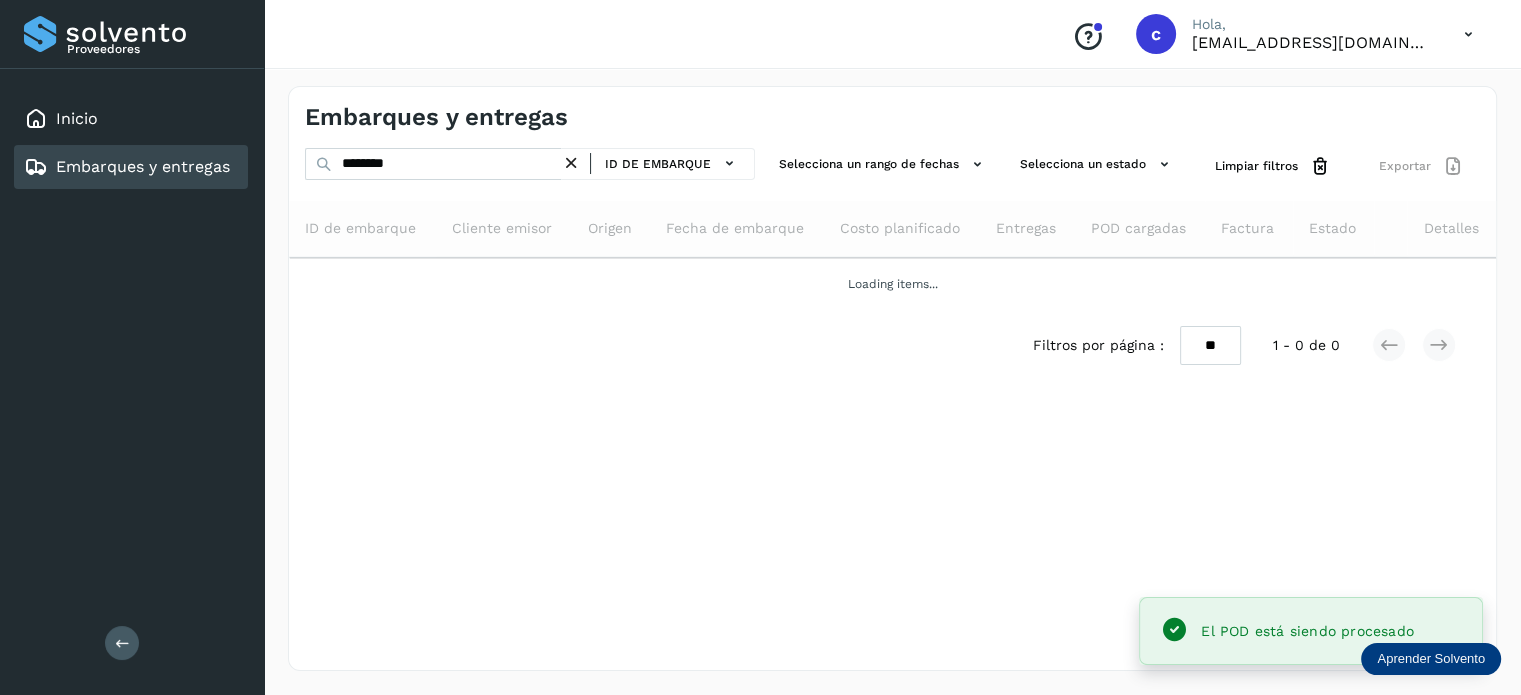 scroll, scrollTop: 0, scrollLeft: 0, axis: both 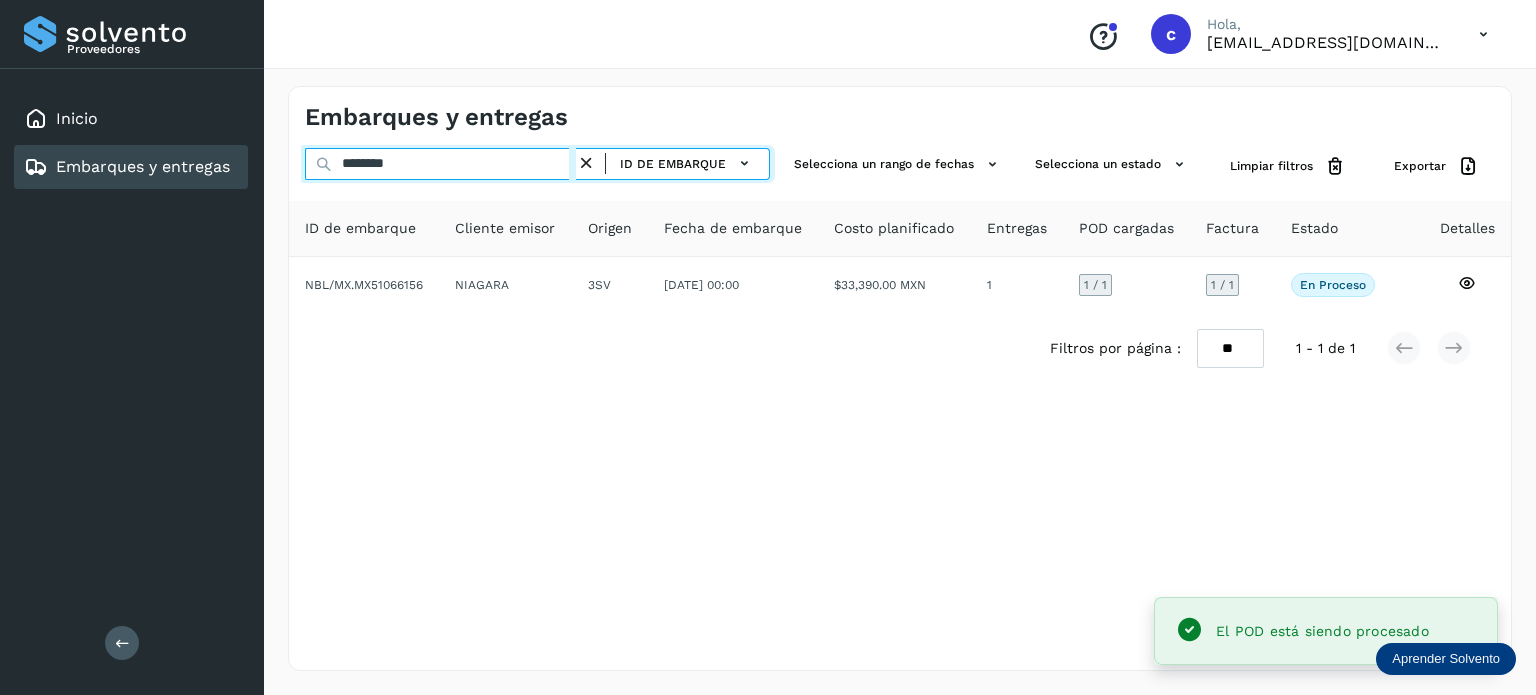 drag, startPoint x: 248, startPoint y: 167, endPoint x: 175, endPoint y: 167, distance: 73 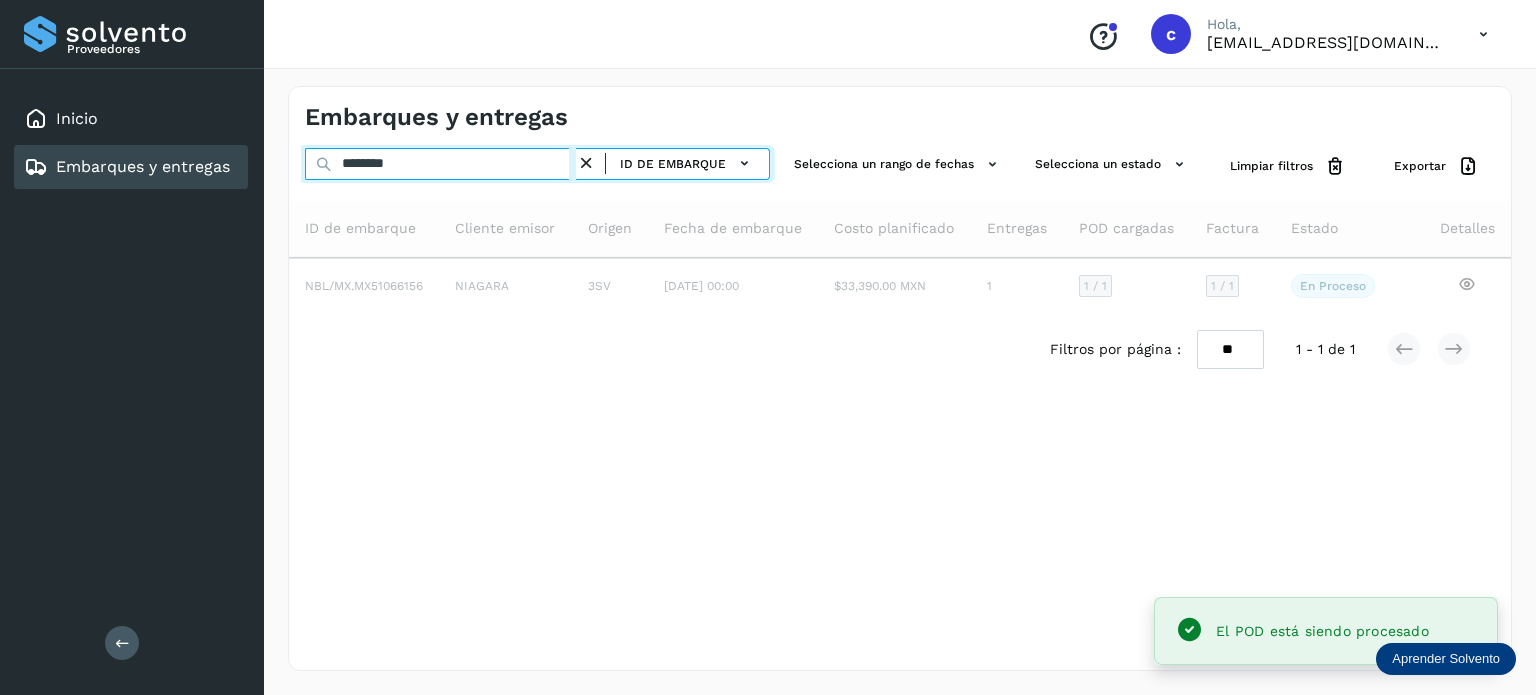 type on "********" 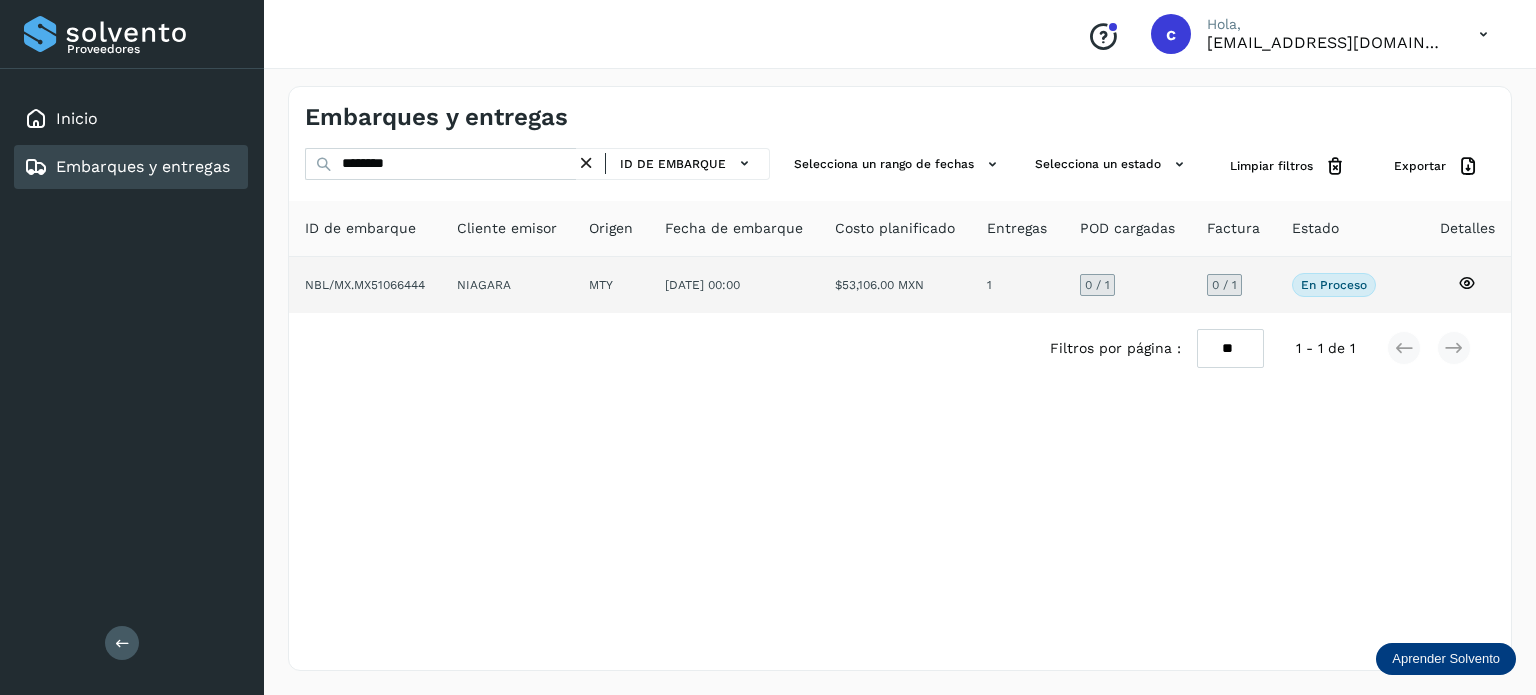 click 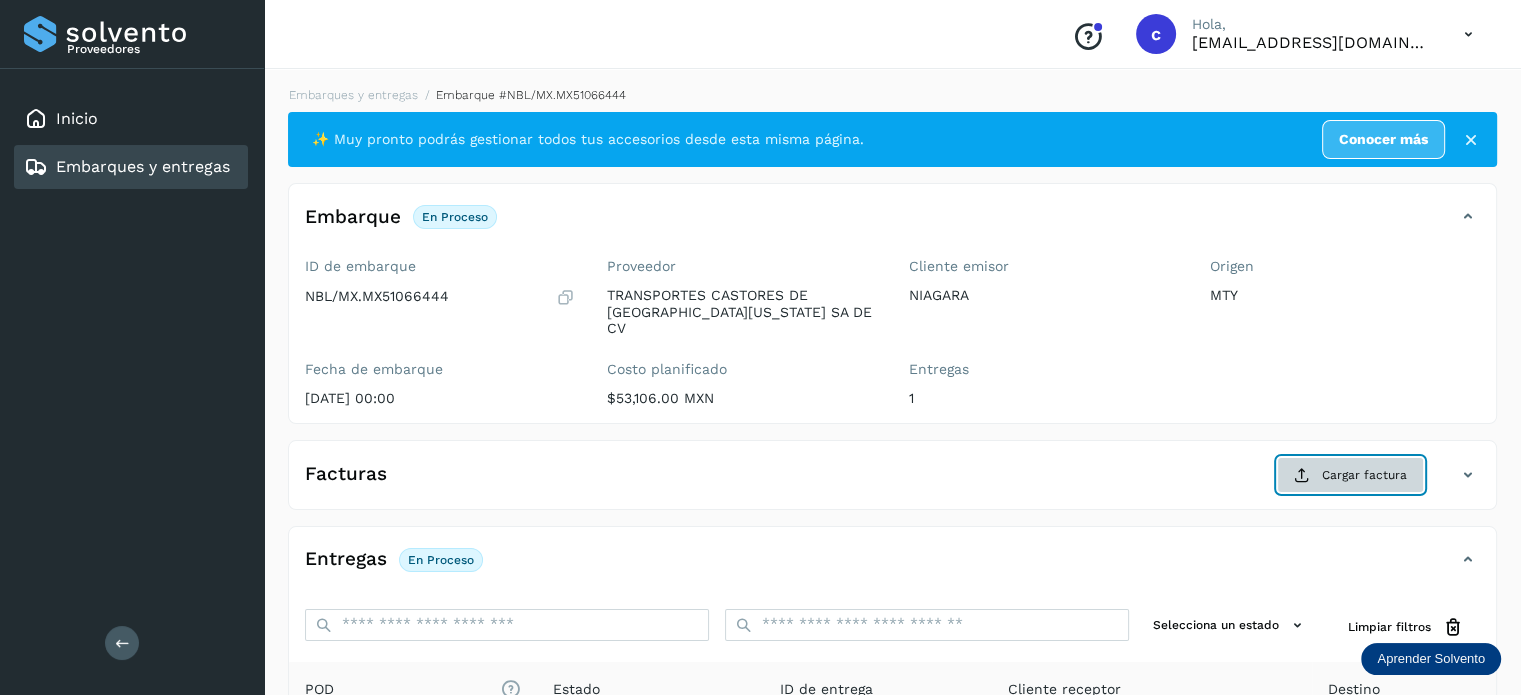click on "Cargar factura" 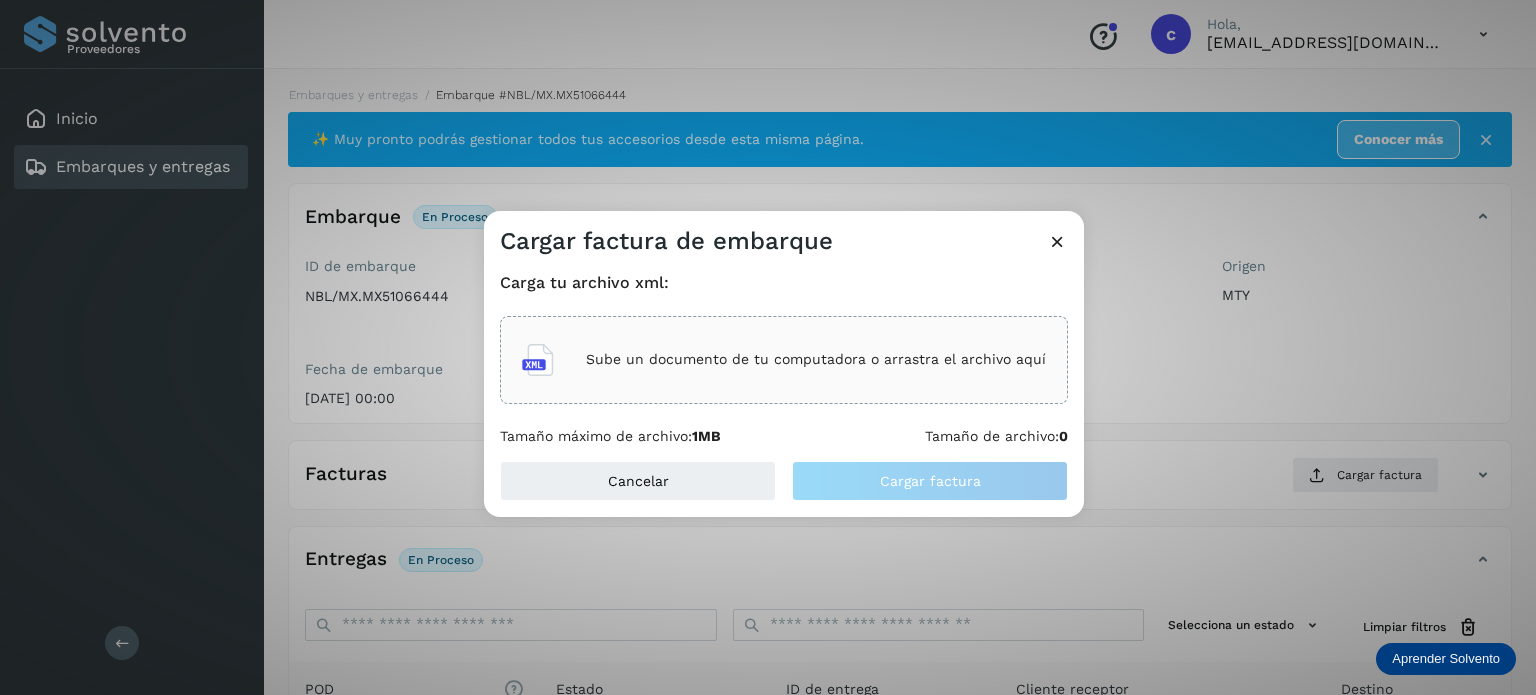 click on "Sube un documento de tu computadora o arrastra el archivo aquí" at bounding box center (816, 359) 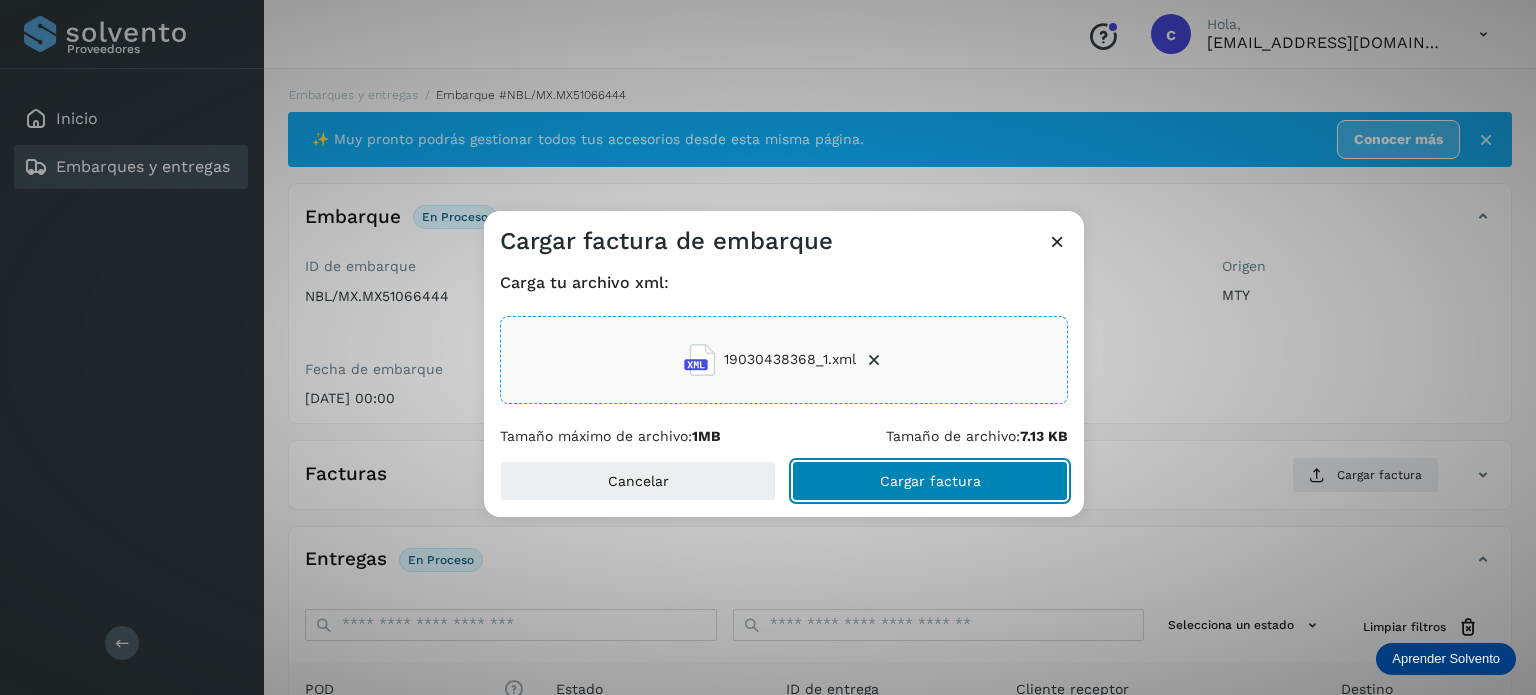 click on "Cargar factura" 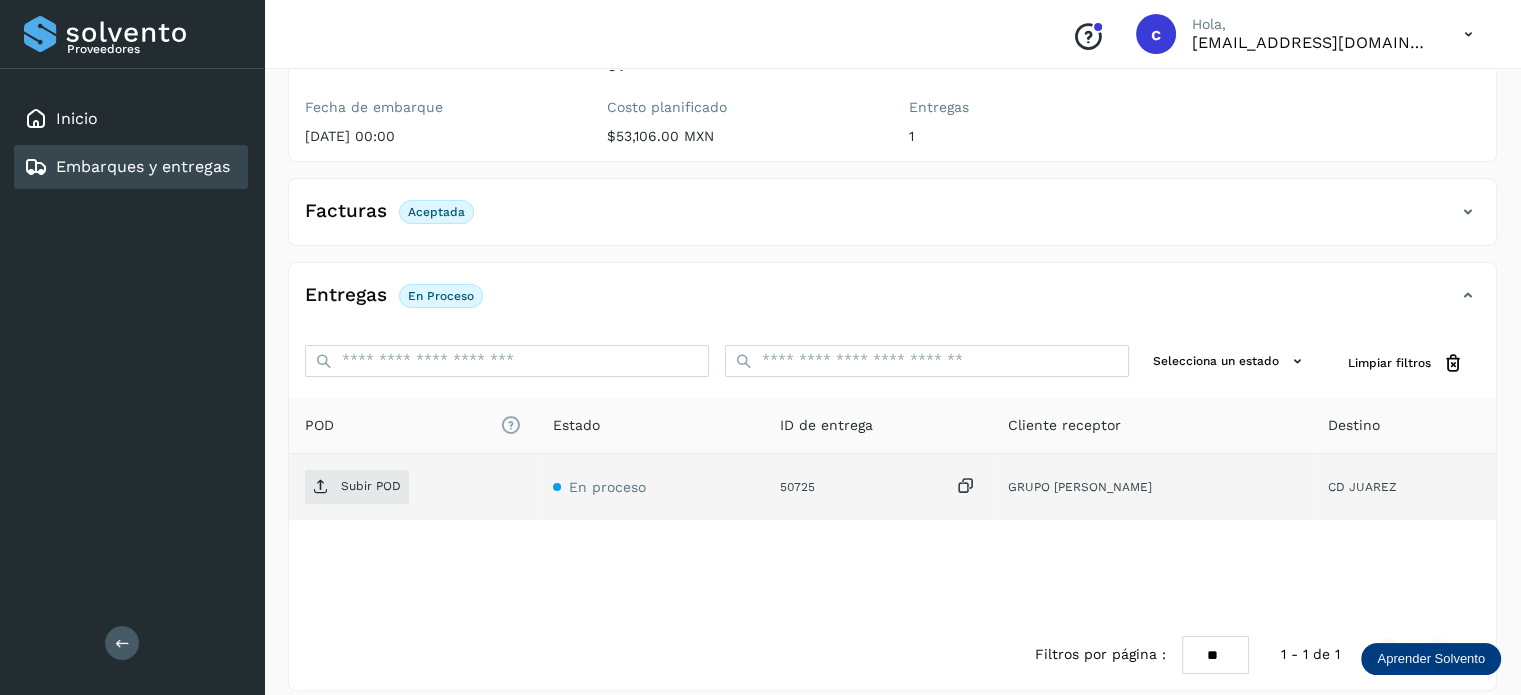 scroll, scrollTop: 264, scrollLeft: 0, axis: vertical 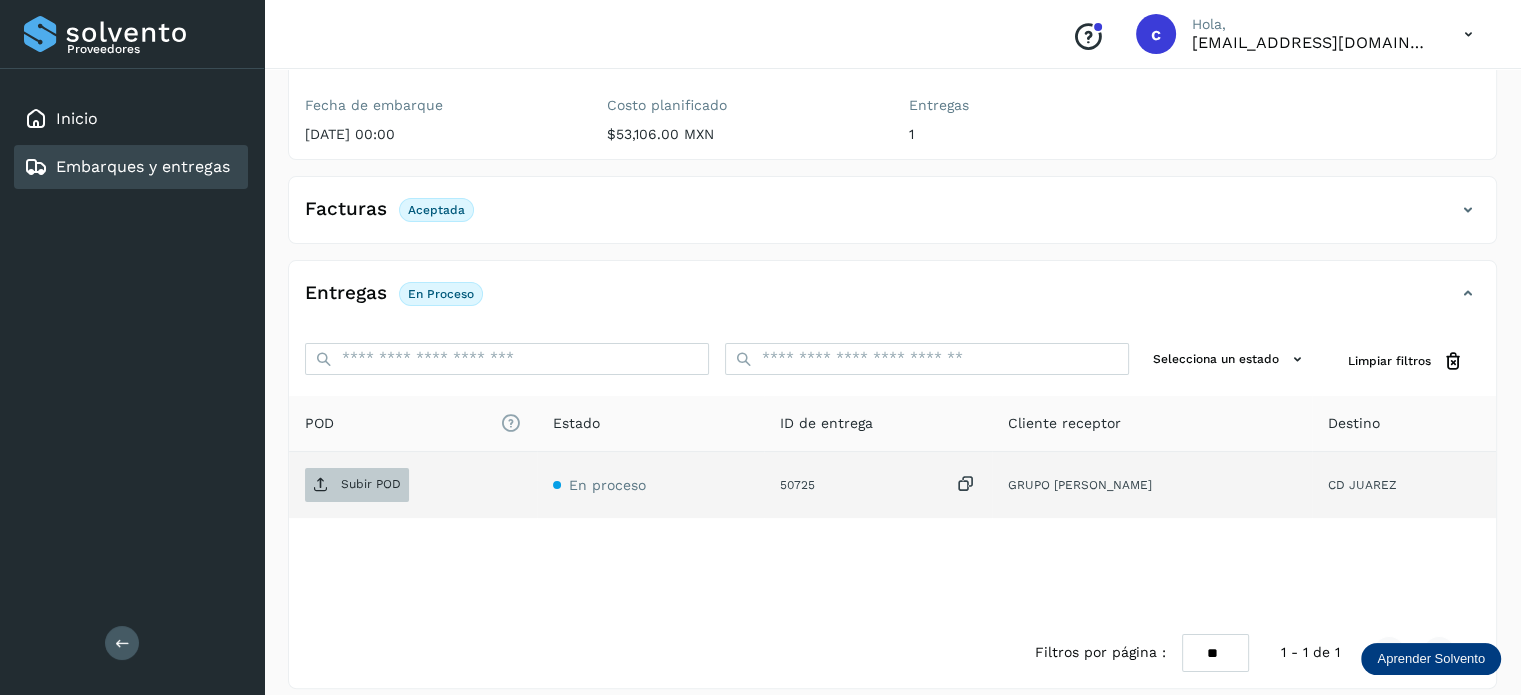 click on "Subir POD" at bounding box center (371, 484) 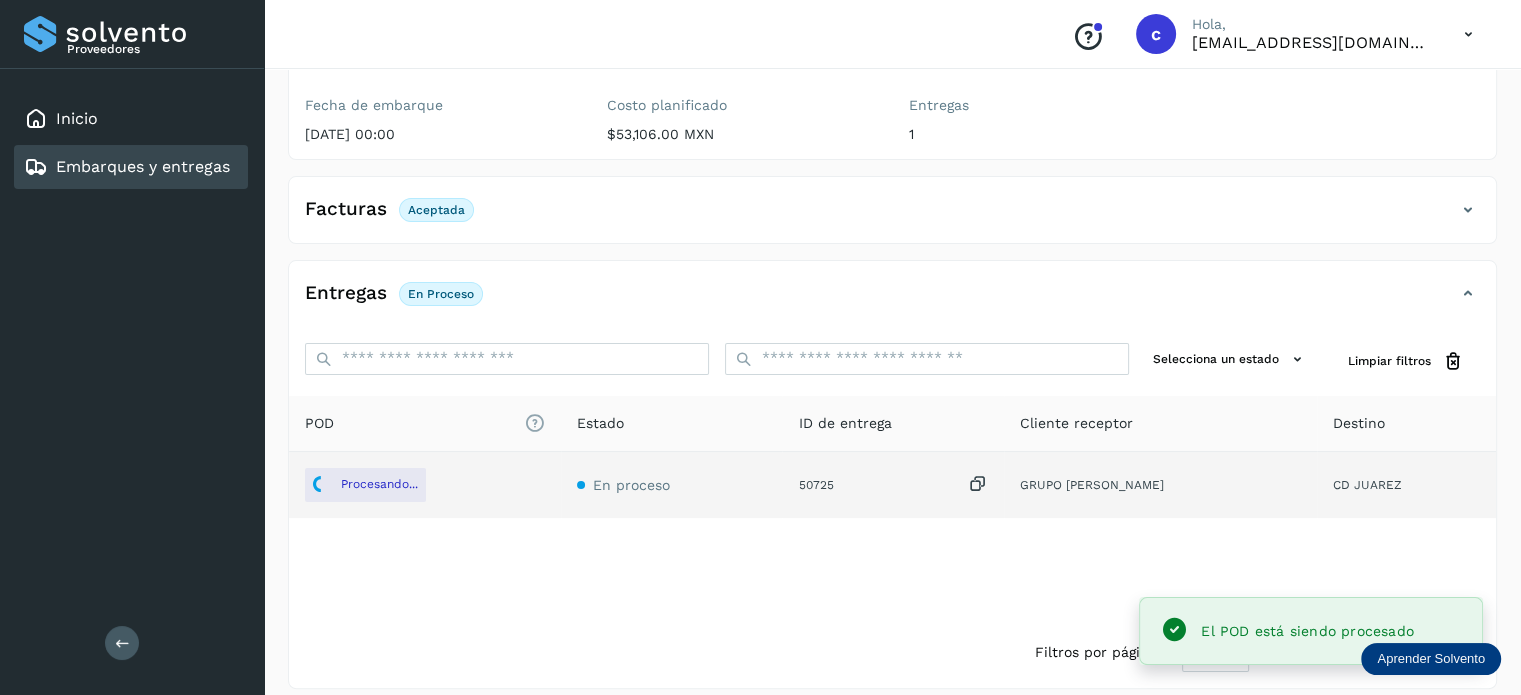 click on "Embarques y entregas" at bounding box center [143, 166] 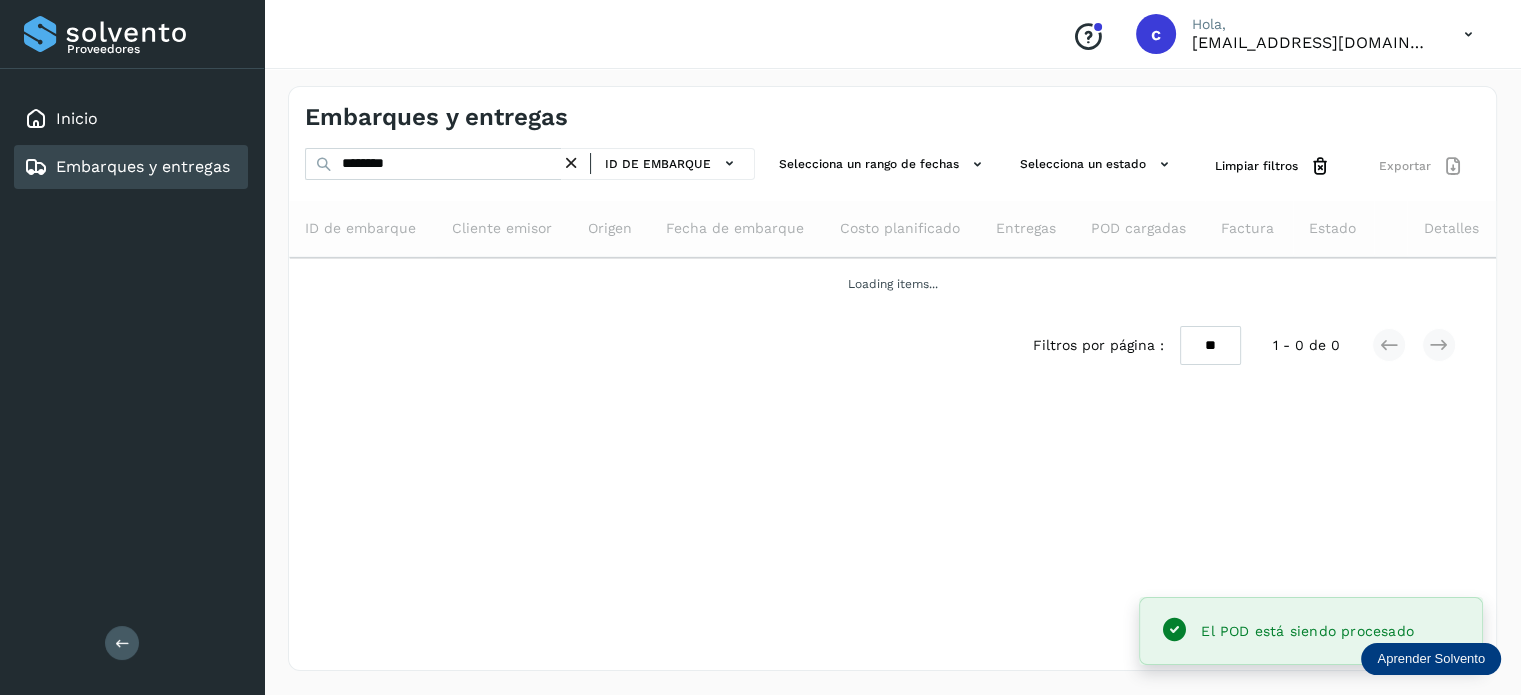 scroll, scrollTop: 0, scrollLeft: 0, axis: both 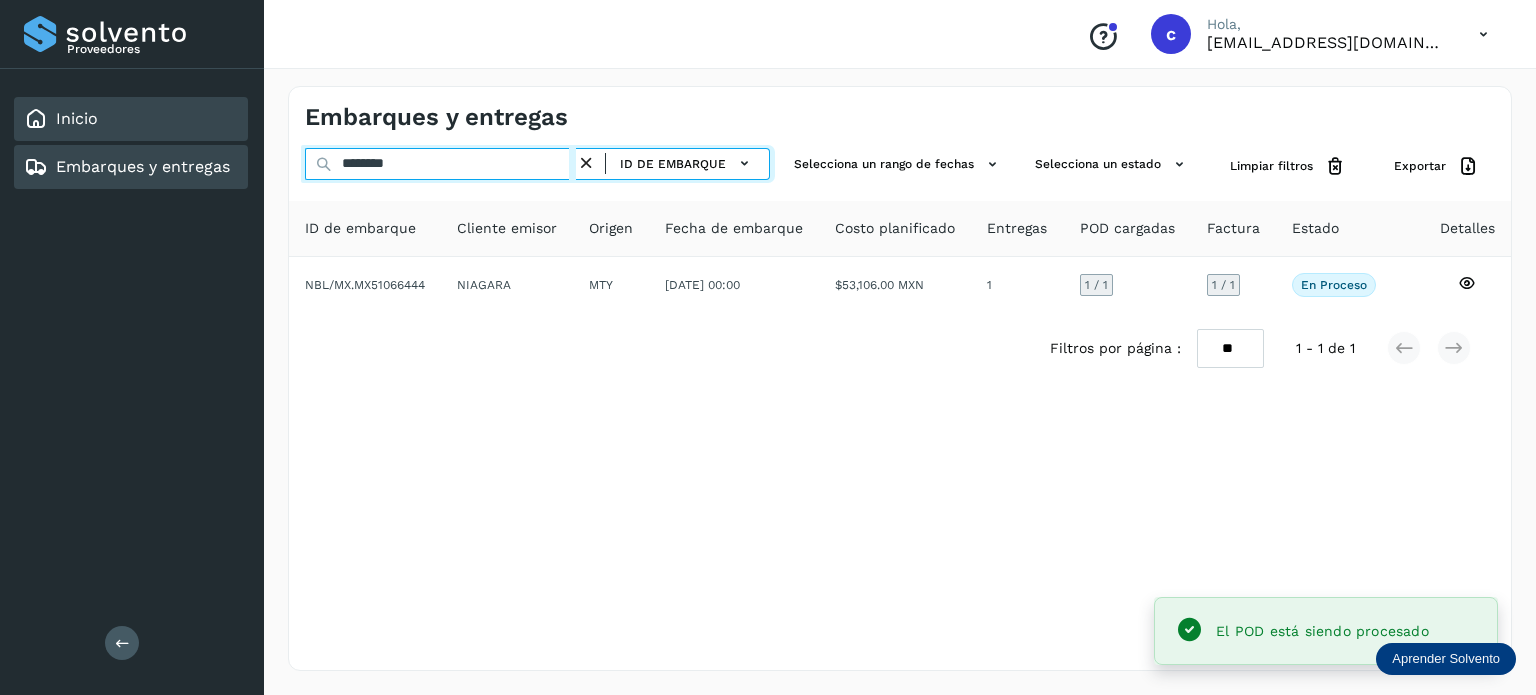 drag, startPoint x: 424, startPoint y: 166, endPoint x: 104, endPoint y: 118, distance: 323.58 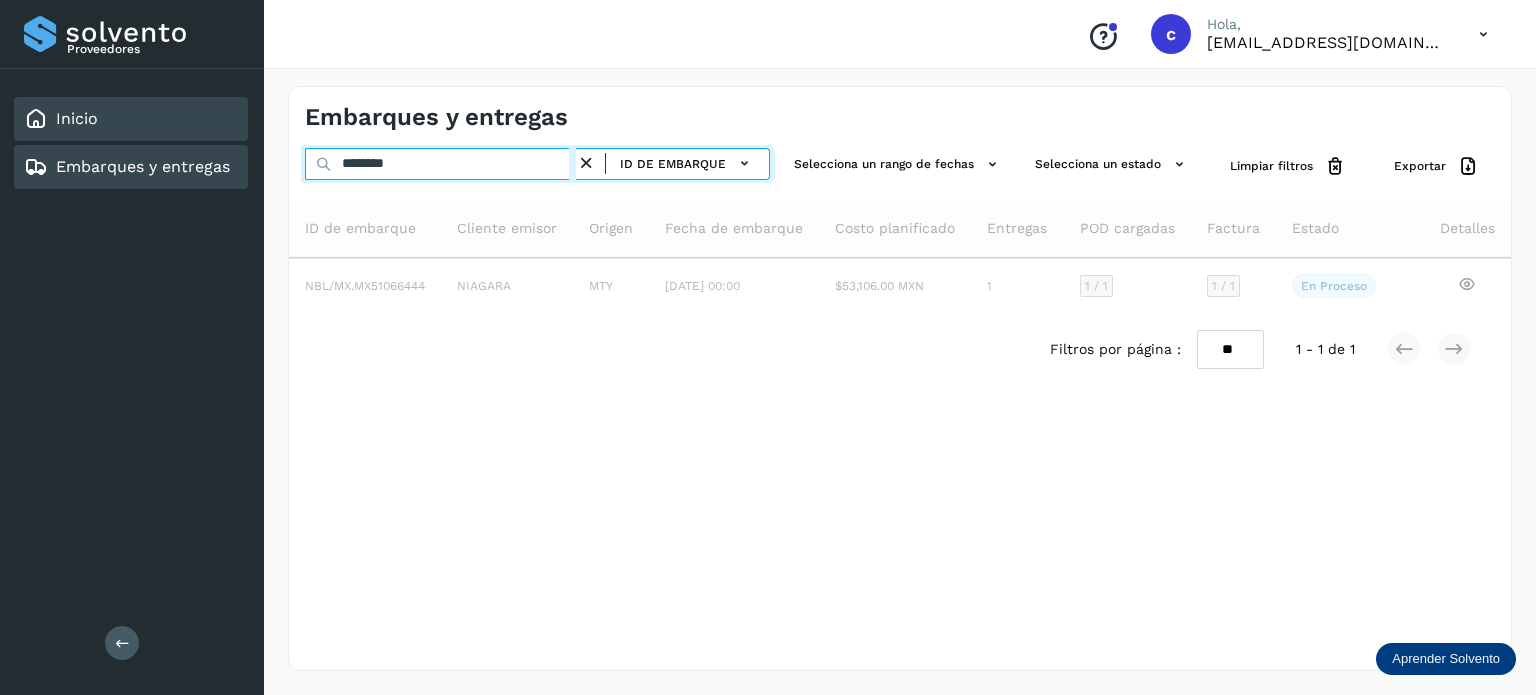 type on "********" 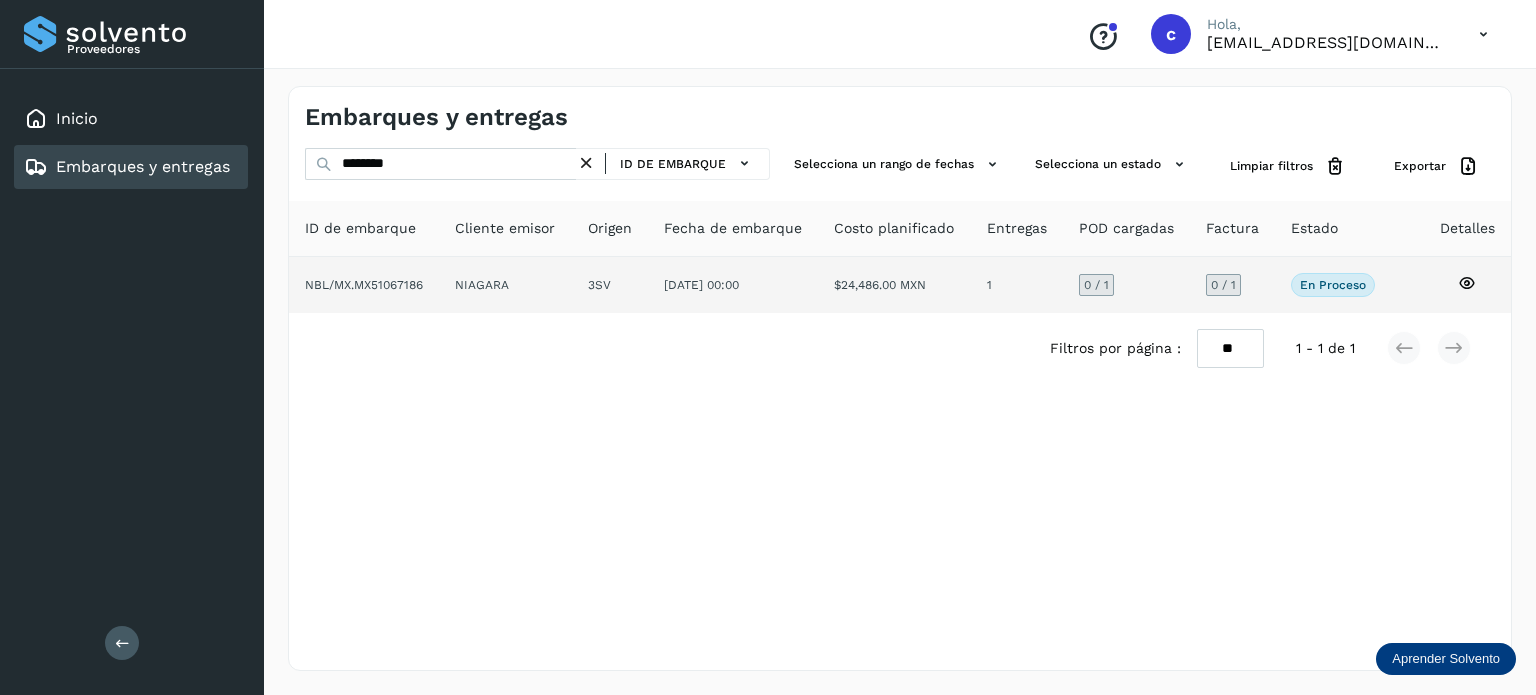 click 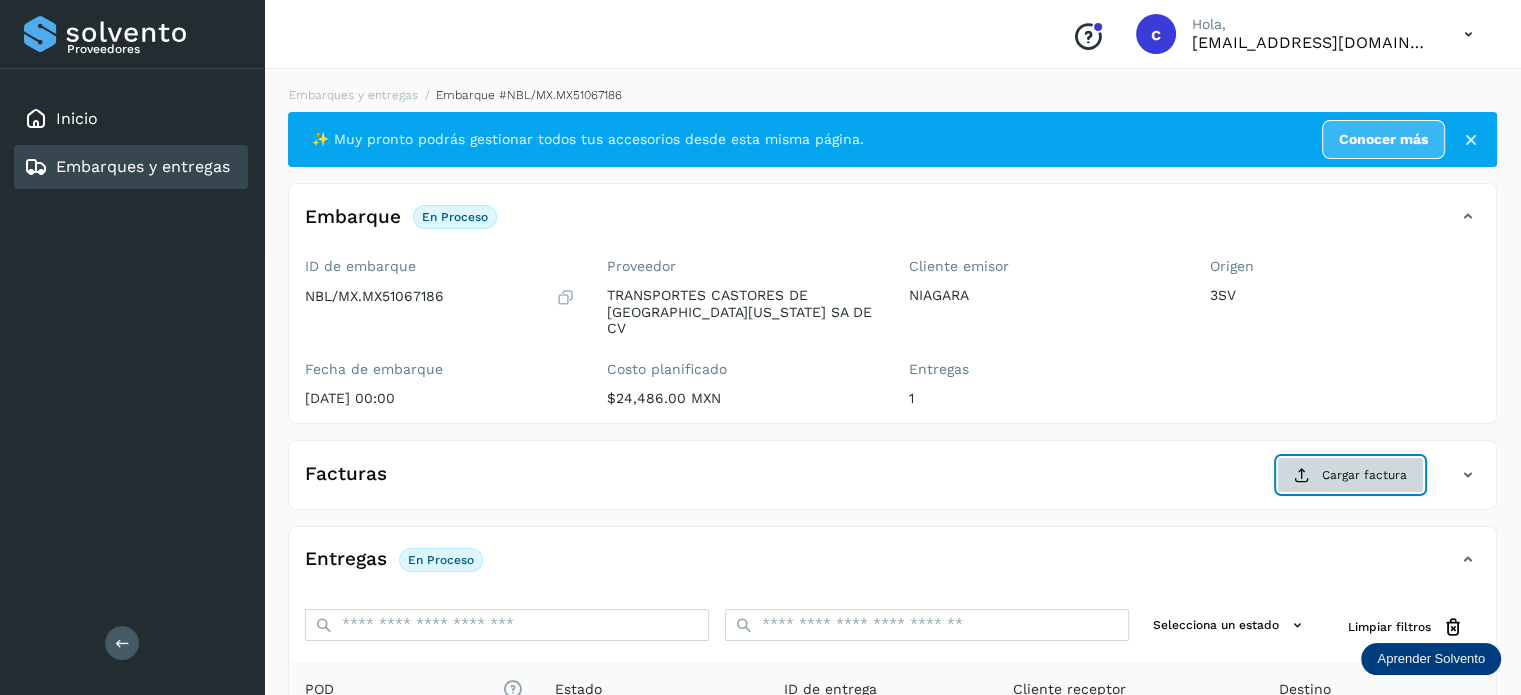click on "Cargar factura" 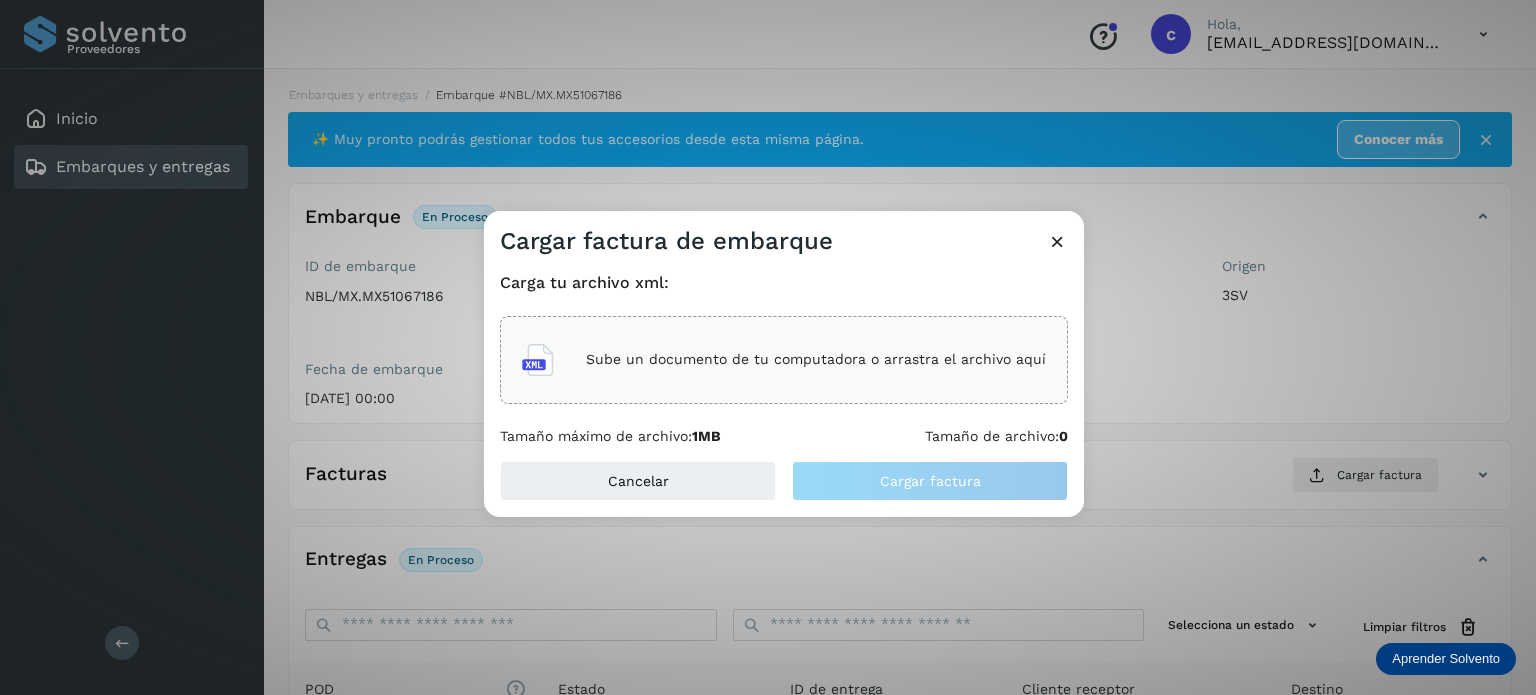 click on "Sube un documento de tu computadora o arrastra el archivo aquí" at bounding box center [816, 359] 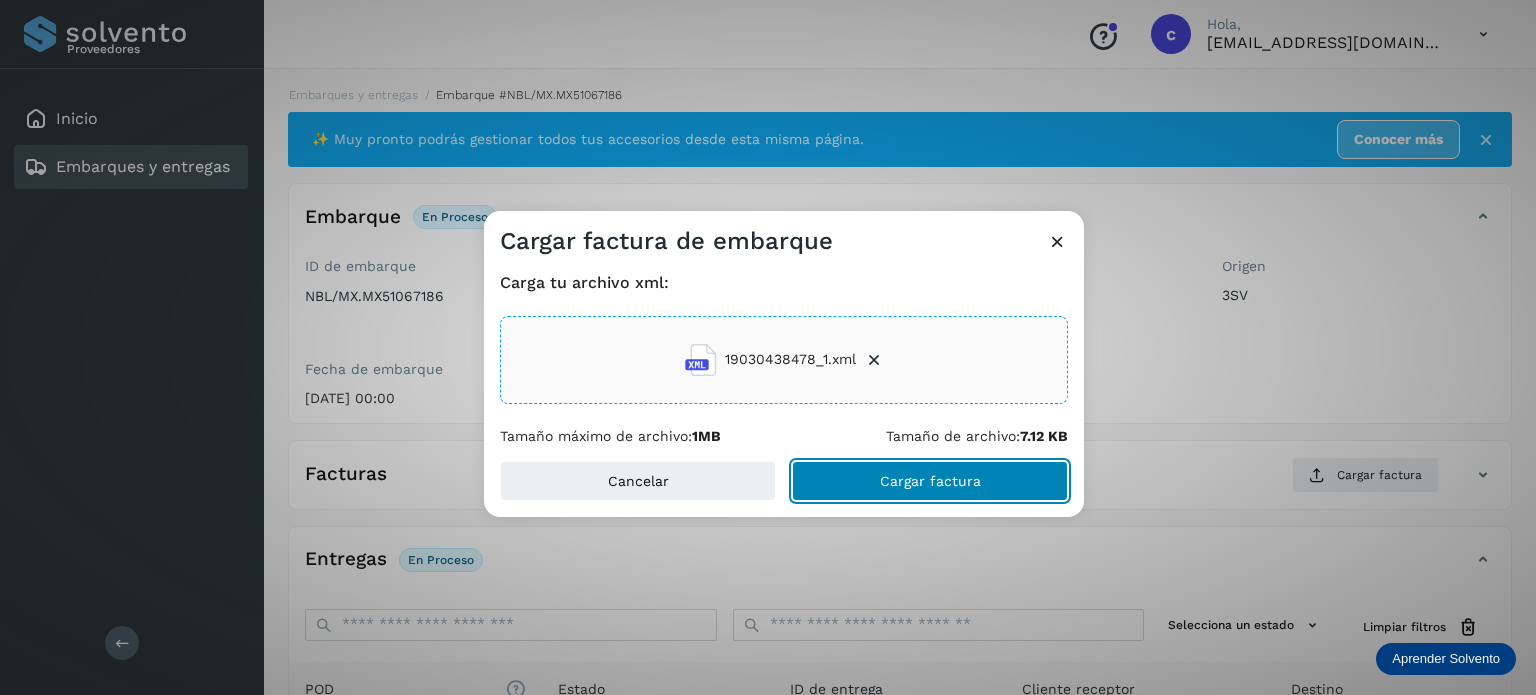click on "Cargar factura" 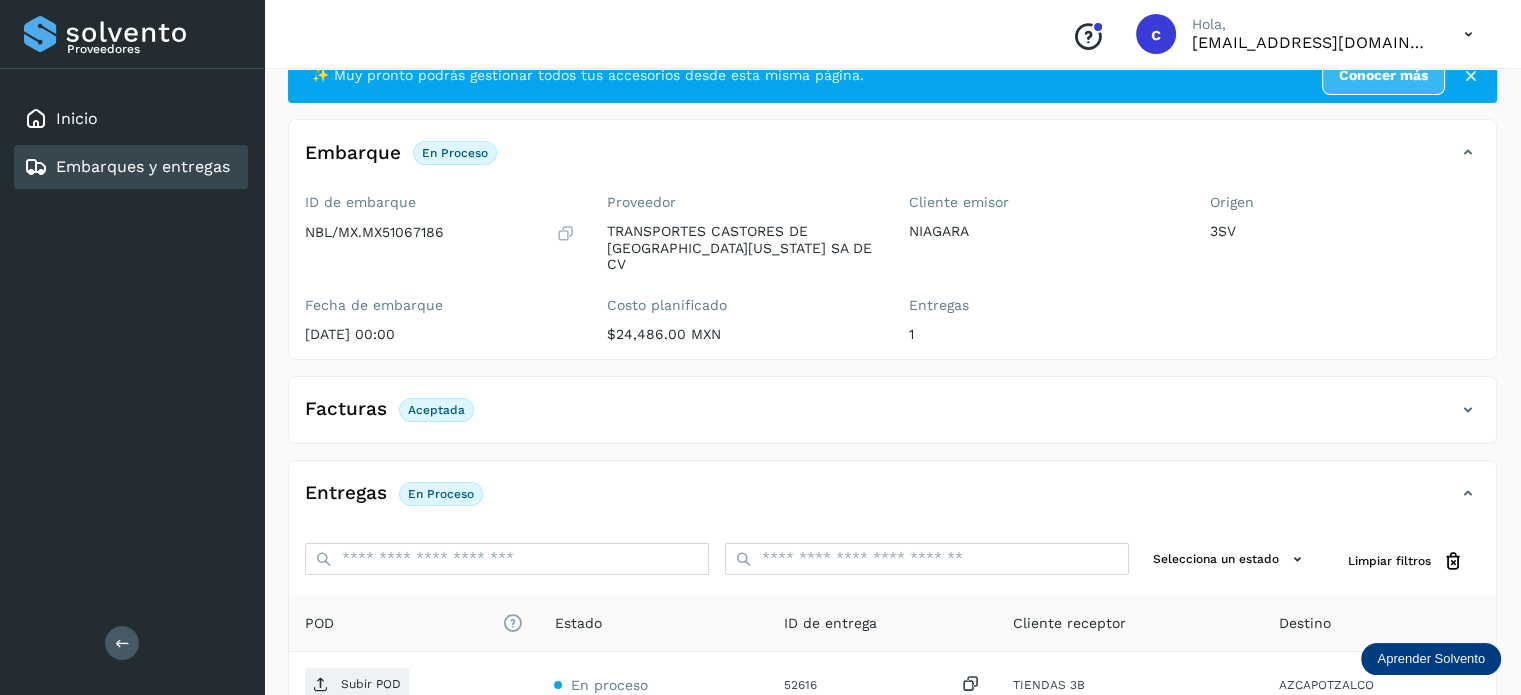 scroll, scrollTop: 264, scrollLeft: 0, axis: vertical 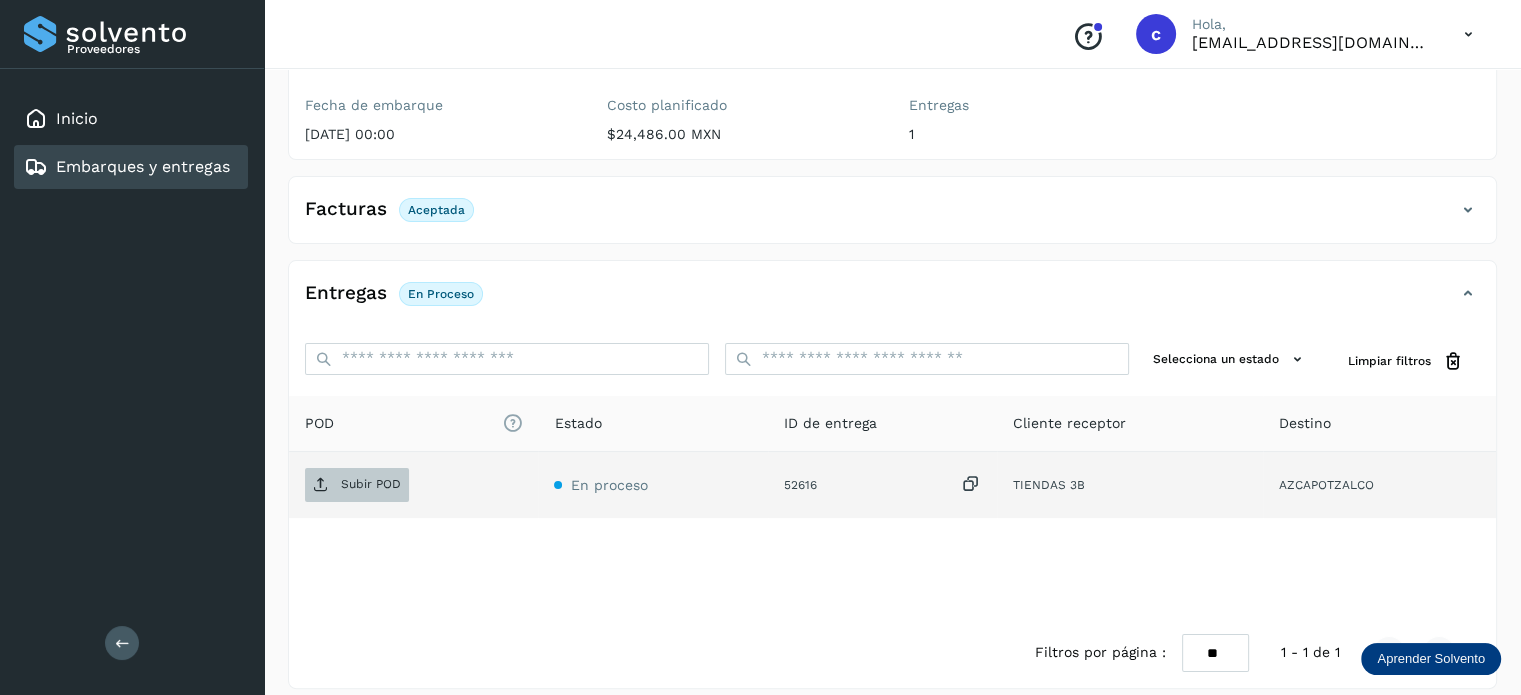 click on "Subir POD" at bounding box center [357, 485] 